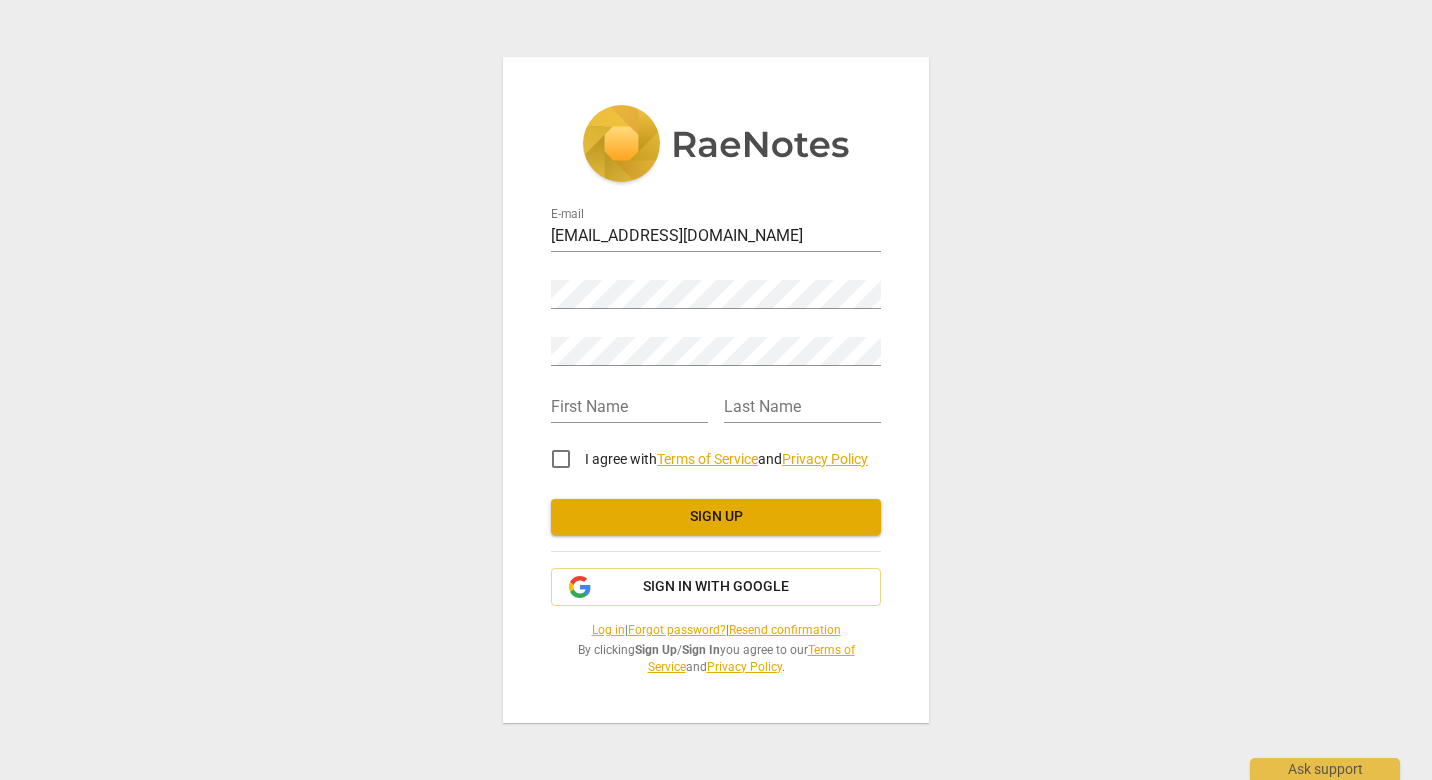 scroll, scrollTop: 0, scrollLeft: 0, axis: both 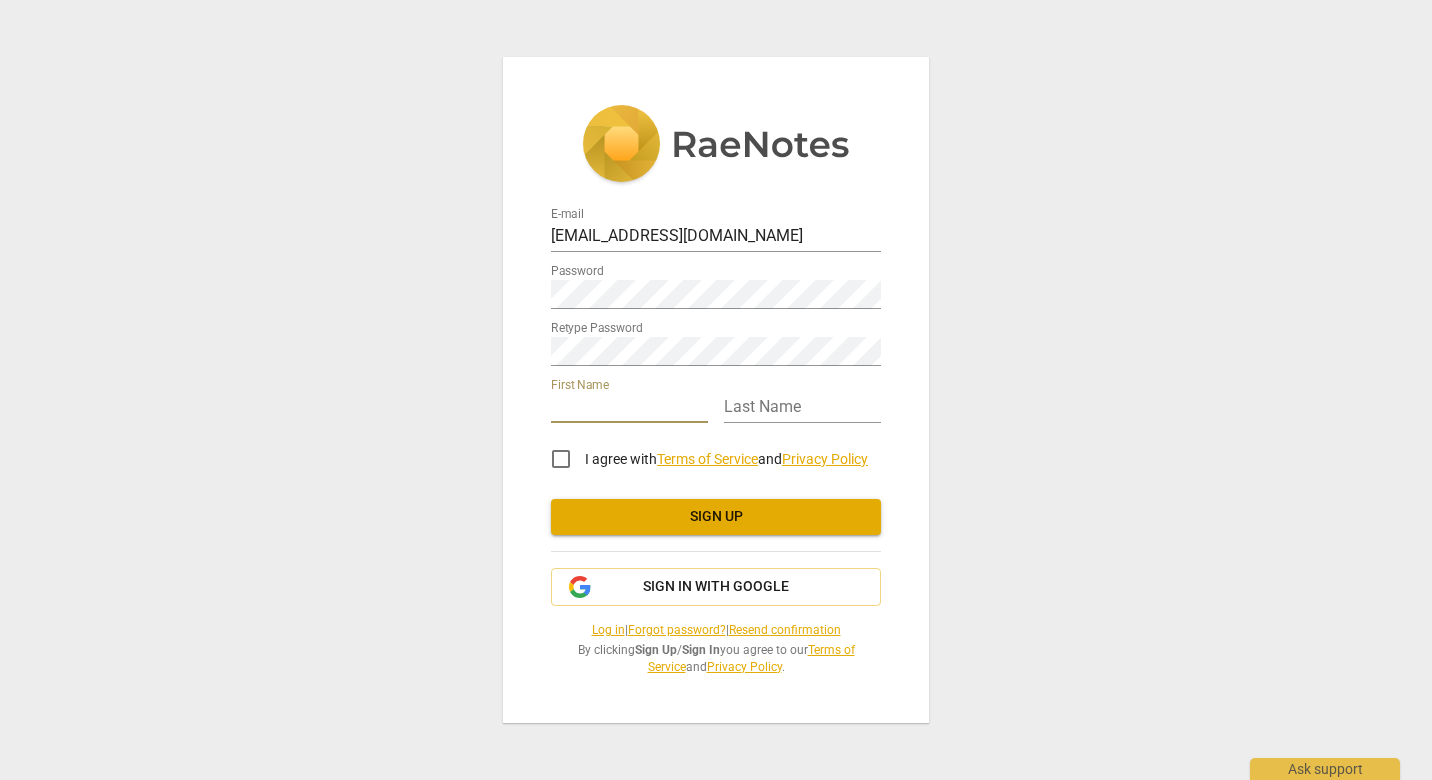 type on "Andrew" 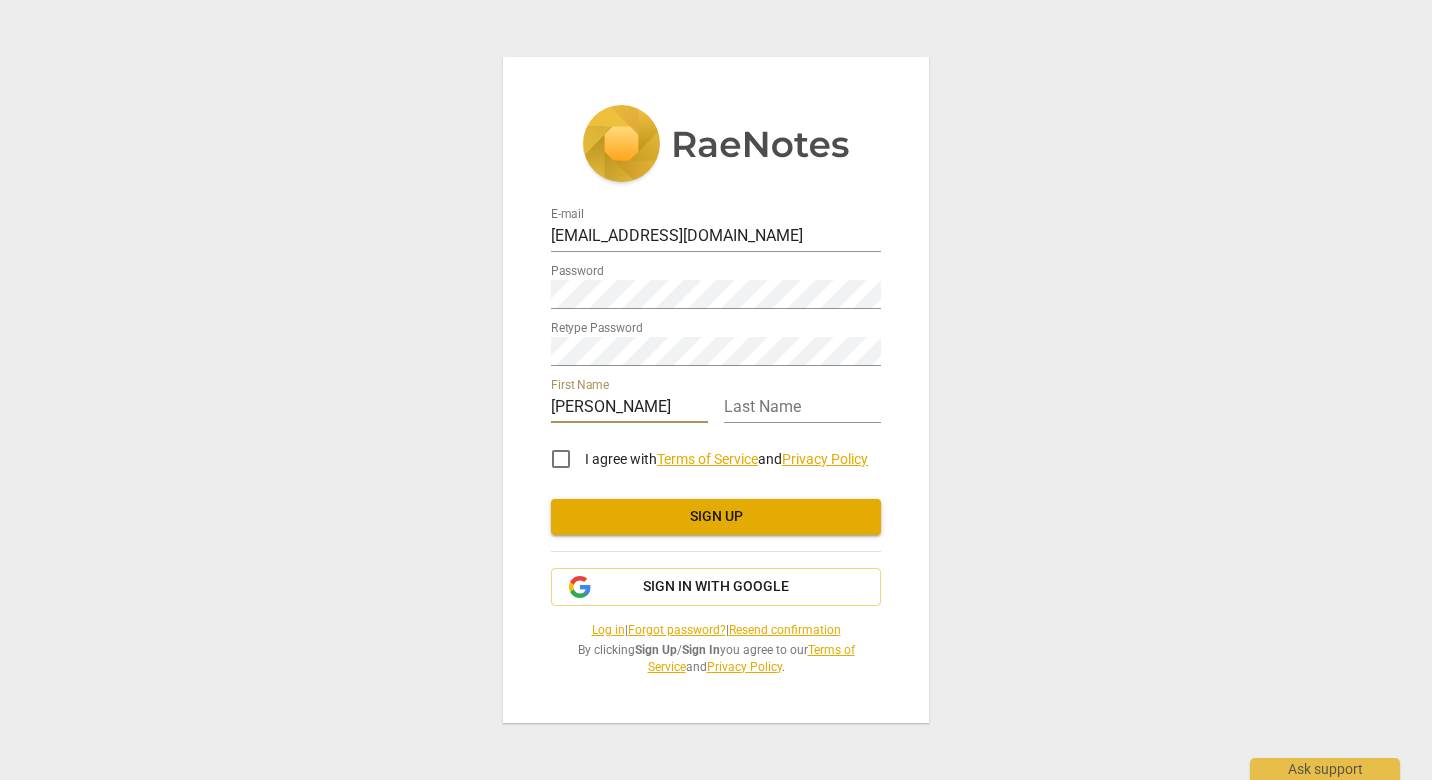 type on "Douglas" 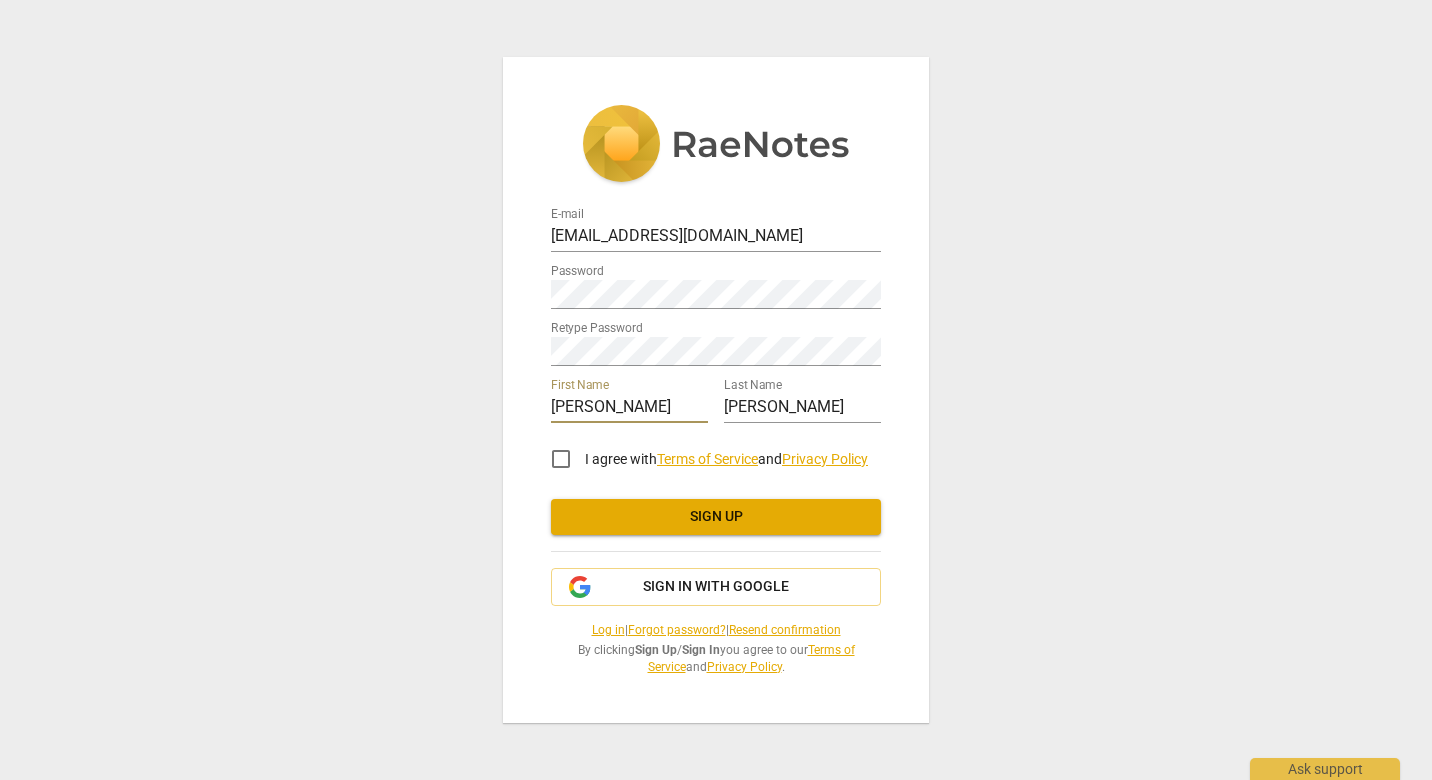 type on "[PERSON_NAME]" 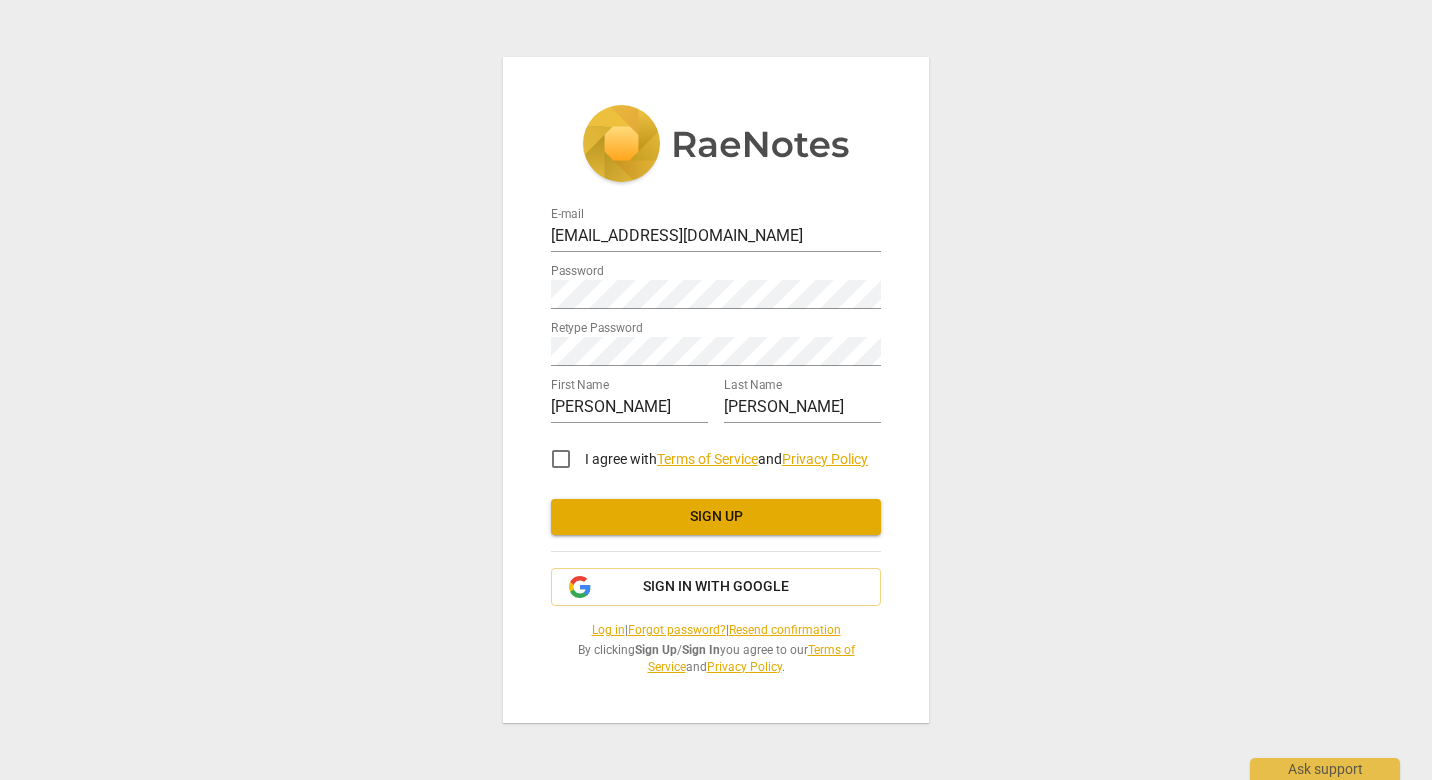 click on "I agree with  Terms of Service  and  Privacy Policy" at bounding box center [561, 459] 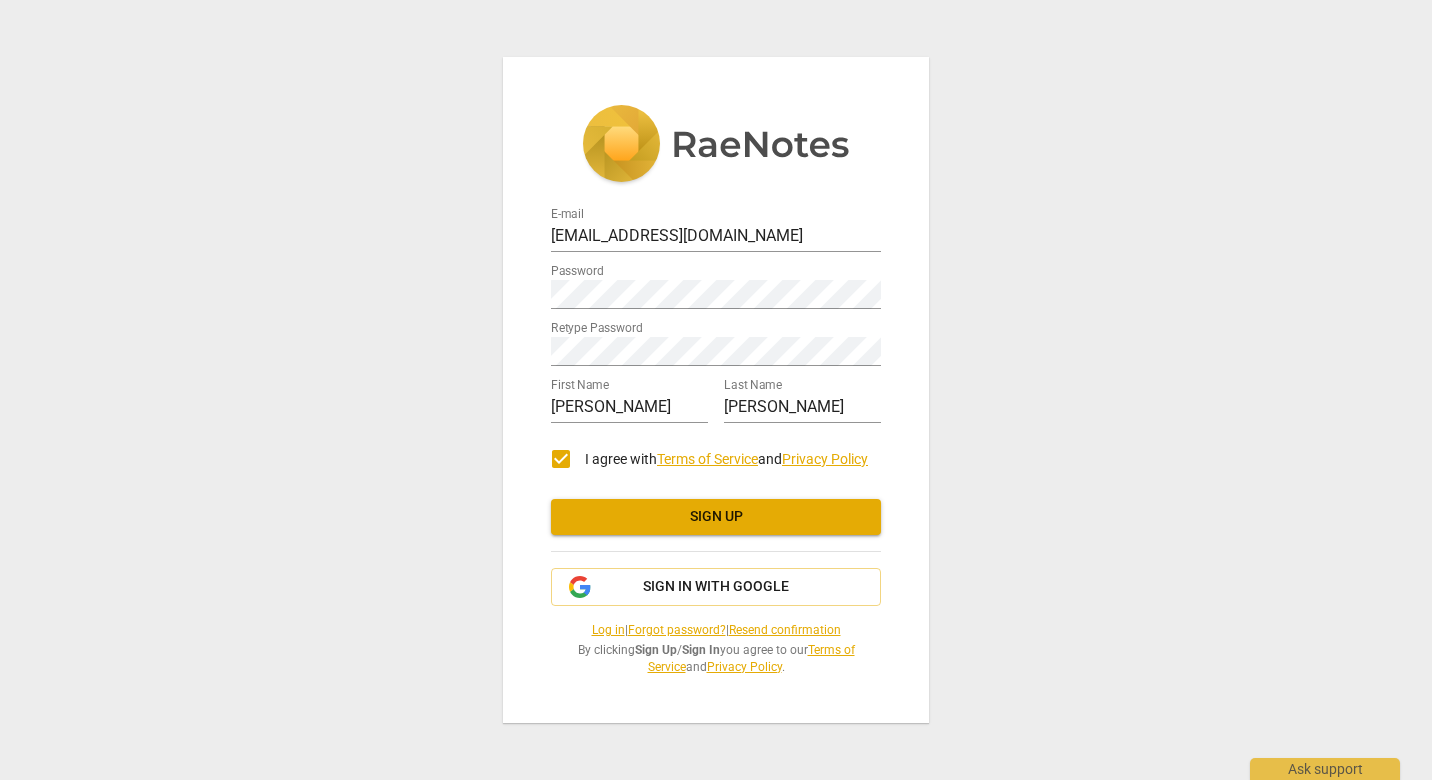 click on "Sign up" at bounding box center [716, 517] 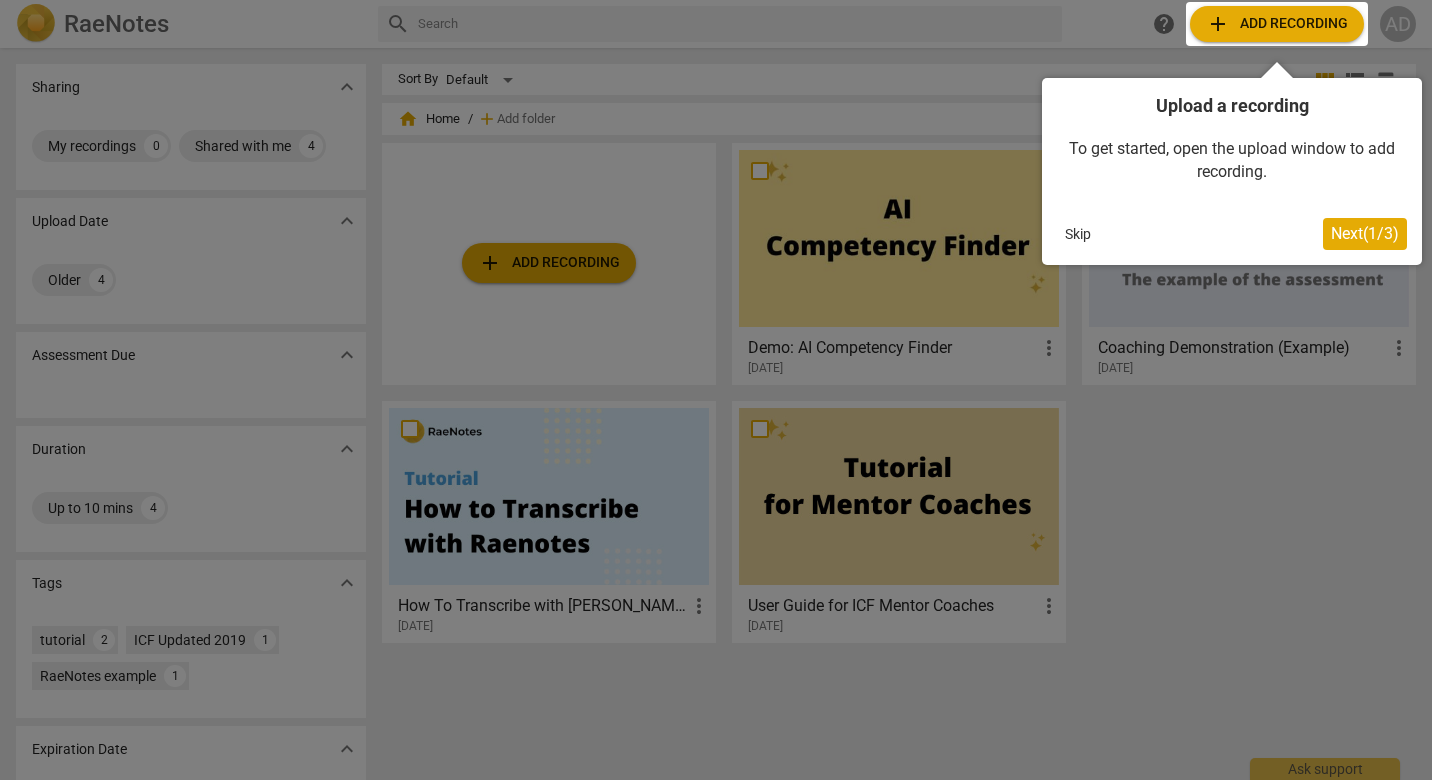 click on "Next  ( 1 / 3 )" at bounding box center [1365, 233] 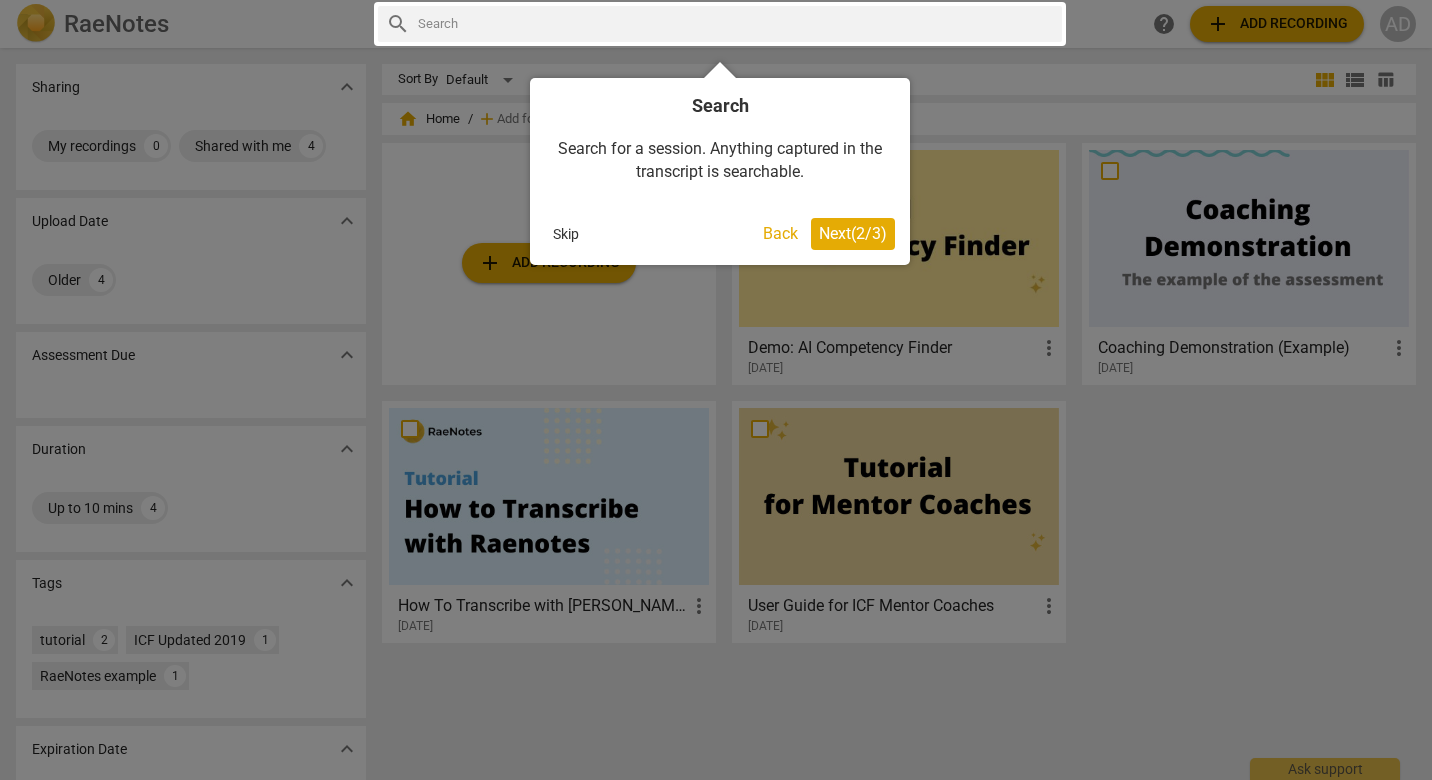 click on "Next  ( 2 / 3 )" at bounding box center [853, 233] 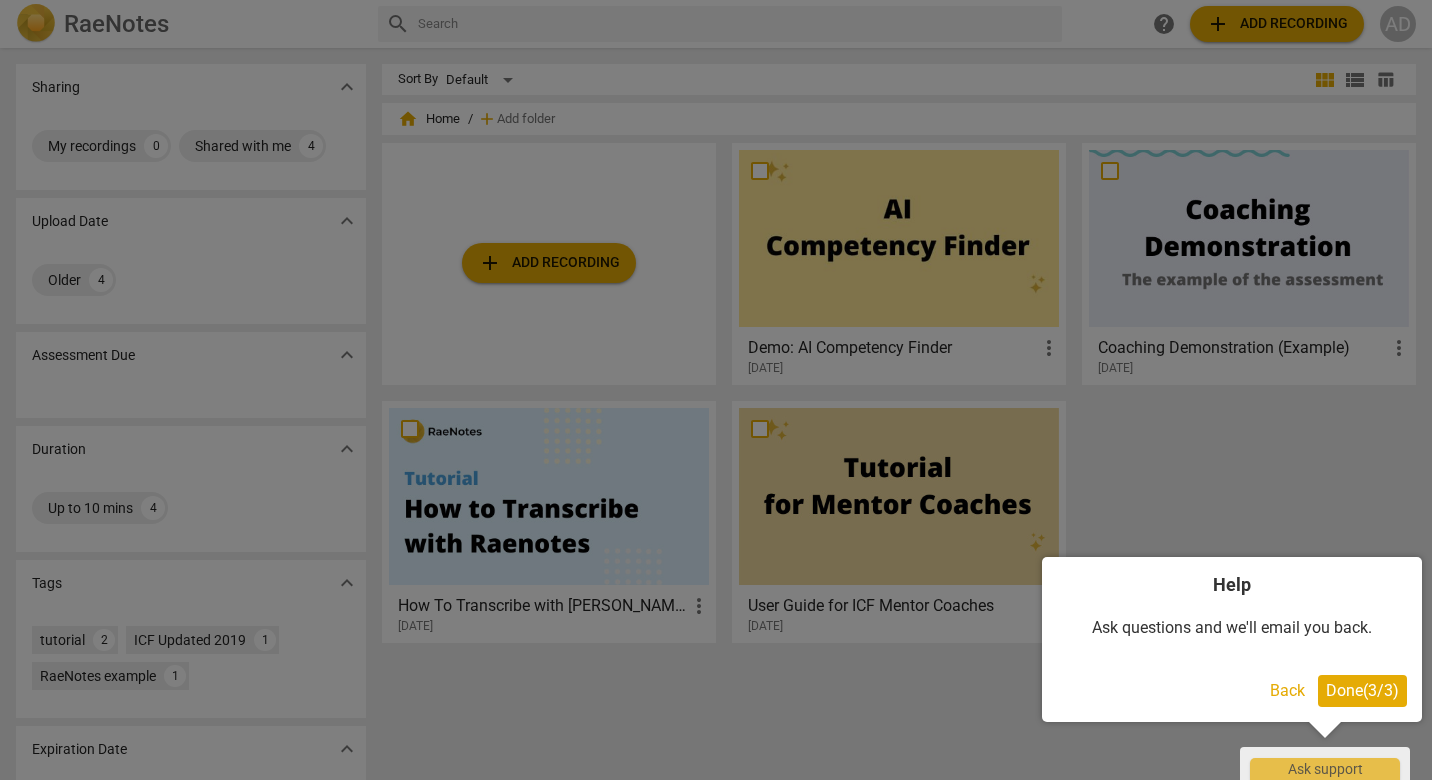 click on "Done  ( 3 / 3 )" at bounding box center [1362, 690] 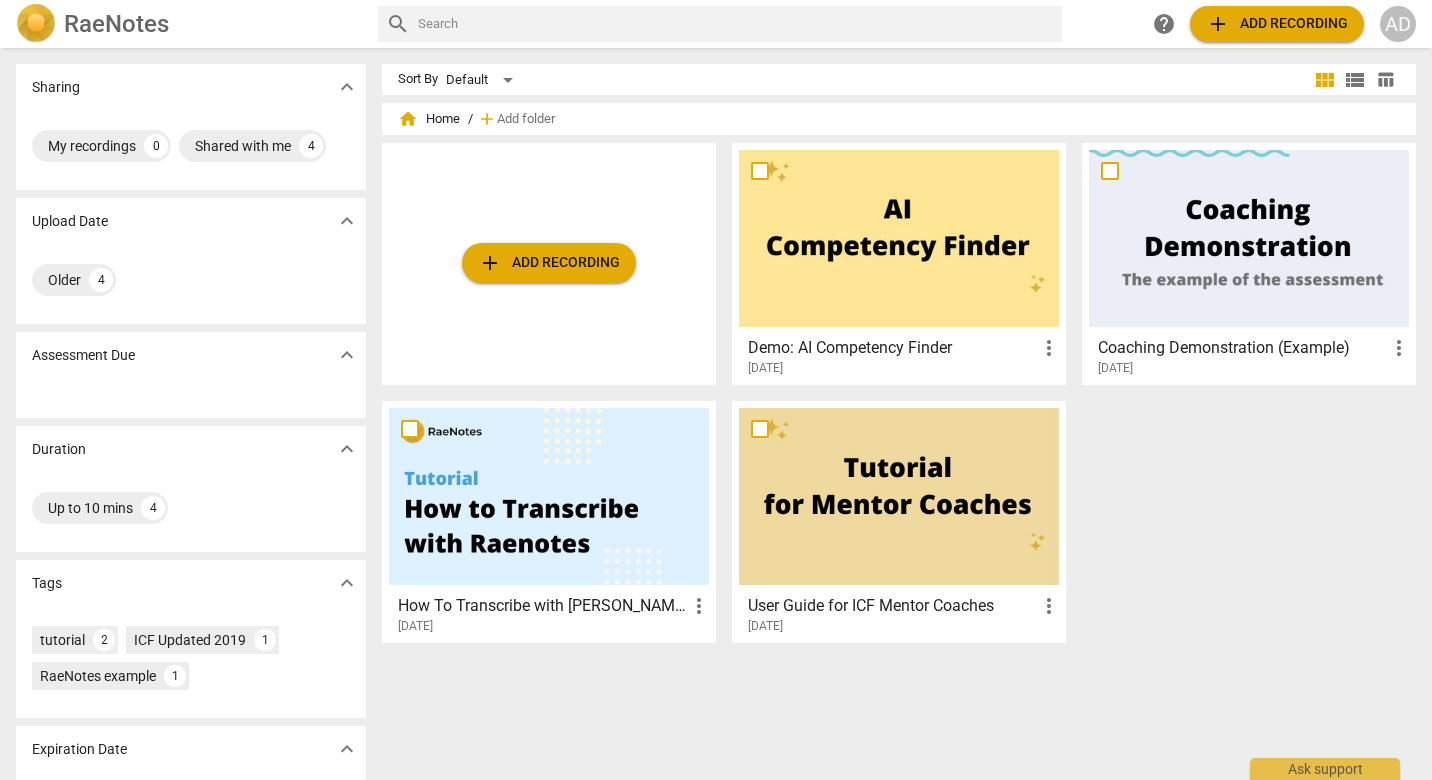 click on "add   Add recording" at bounding box center [1277, 24] 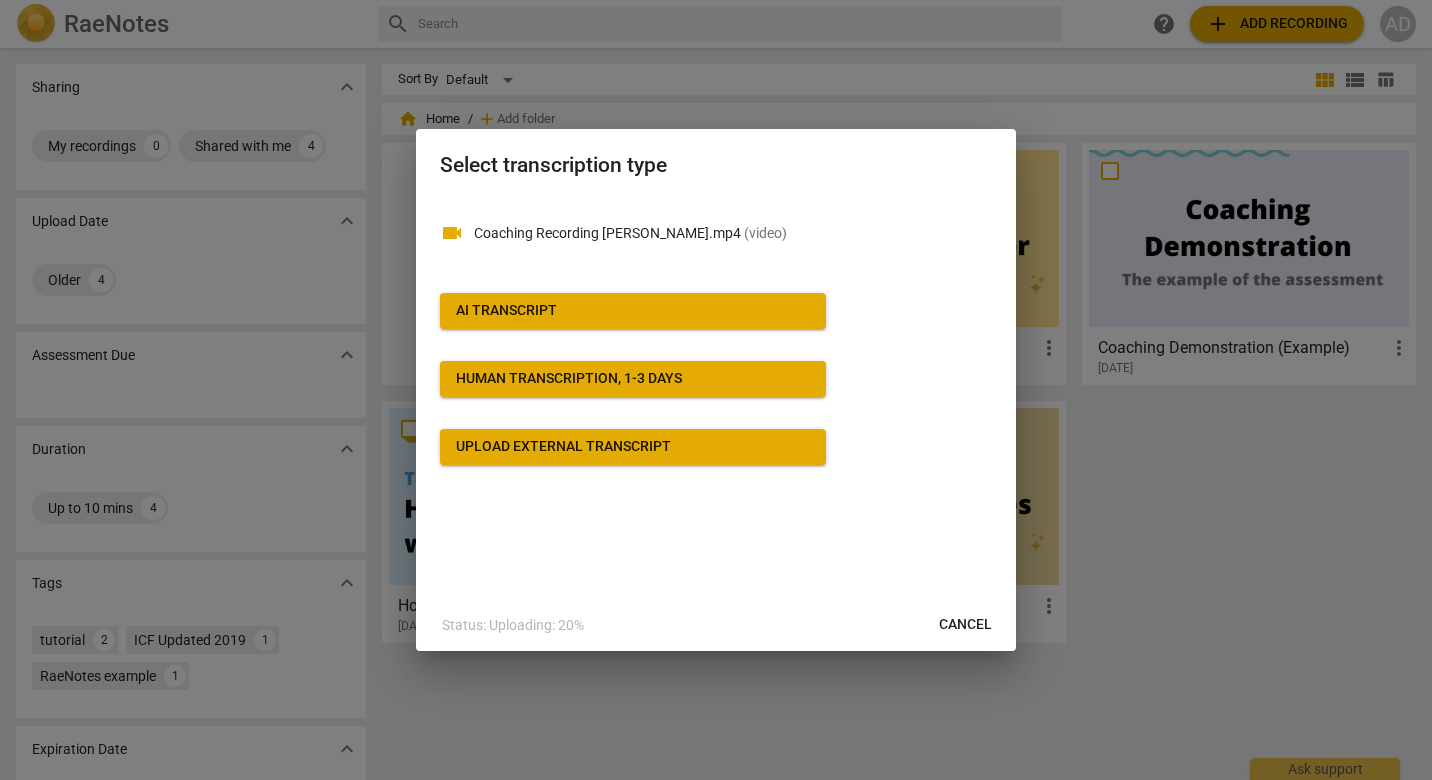 click on "AI Transcript" at bounding box center [506, 311] 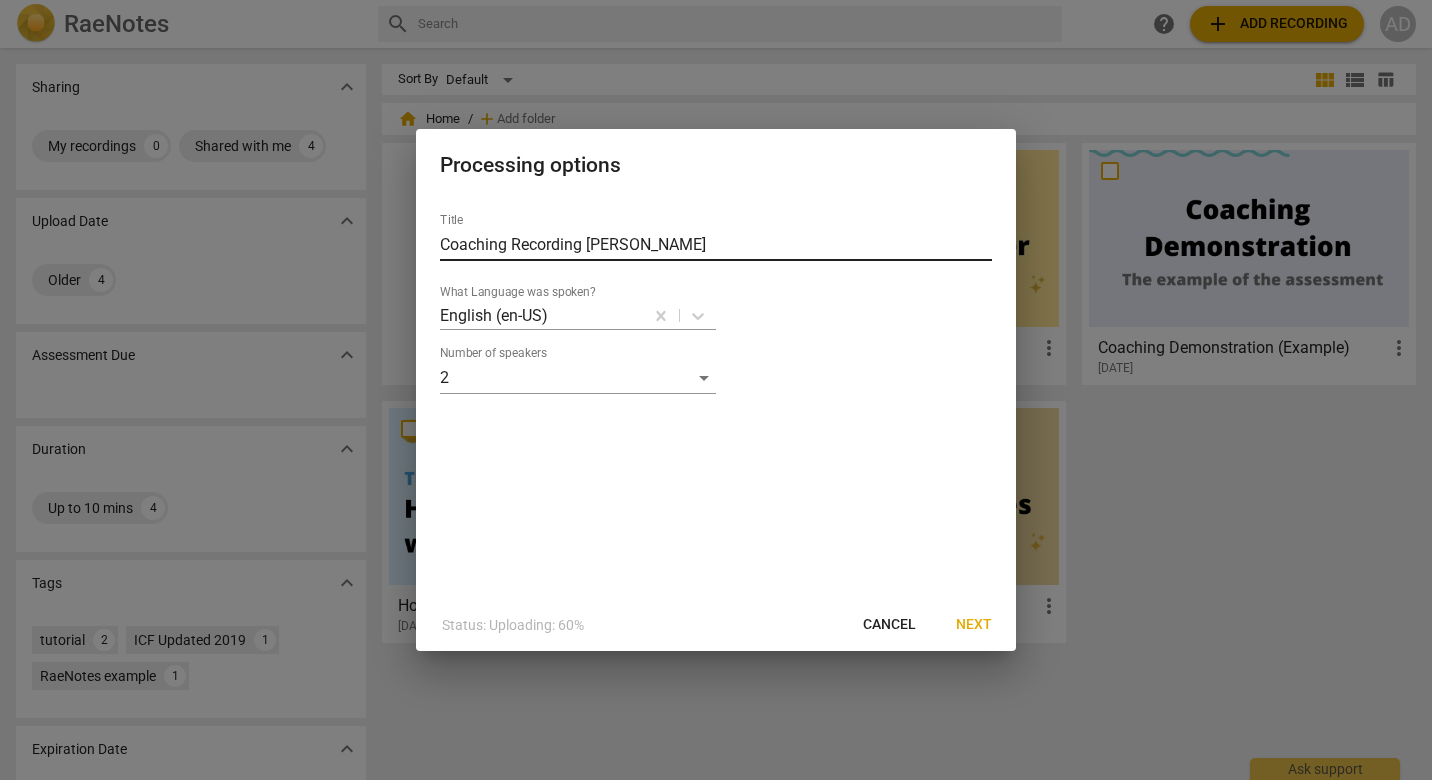 click on "Coaching Recording Josiah" at bounding box center [716, 245] 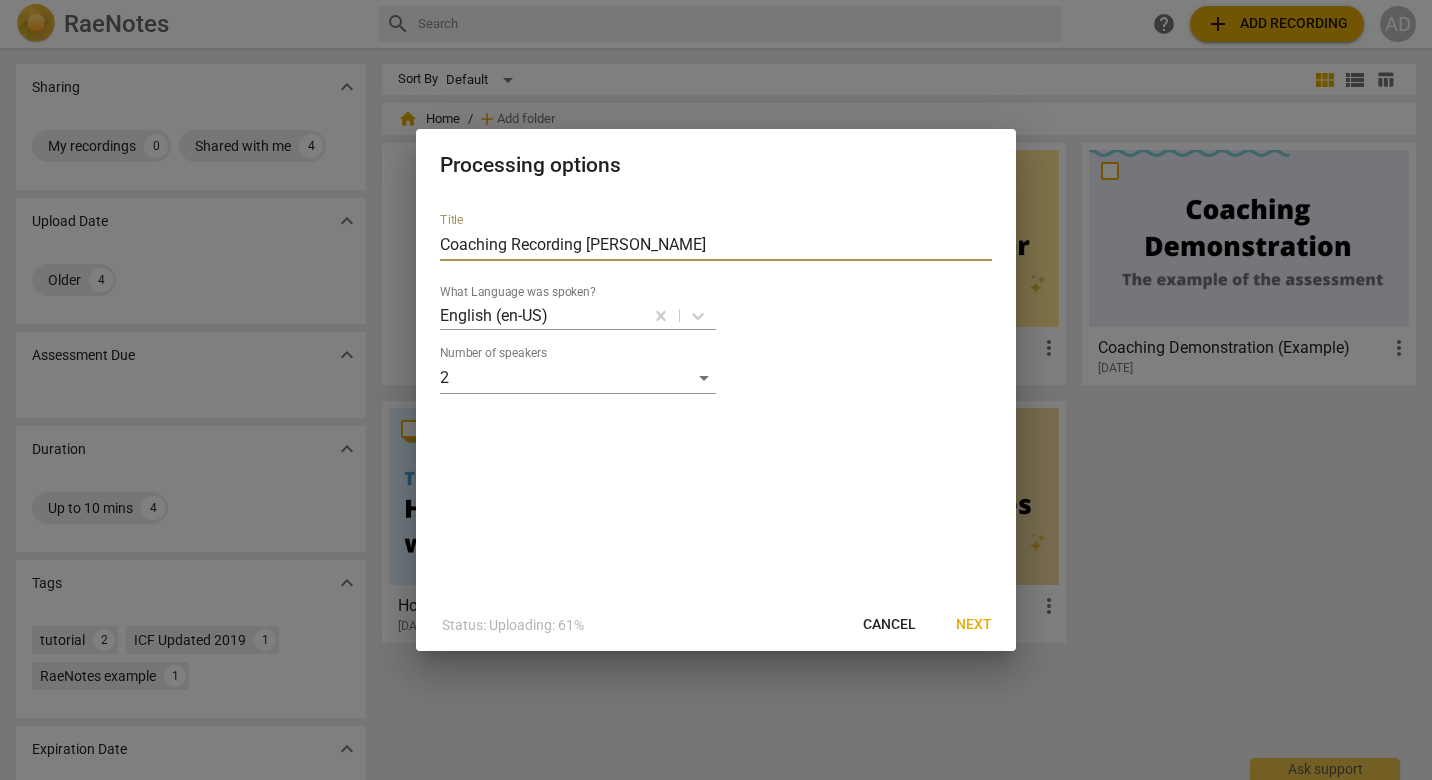 click on "Coaching Recording Josiah" at bounding box center (716, 245) 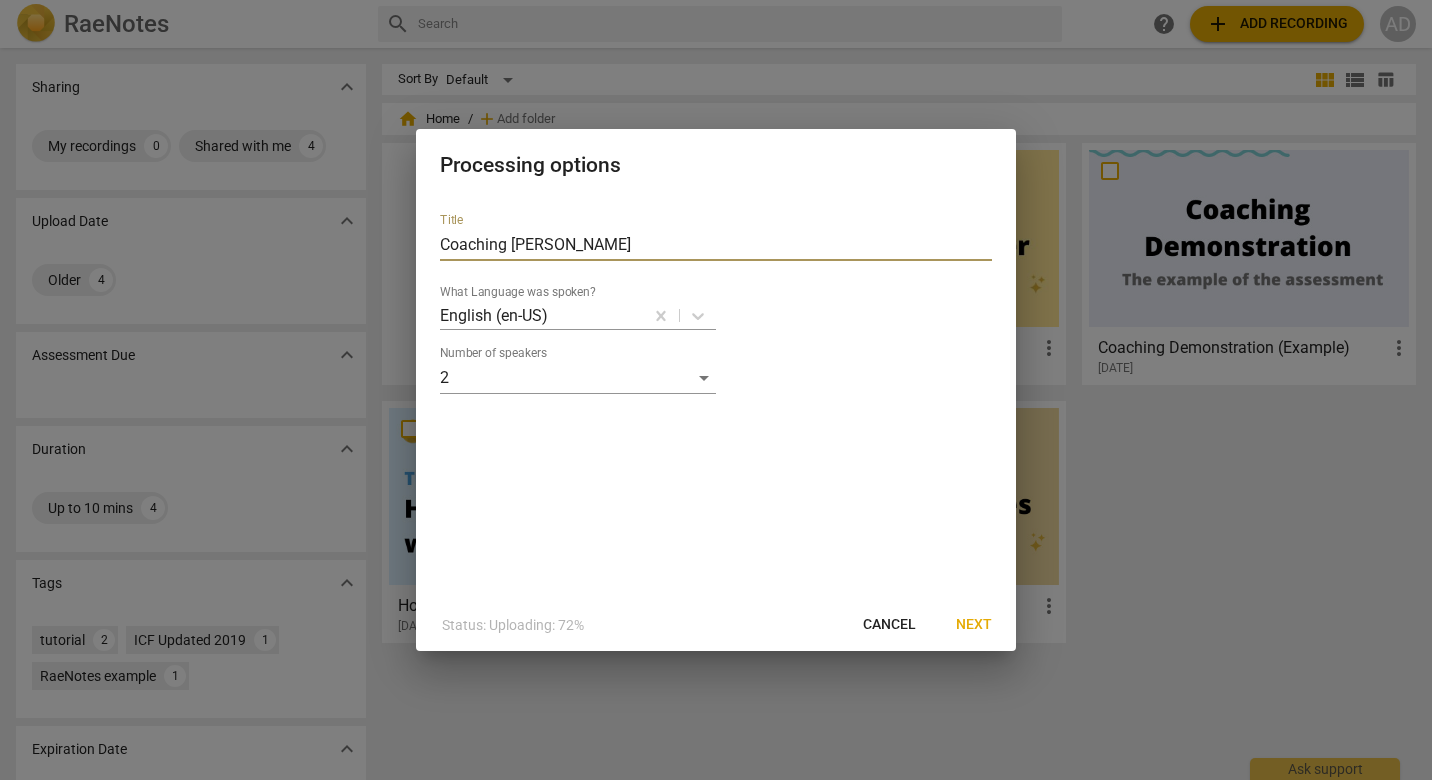 type on "Coaching [PERSON_NAME] & [PERSON_NAME]" 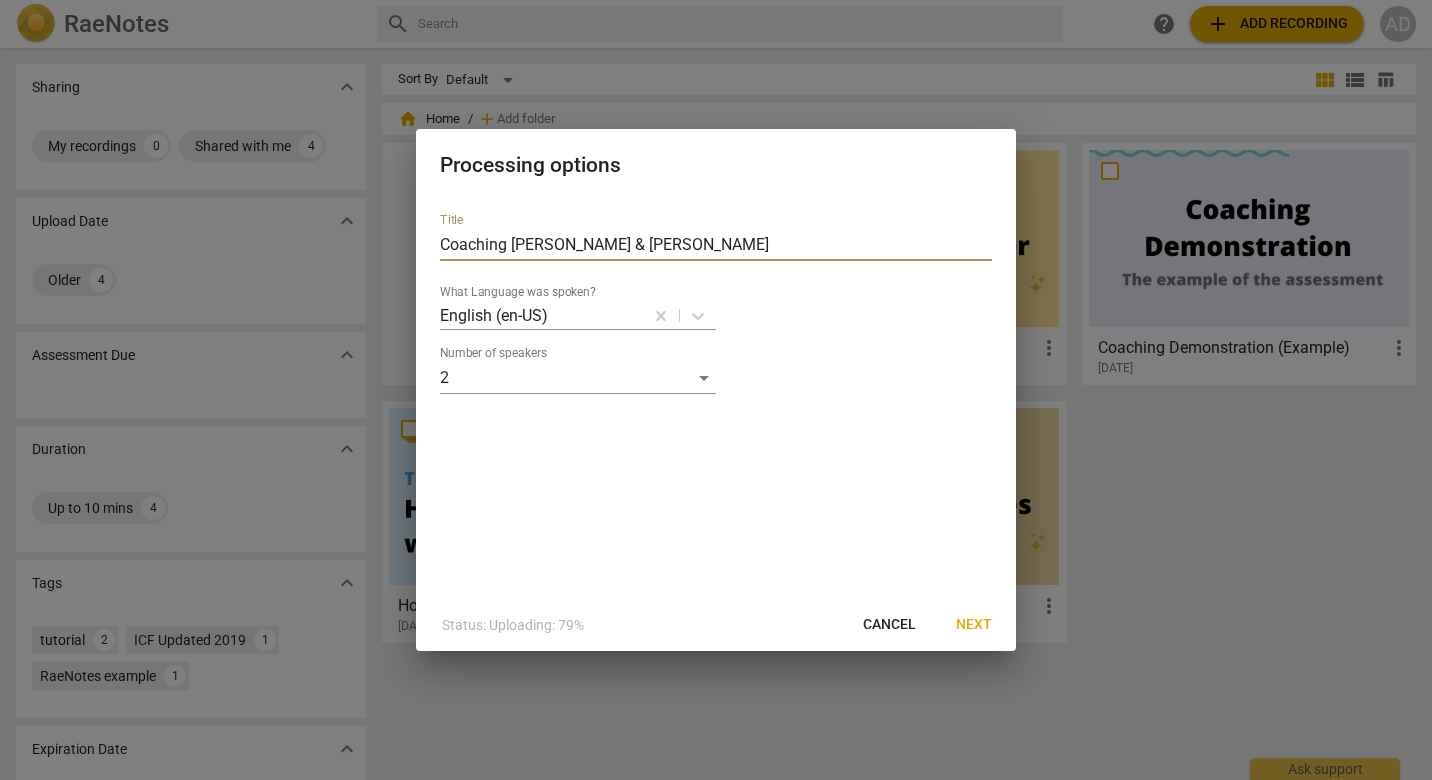 click on "Next" at bounding box center (974, 625) 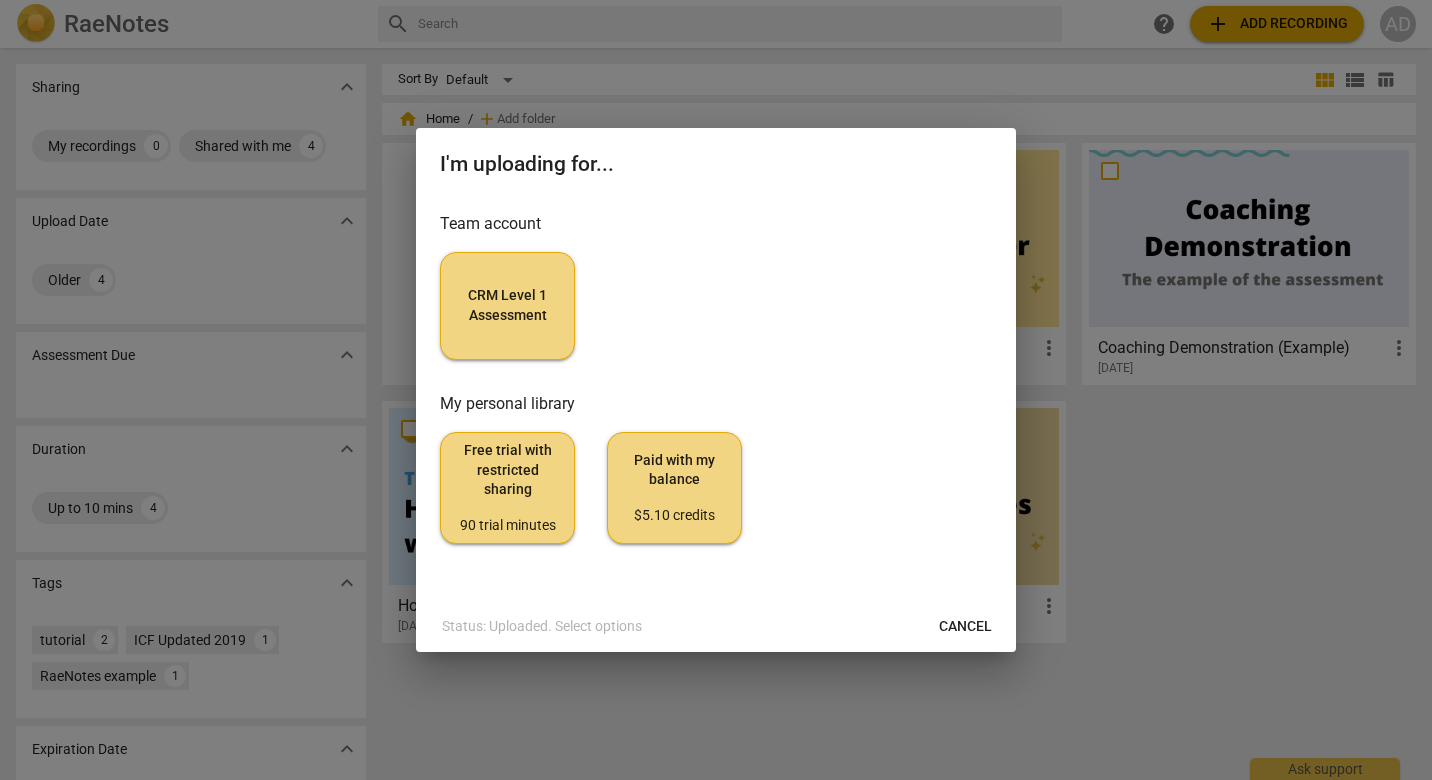 click on "CRM Level 1 Assessment" at bounding box center (507, 305) 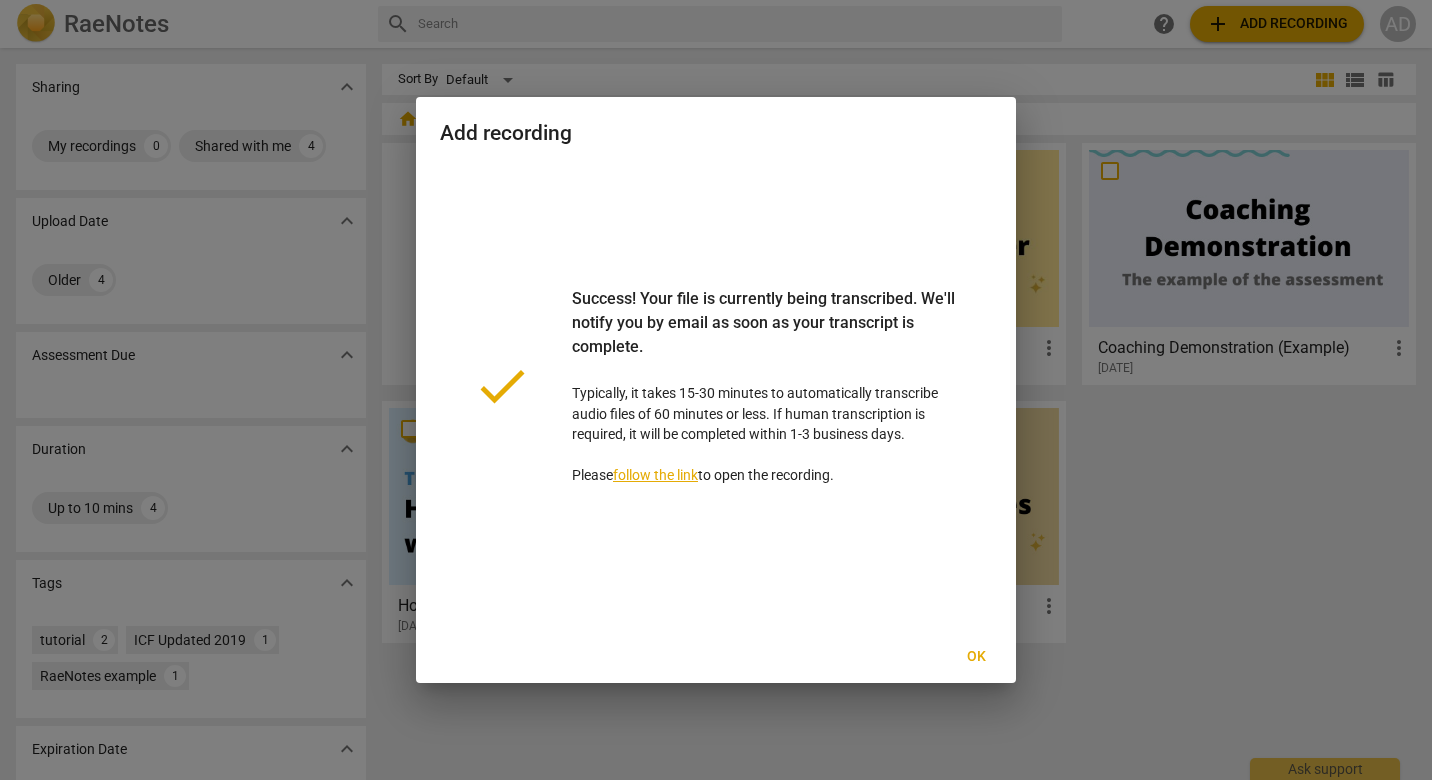 click on "Ok" at bounding box center (976, 657) 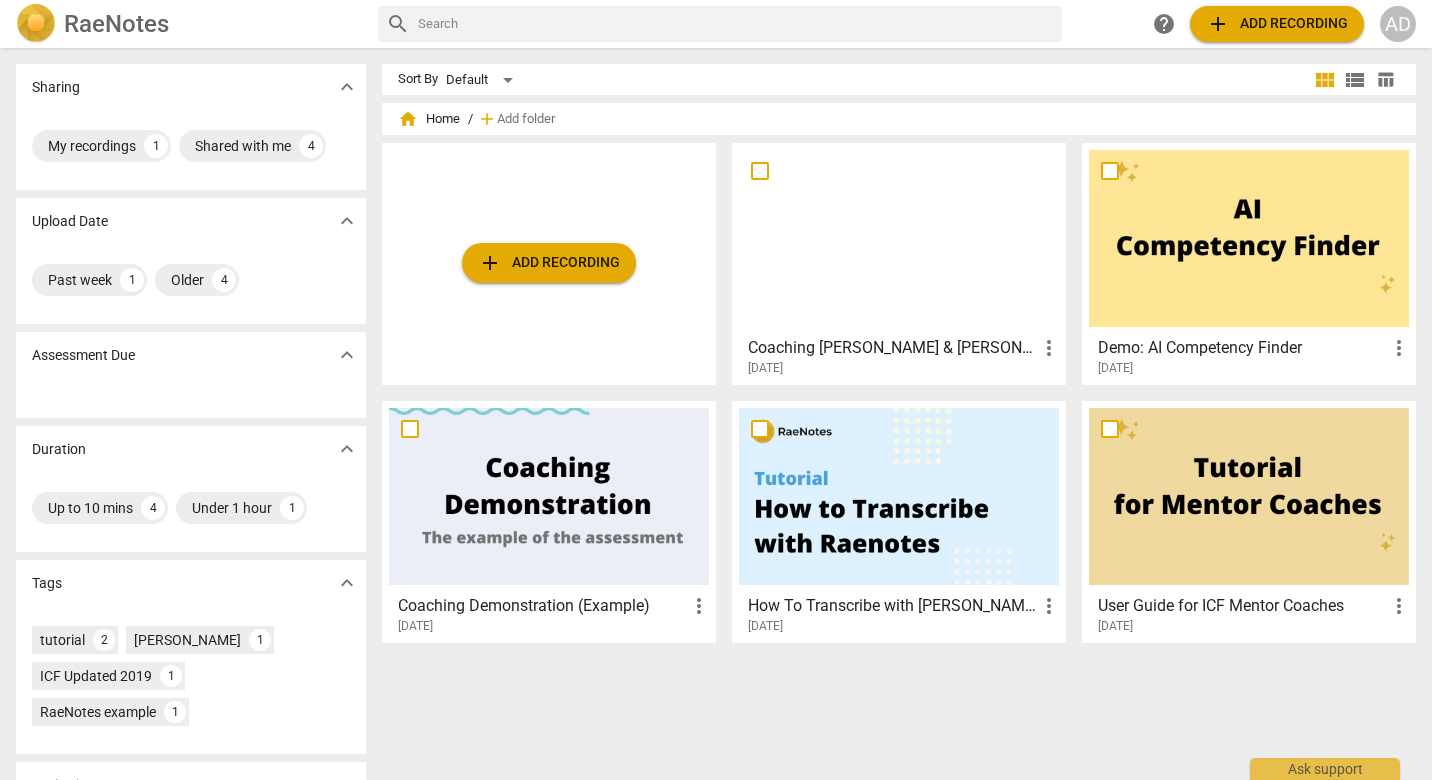 click at bounding box center [899, 238] 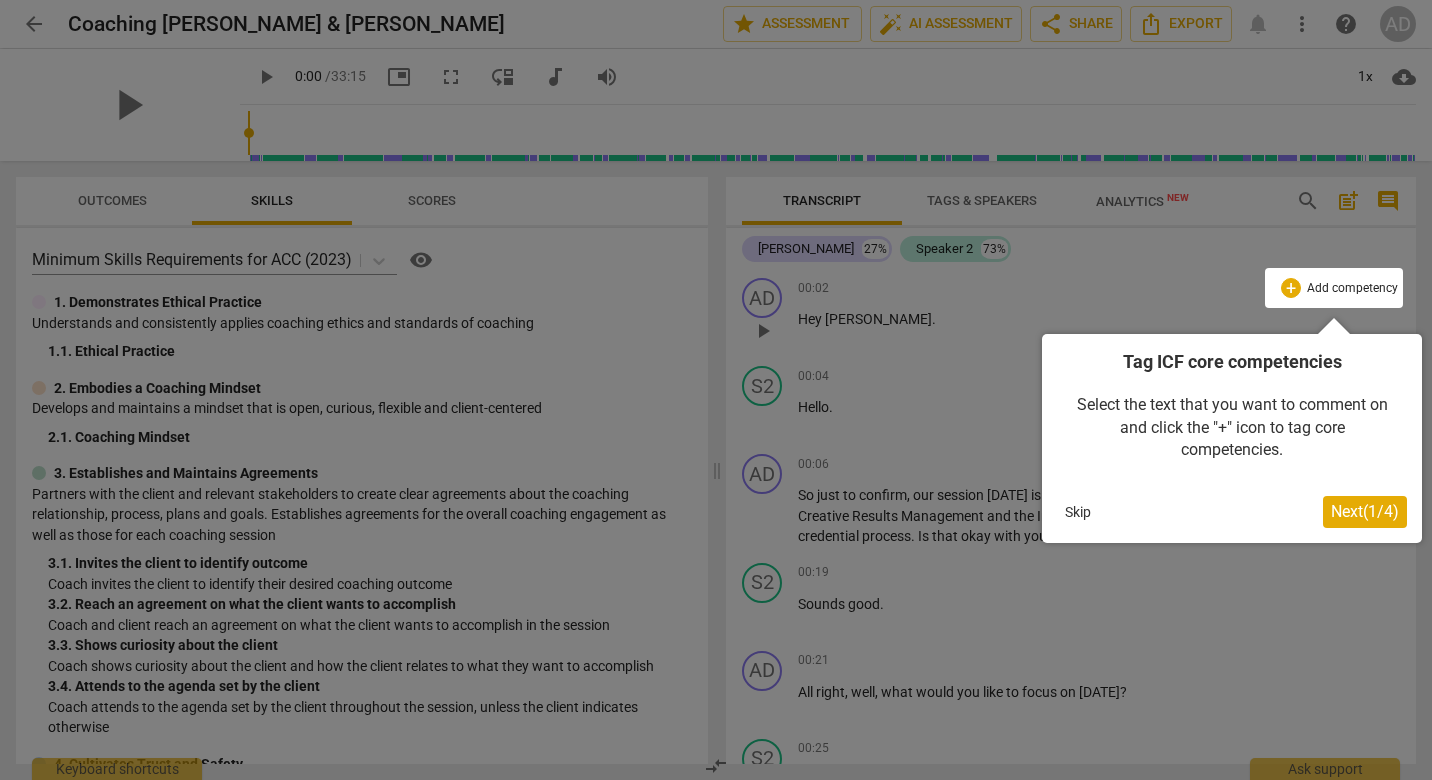click at bounding box center [716, 390] 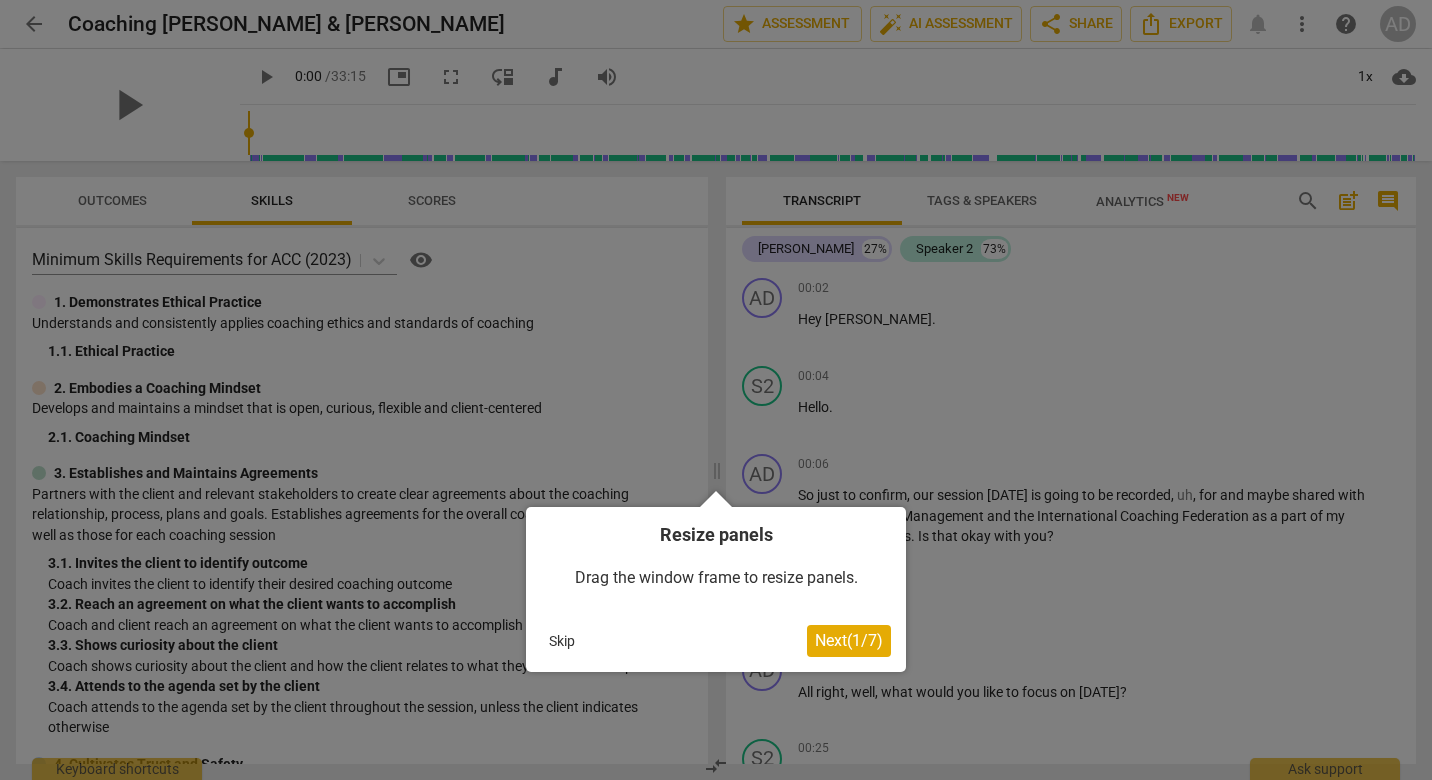 click on "Skip" at bounding box center (562, 641) 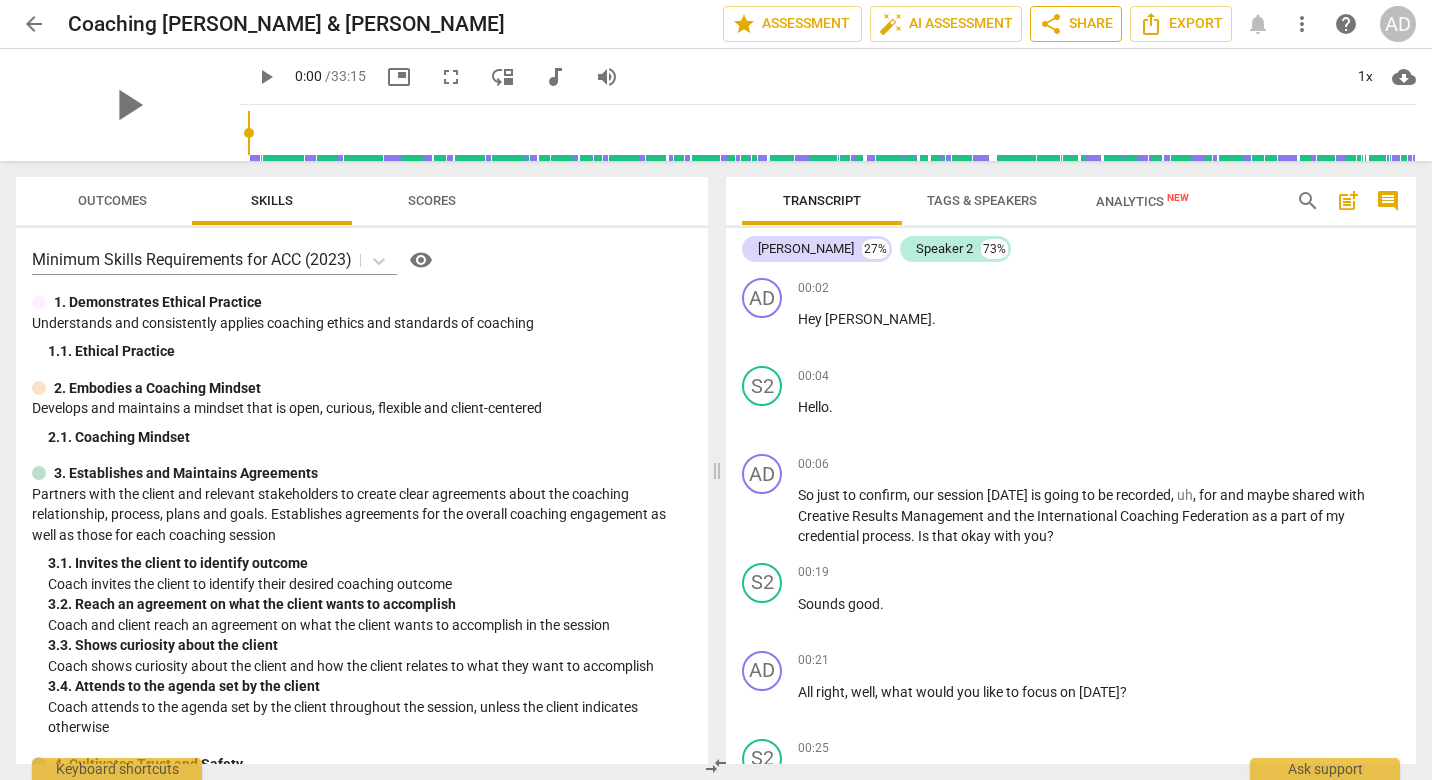 click on "share    Share" at bounding box center [1076, 24] 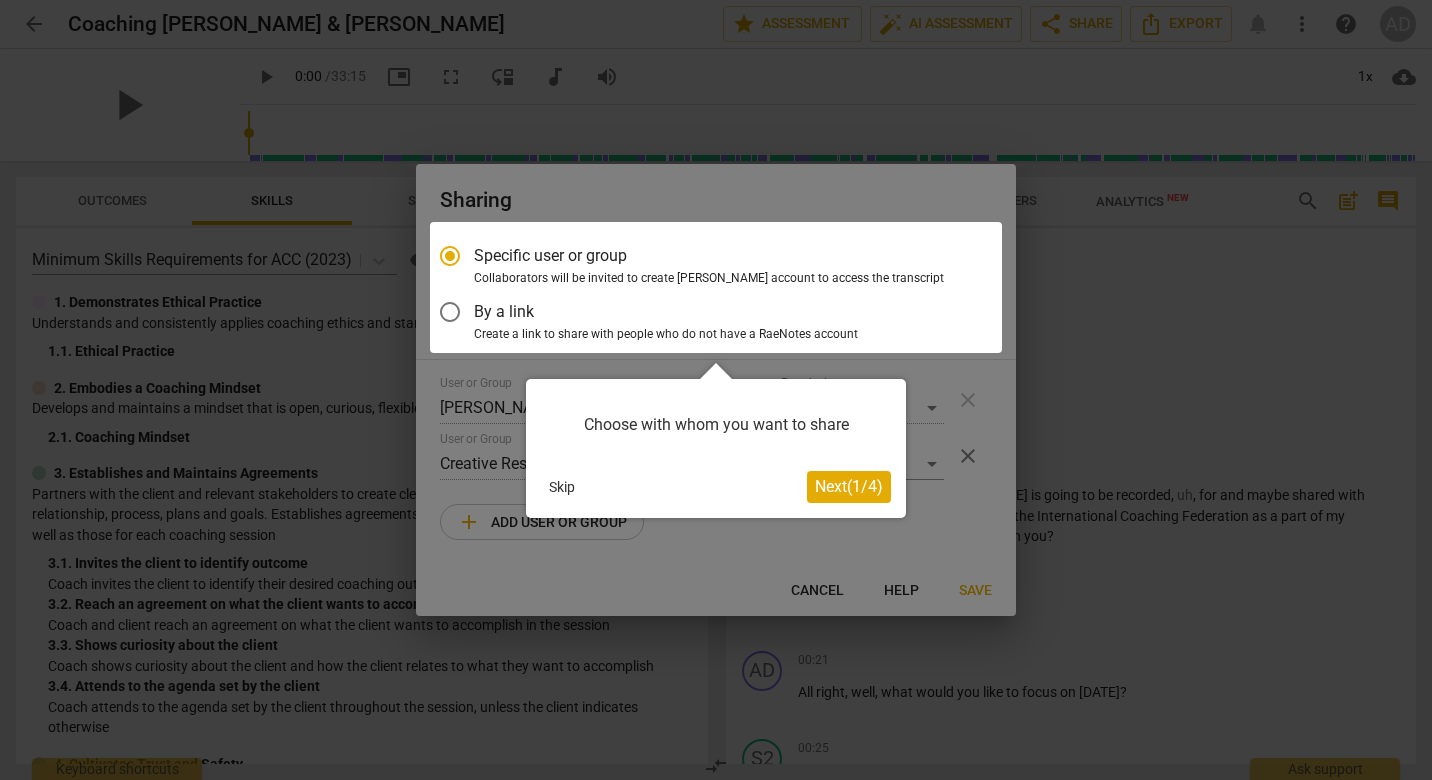 click on "Next  ( 1 / 4 )" at bounding box center [849, 486] 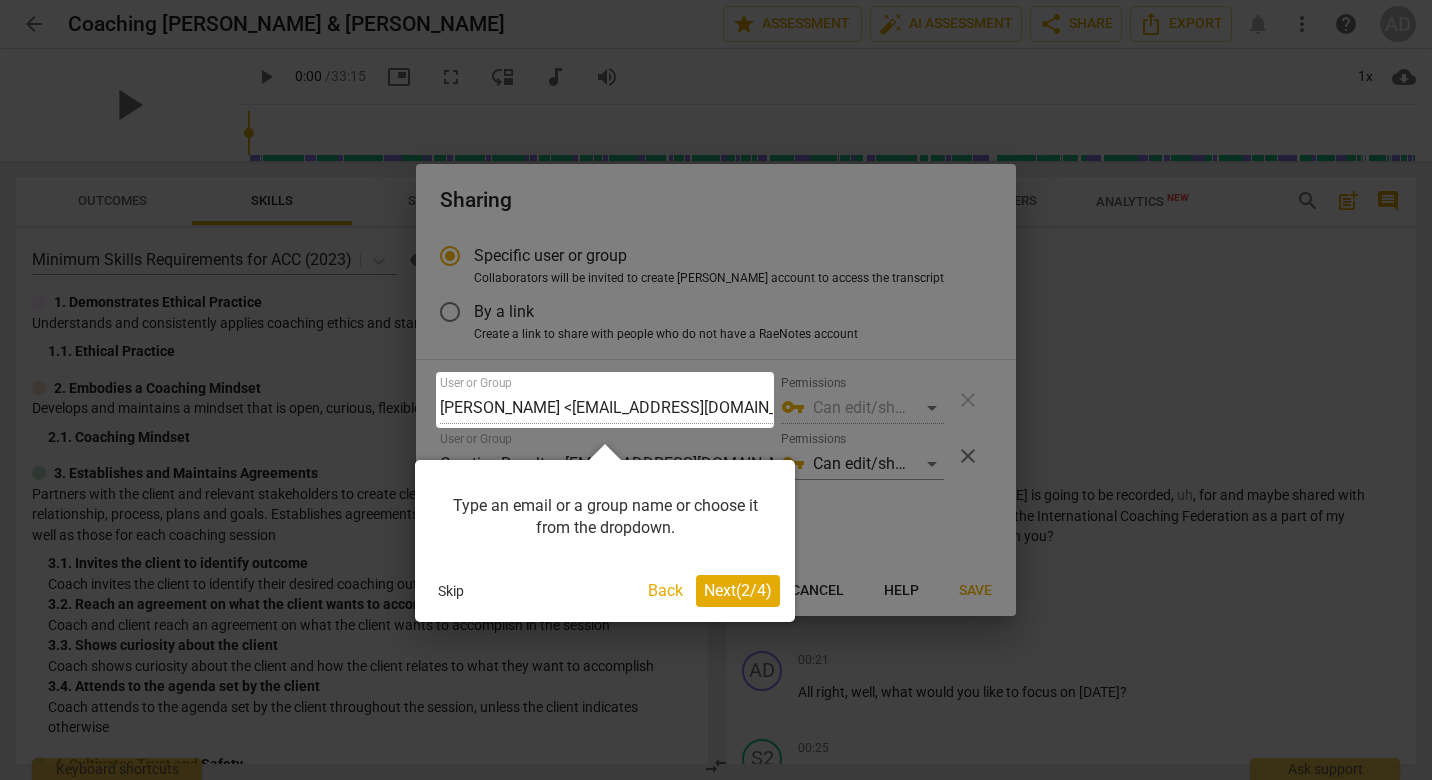 click on "Next  ( 2 / 4 )" at bounding box center (738, 590) 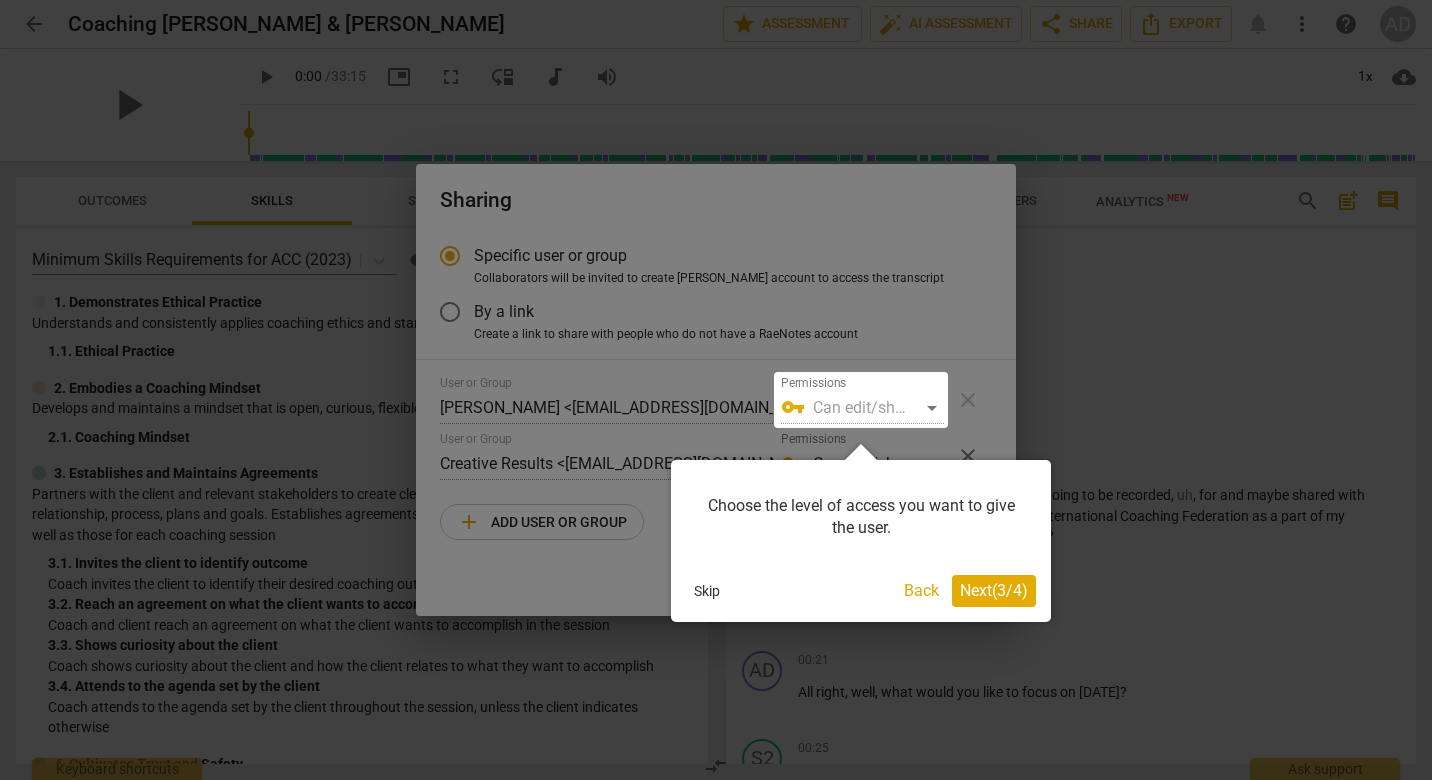click on "Next  ( 3 / 4 )" at bounding box center [994, 590] 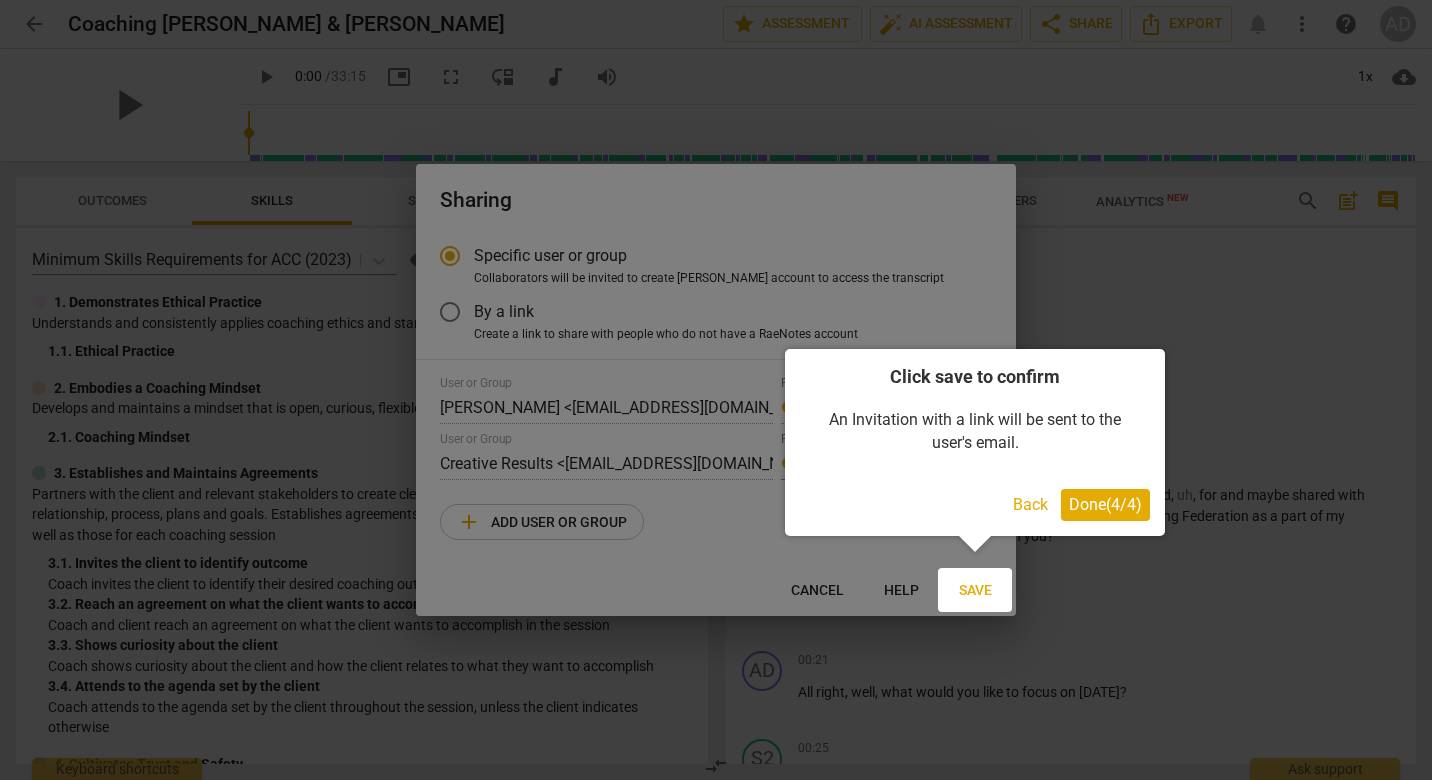 click on "Done  ( 4 / 4 )" at bounding box center [1105, 504] 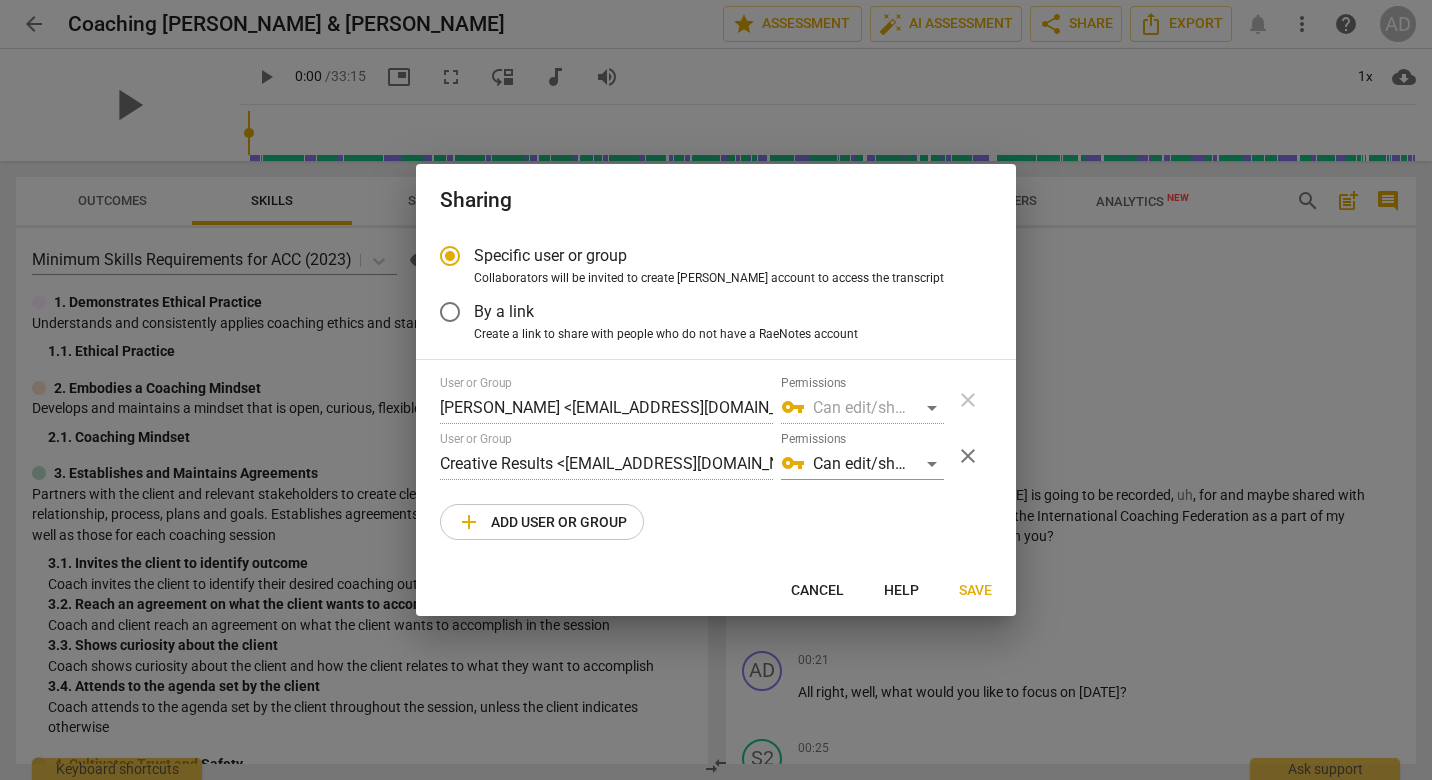 click on "Save" at bounding box center (975, 591) 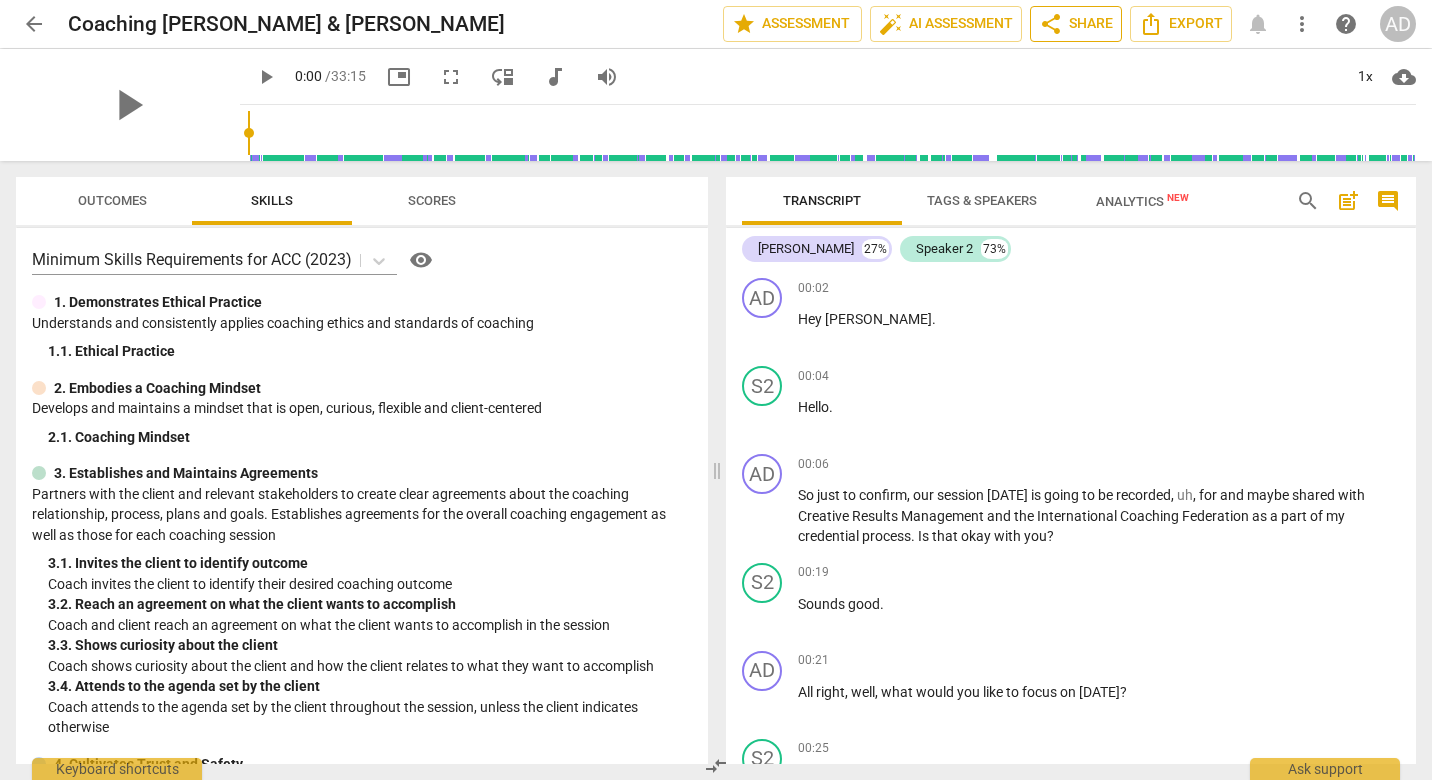 click on "share    Share" at bounding box center (1076, 24) 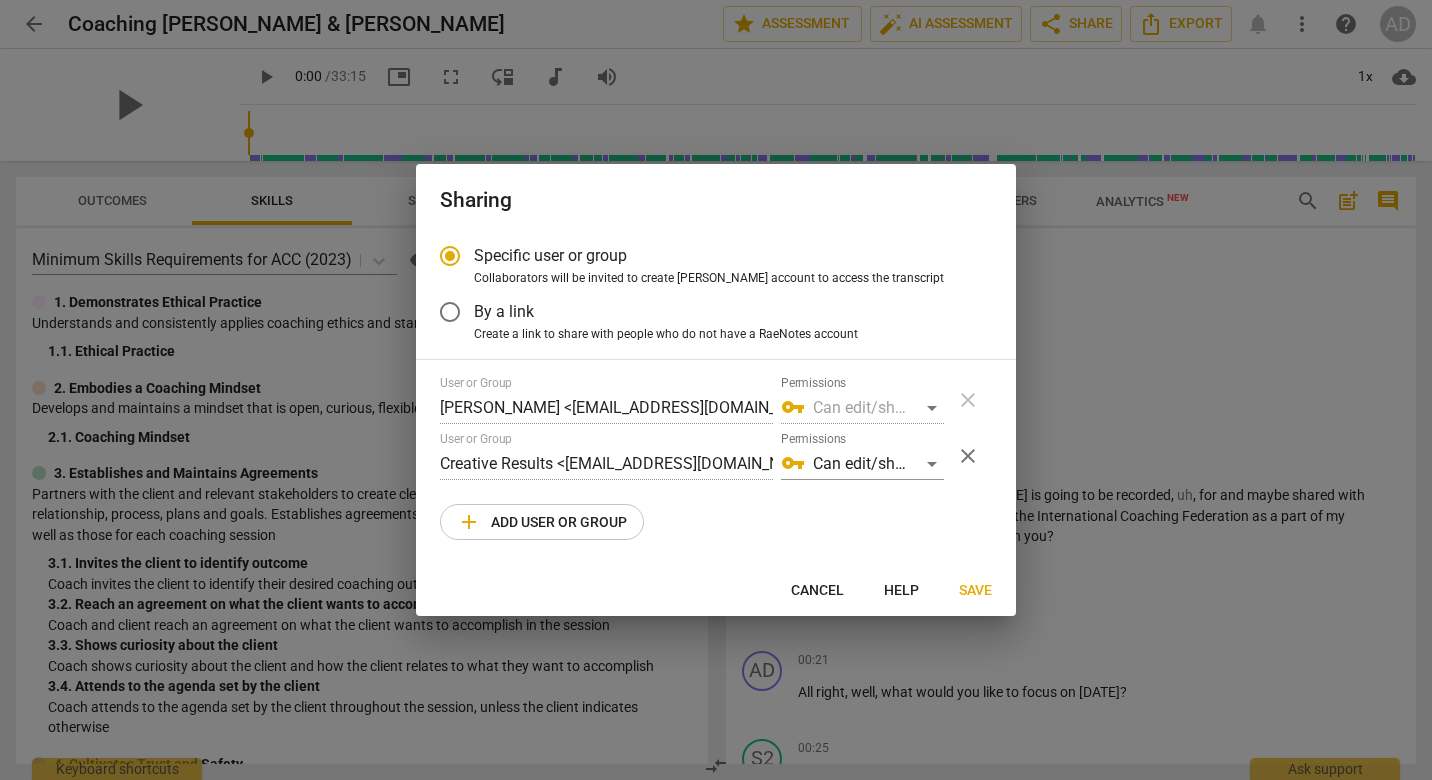 click on "Save" at bounding box center [975, 591] 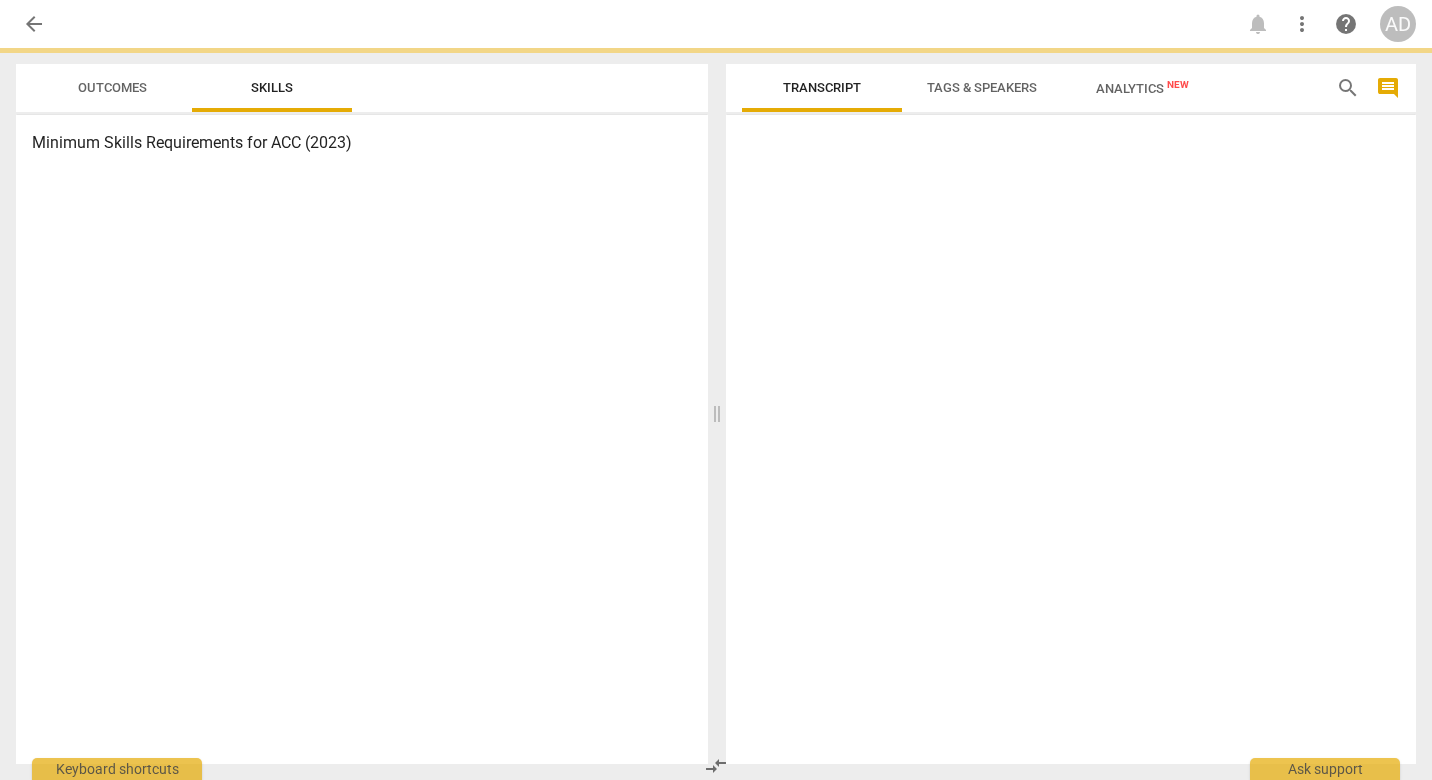 scroll, scrollTop: 0, scrollLeft: 0, axis: both 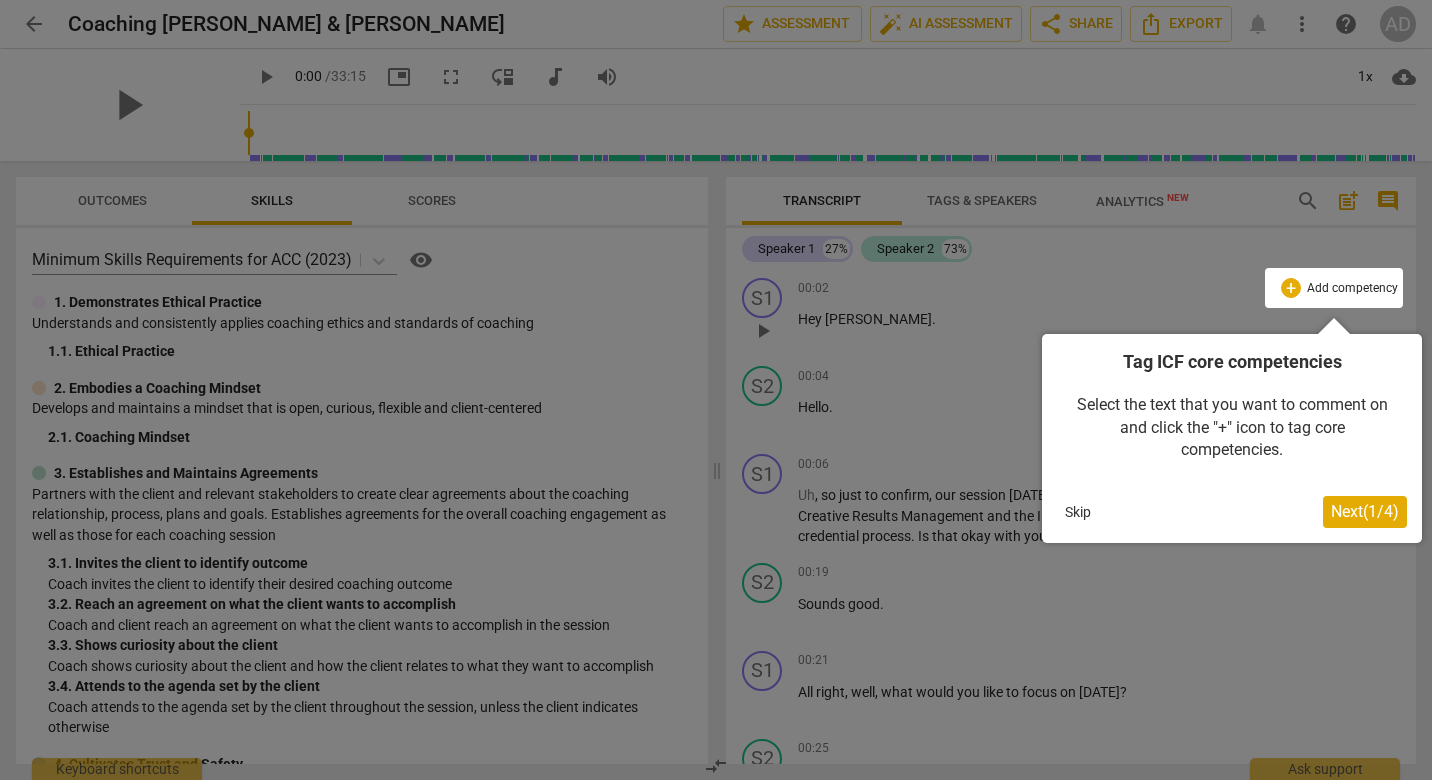 click on "Next  ( 1 / 4 )" at bounding box center [1365, 511] 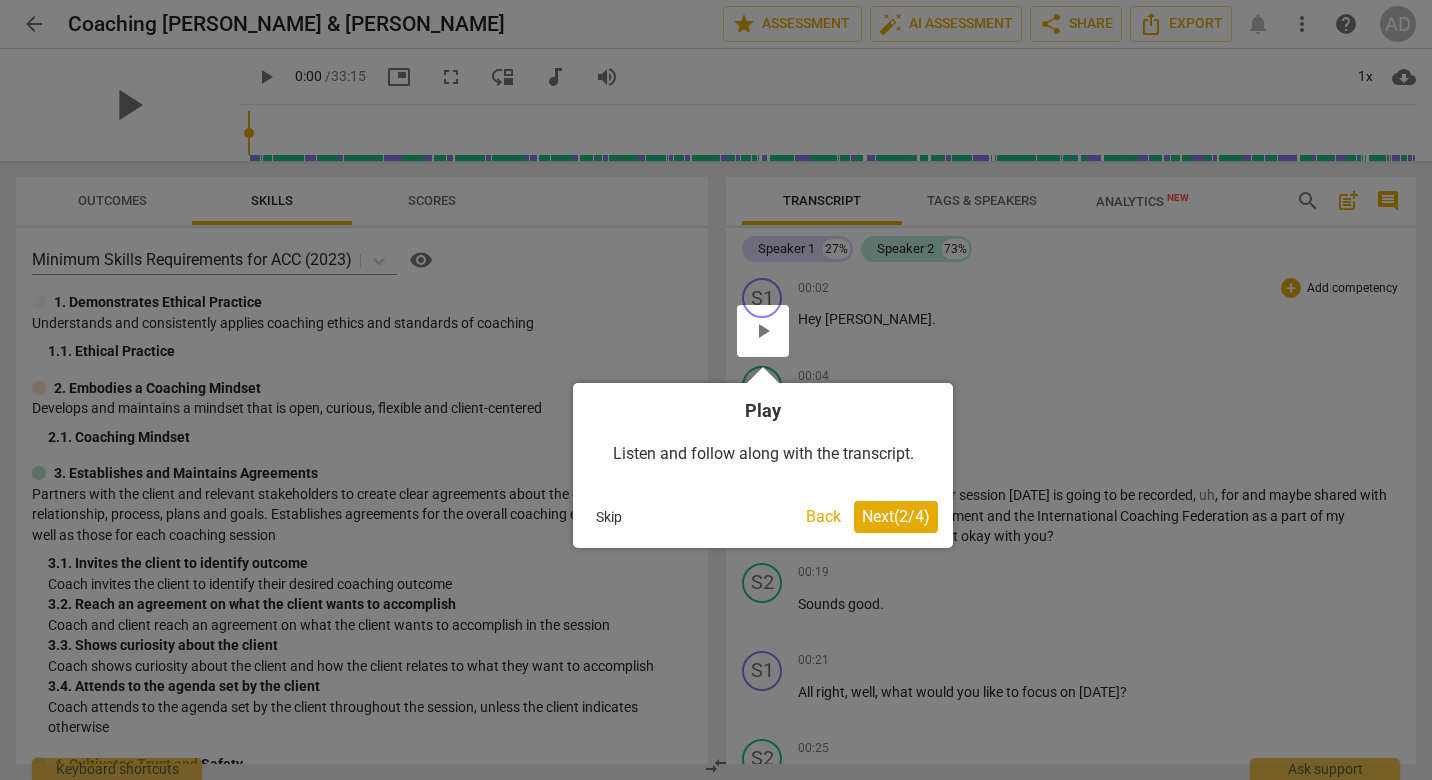 click on "Next  ( 2 / 4 )" at bounding box center [896, 516] 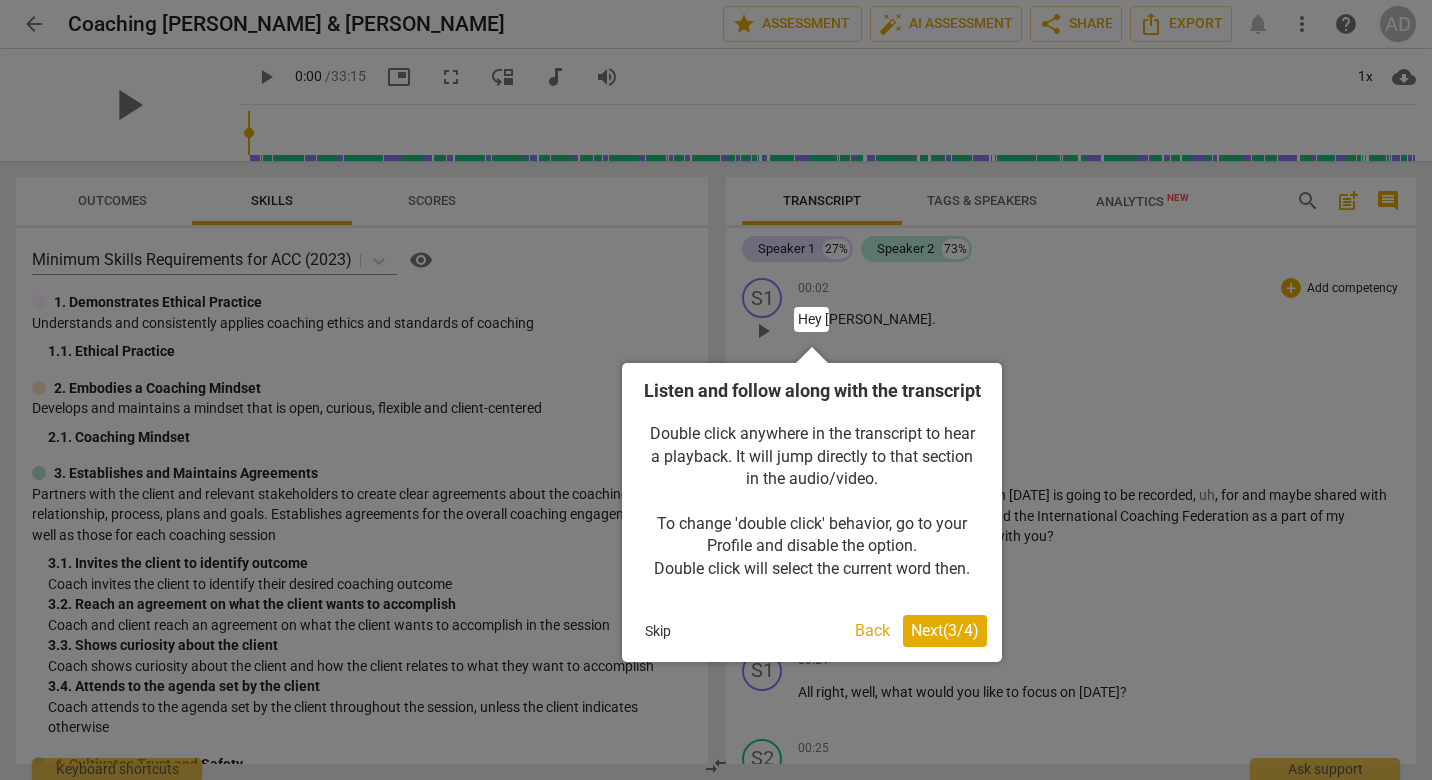 click on "Next  ( 3 / 4 )" at bounding box center [945, 630] 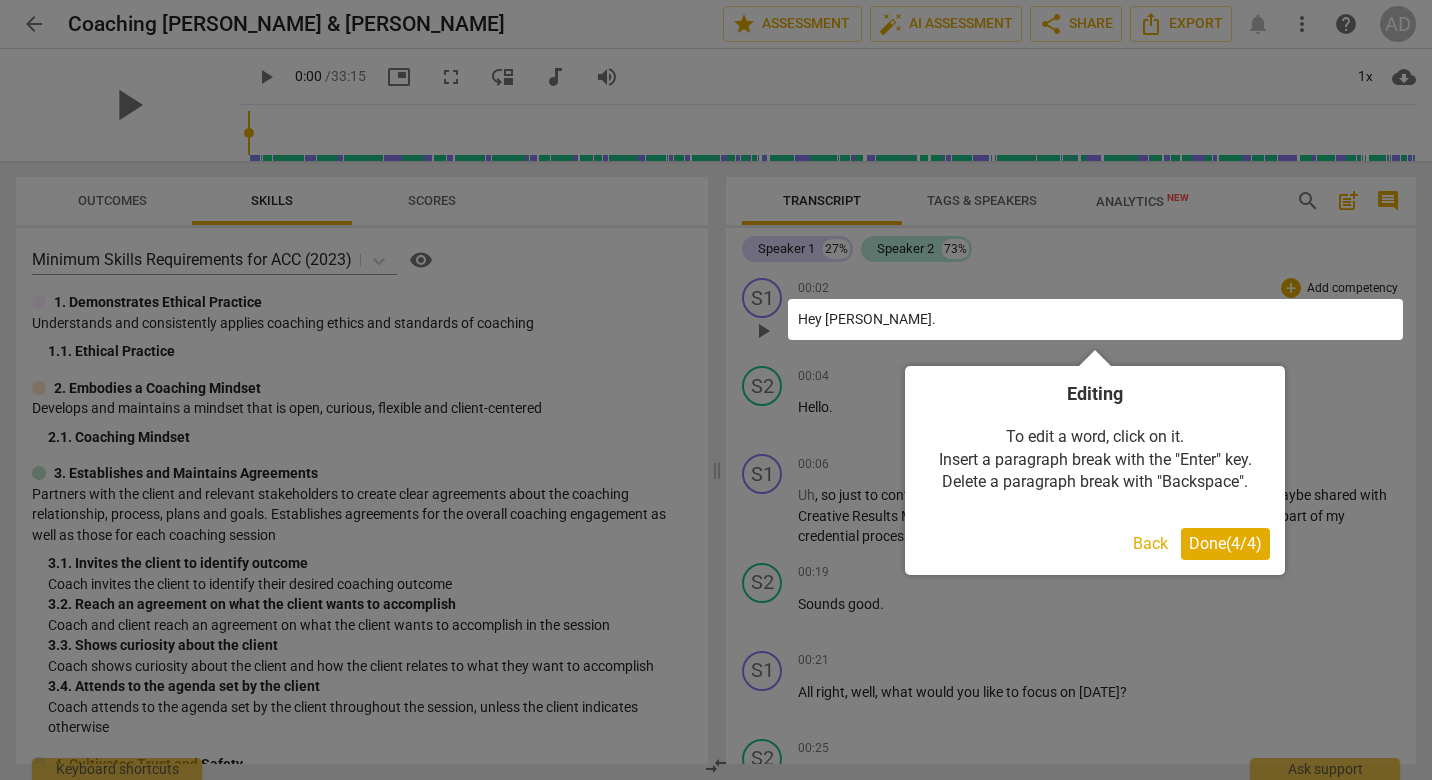 click on "Done  ( 4 / 4 )" at bounding box center [1225, 543] 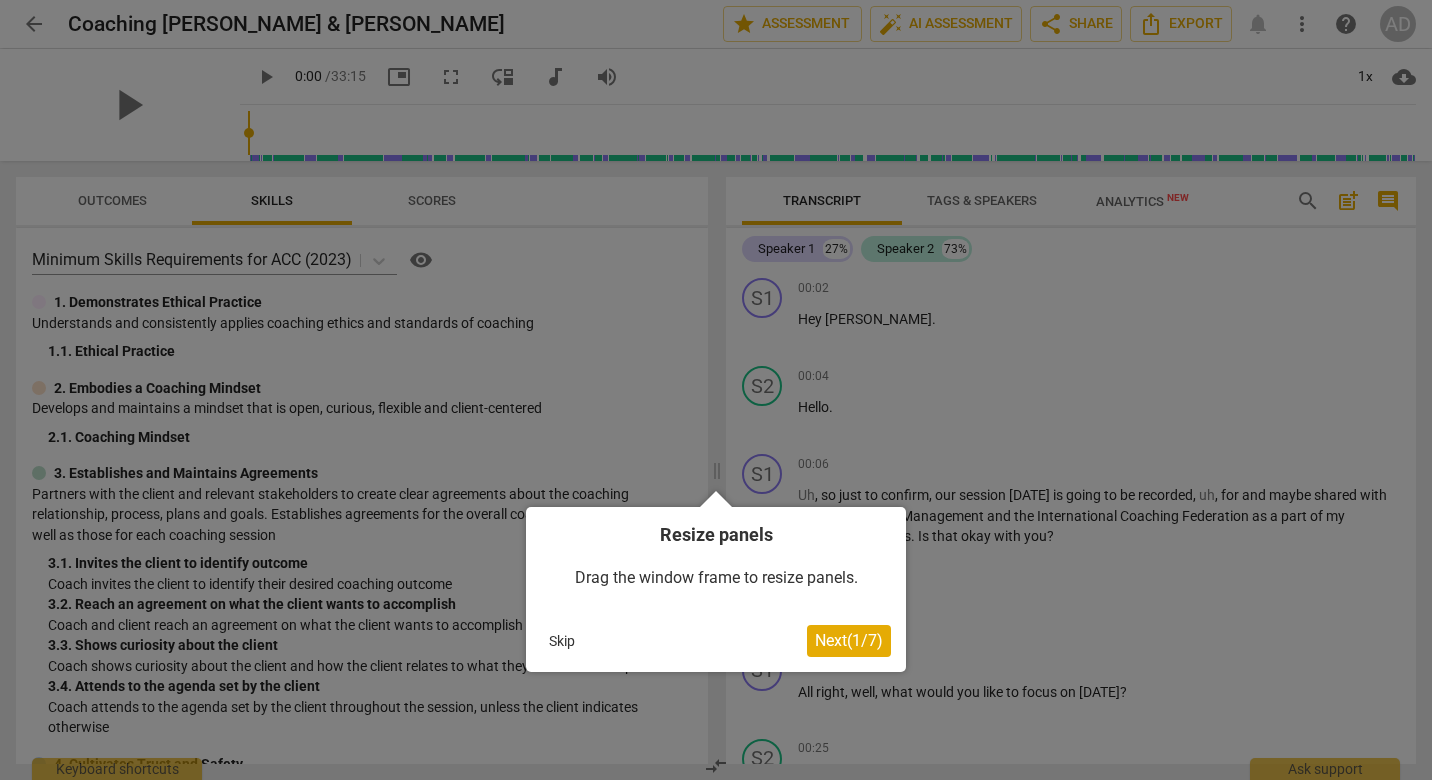 click on "Next  ( 1 / 7 )" at bounding box center (849, 641) 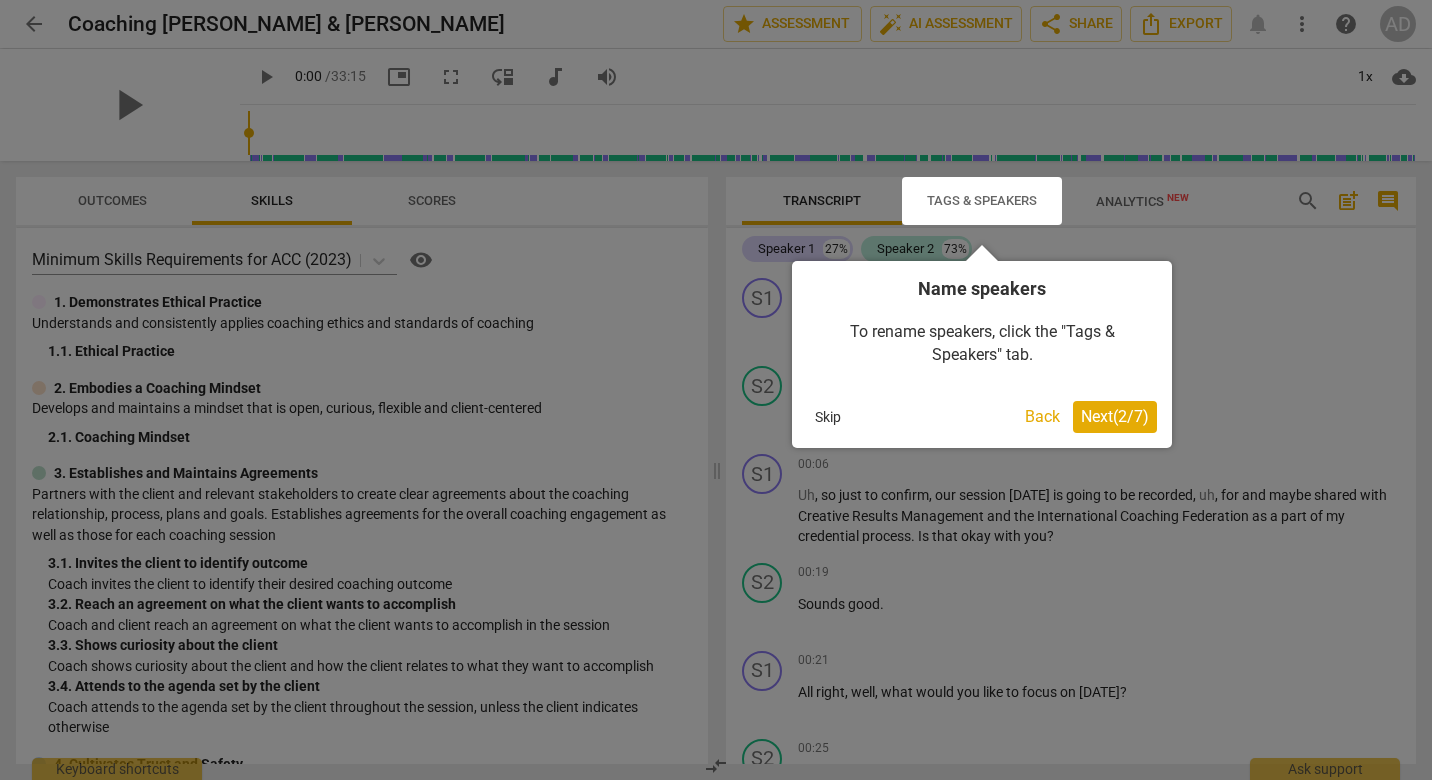 click on "Next  ( 2 / 7 )" at bounding box center (1115, 416) 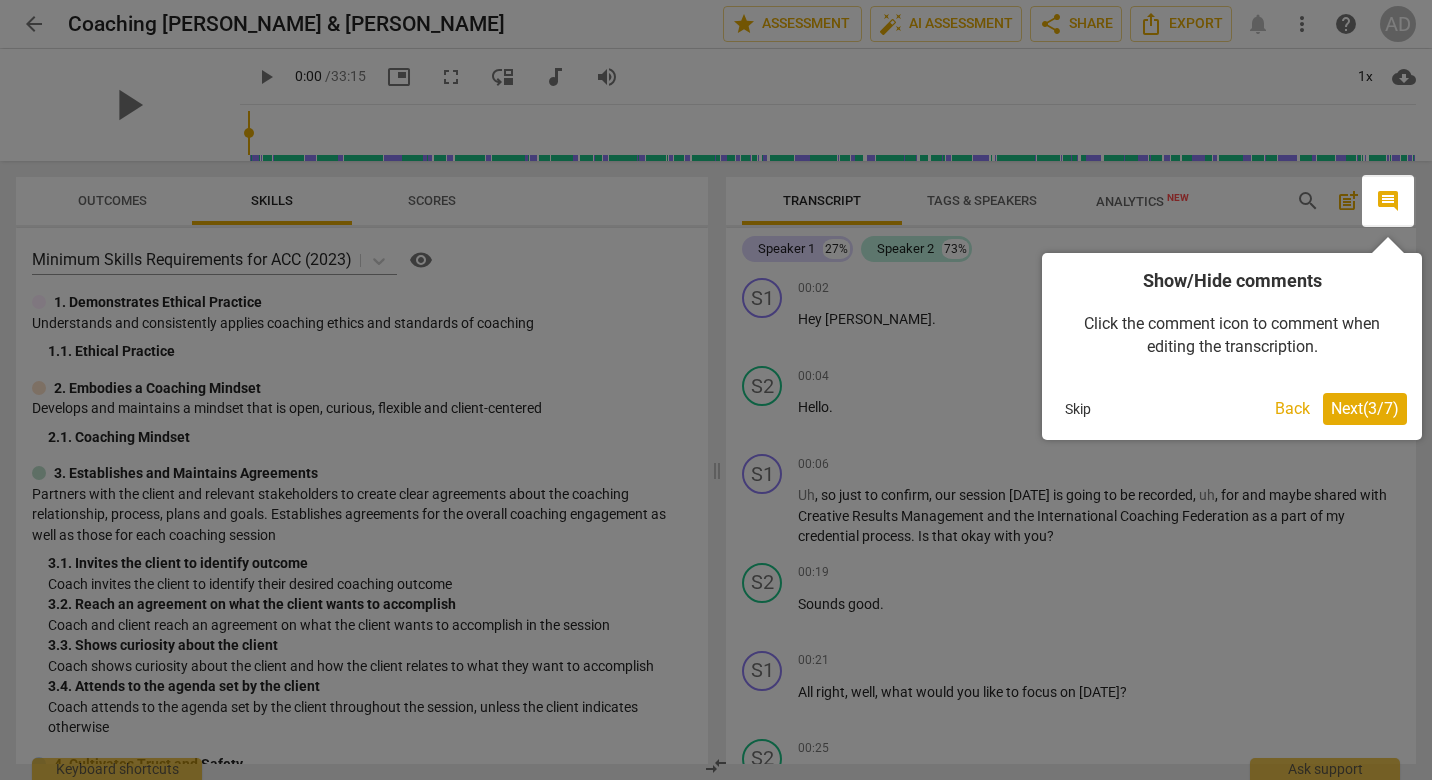 click on "Next  ( 3 / 7 )" at bounding box center (1365, 408) 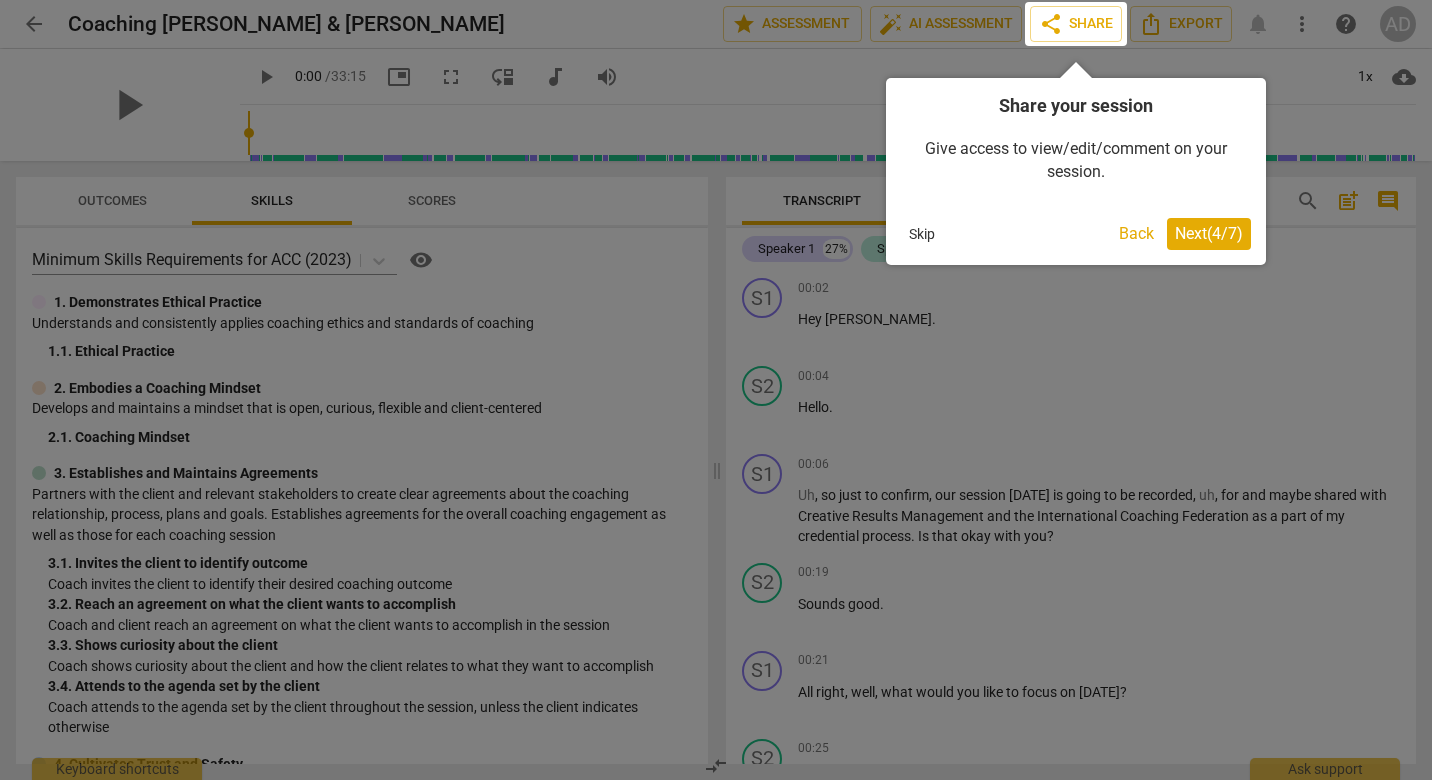 click on "Next  ( 4 / 7 )" at bounding box center (1209, 233) 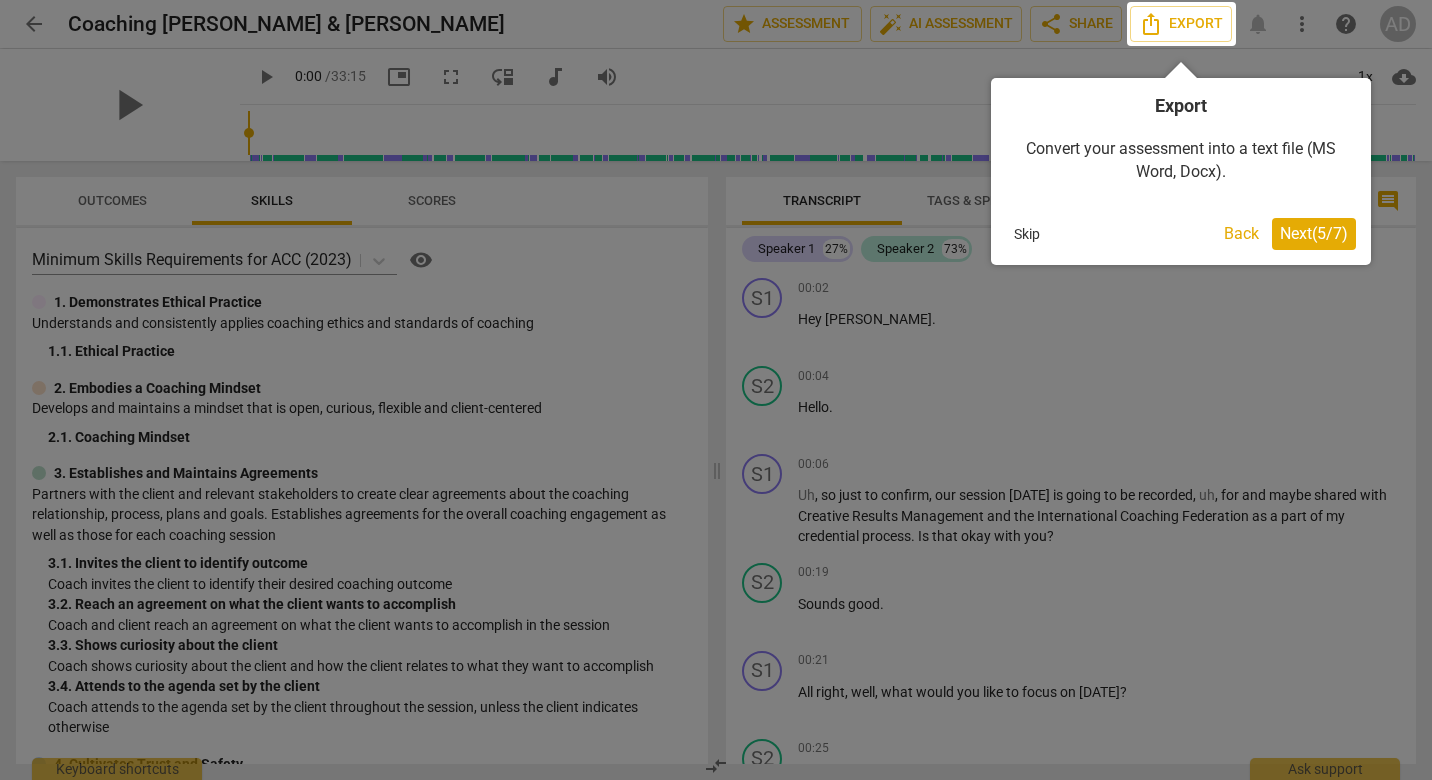 click on "Next  ( 5 / 7 )" at bounding box center [1314, 233] 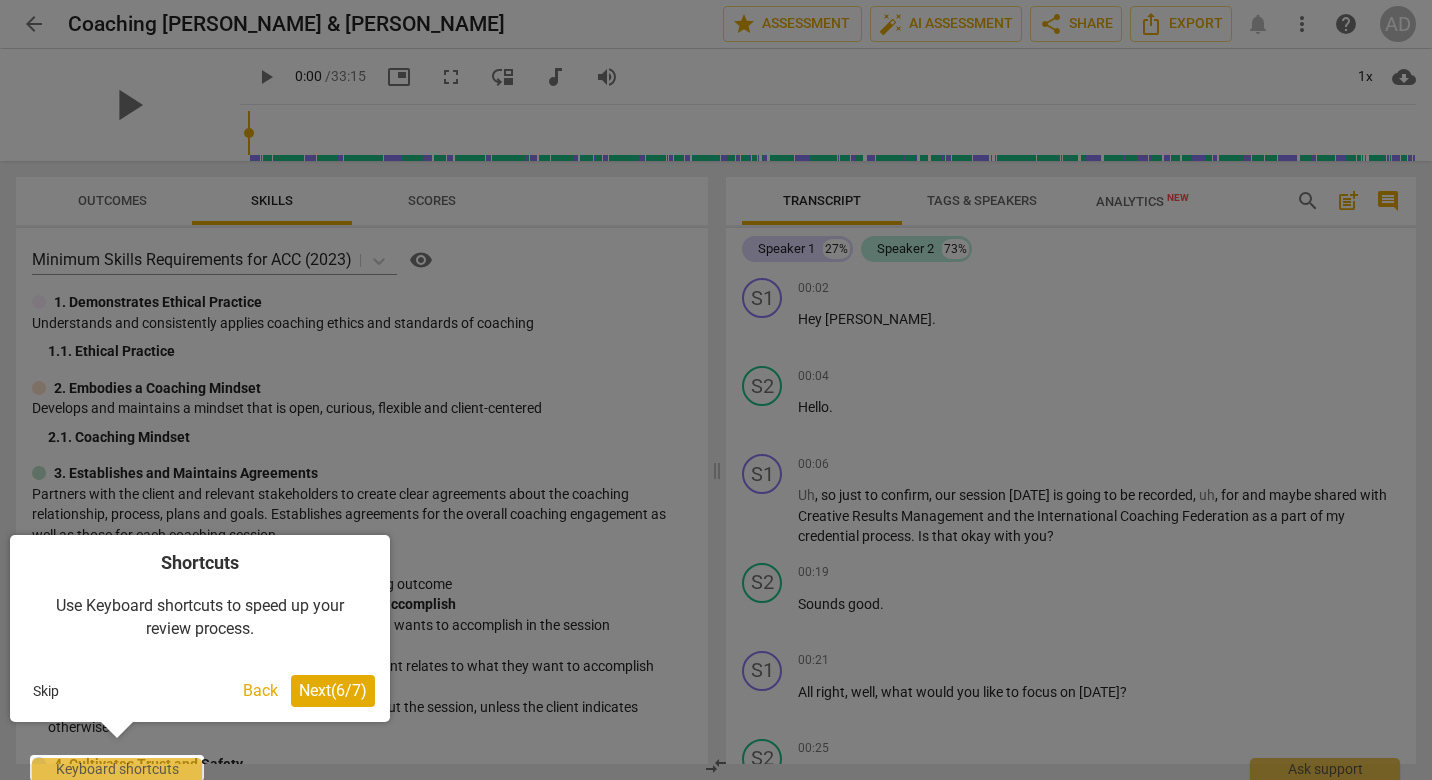 click on "Next  ( 6 / 7 )" at bounding box center (333, 690) 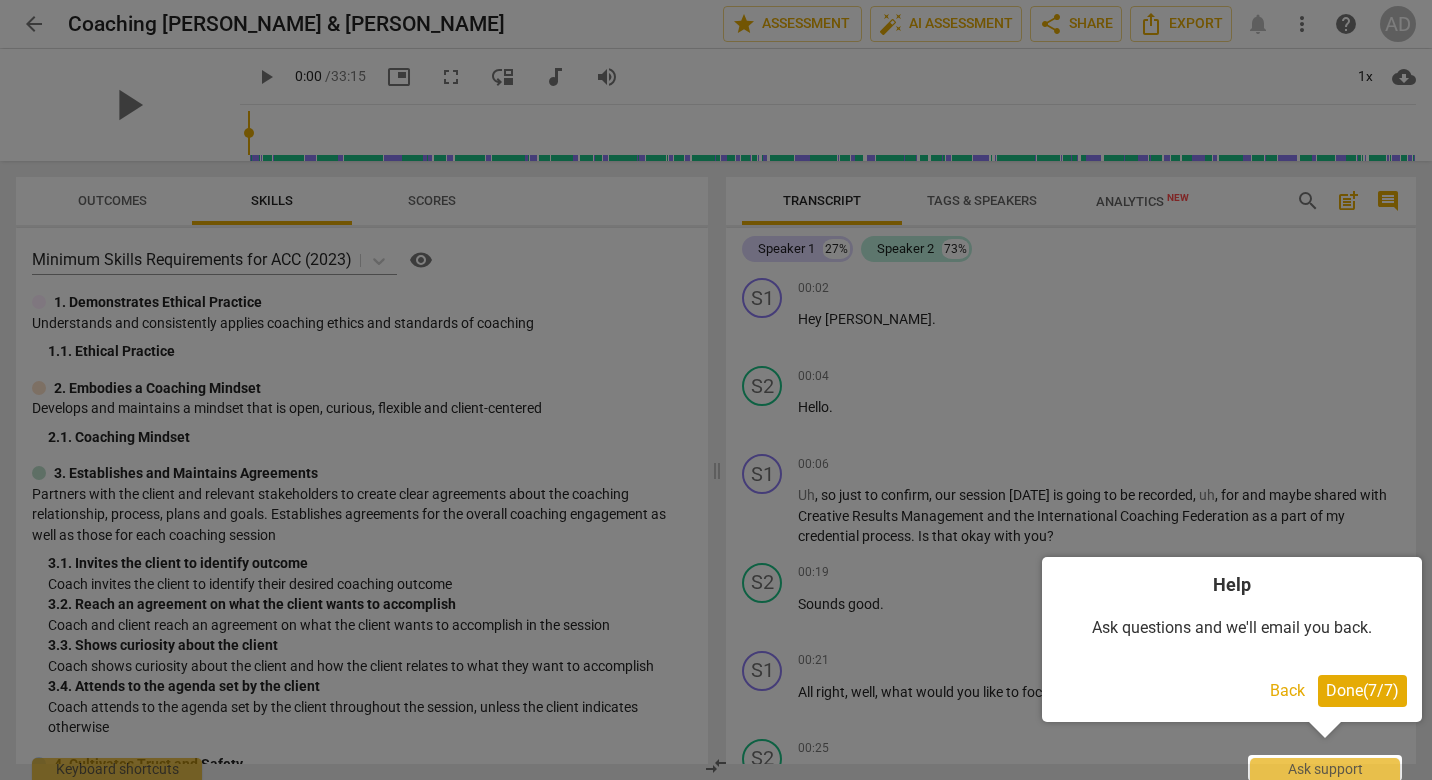 click on "Done  ( 7 / 7 )" at bounding box center (1362, 690) 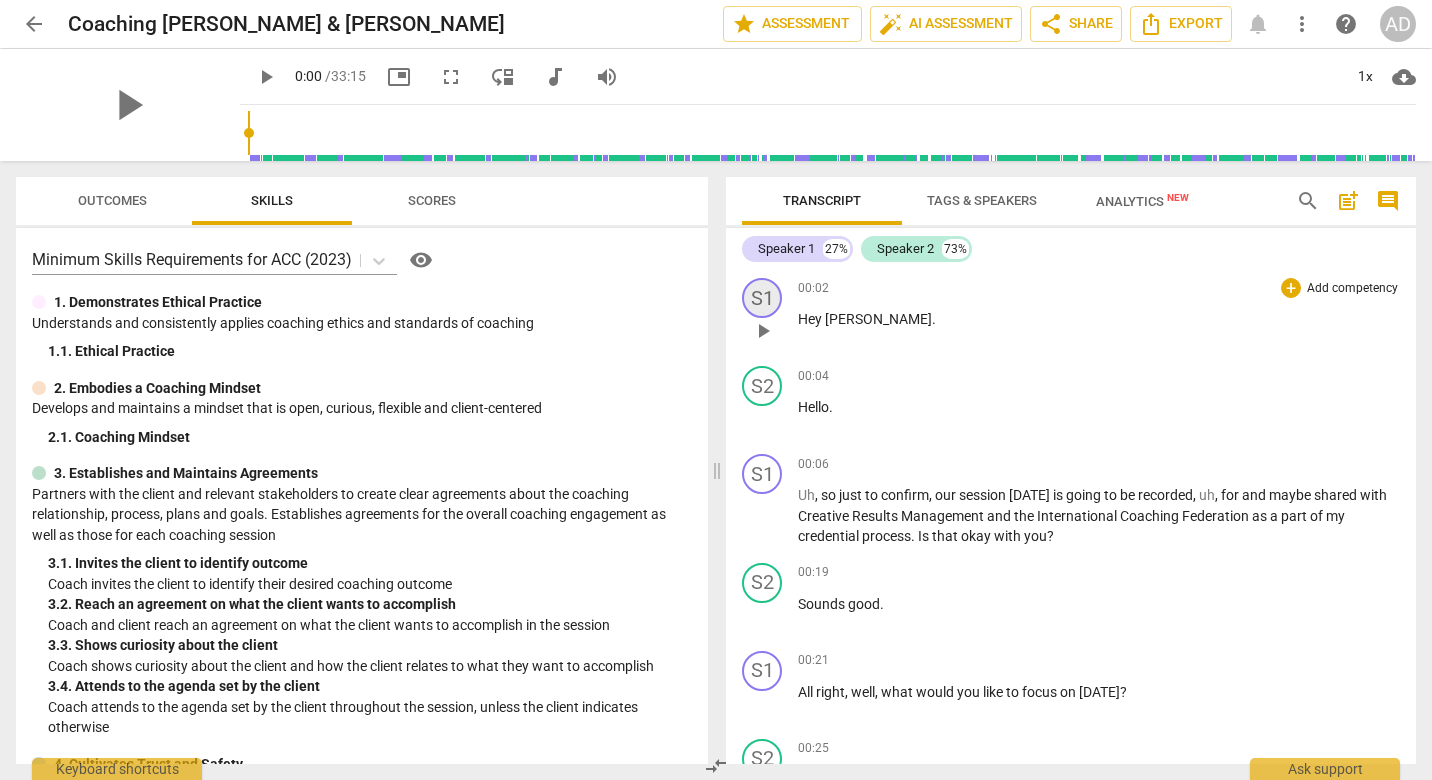 click on "S1" at bounding box center [762, 298] 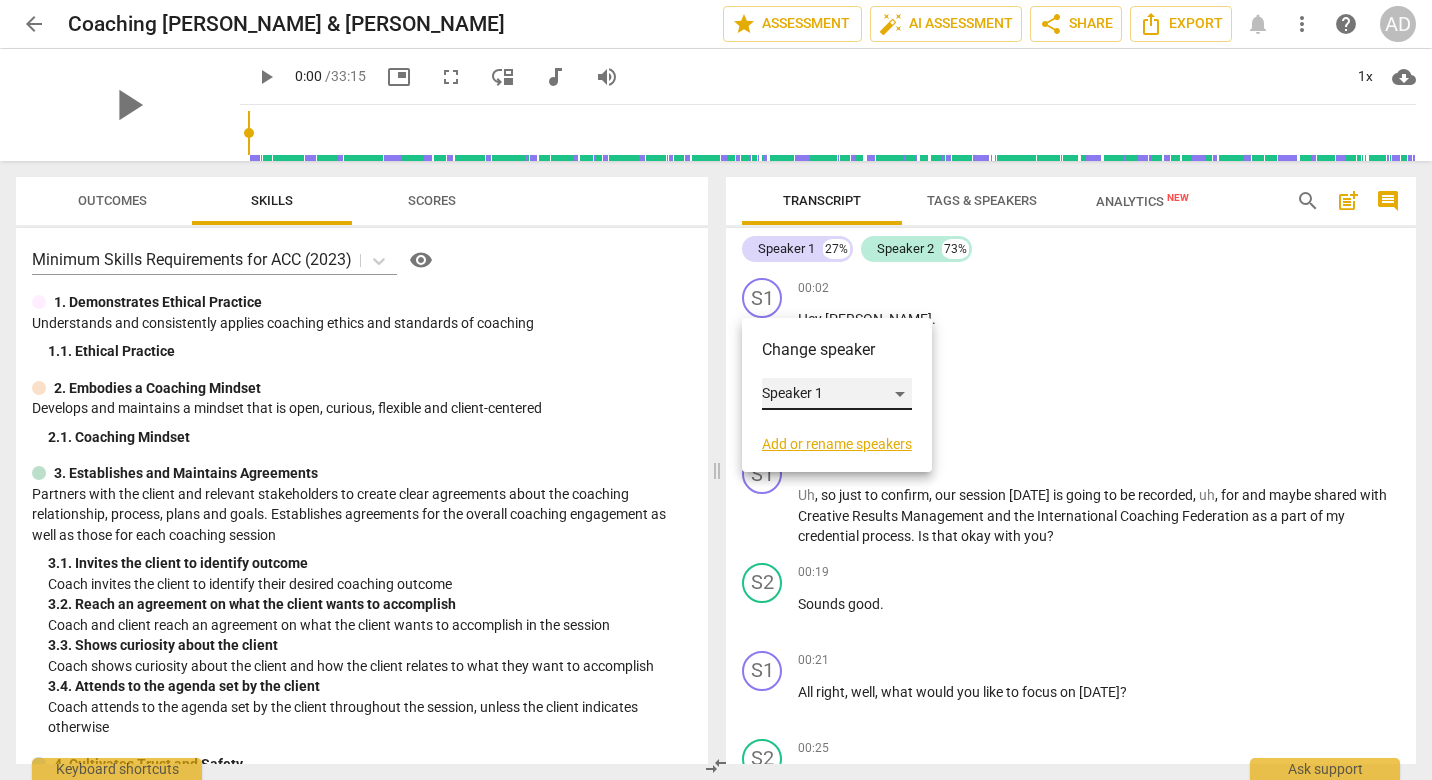 click on "Speaker 1" at bounding box center [837, 394] 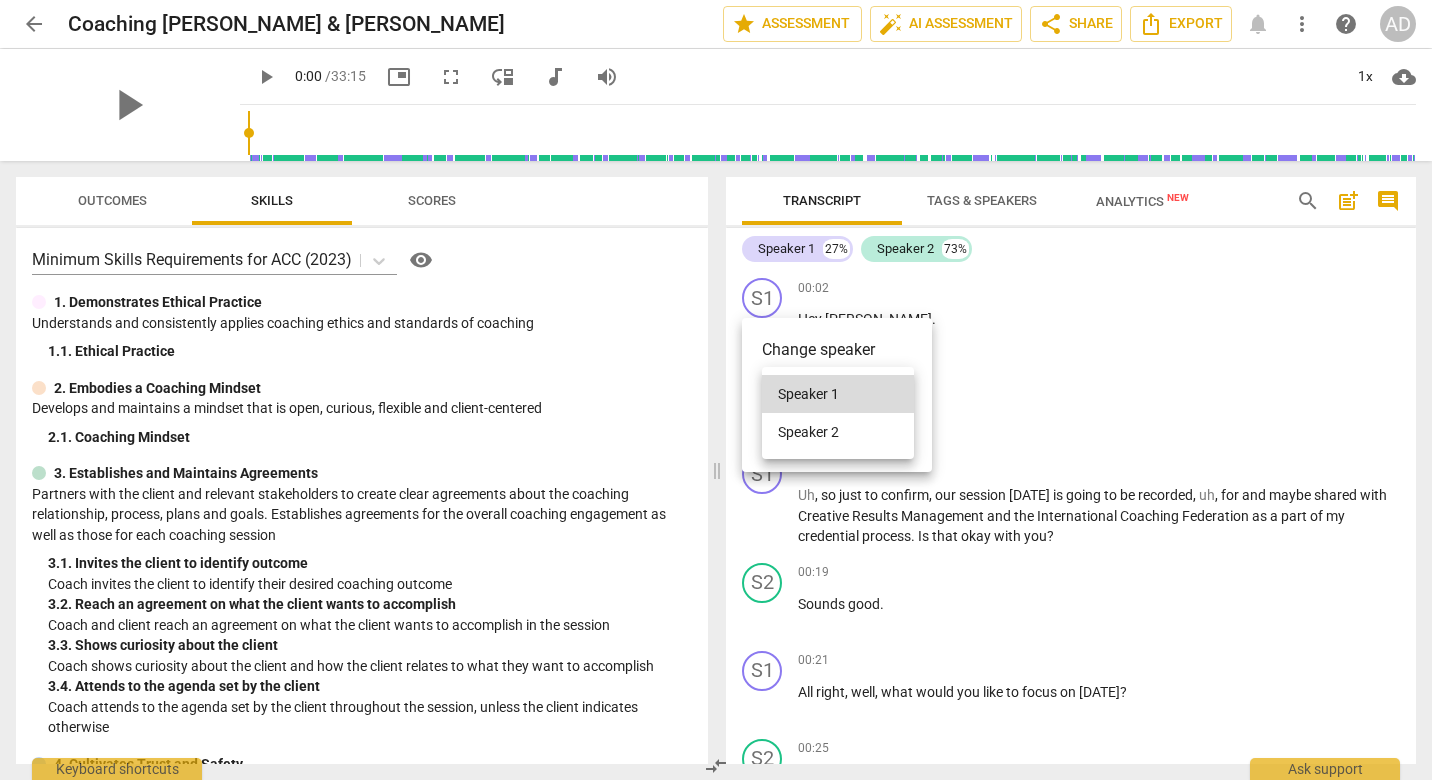 click on "Speaker 1" at bounding box center (838, 394) 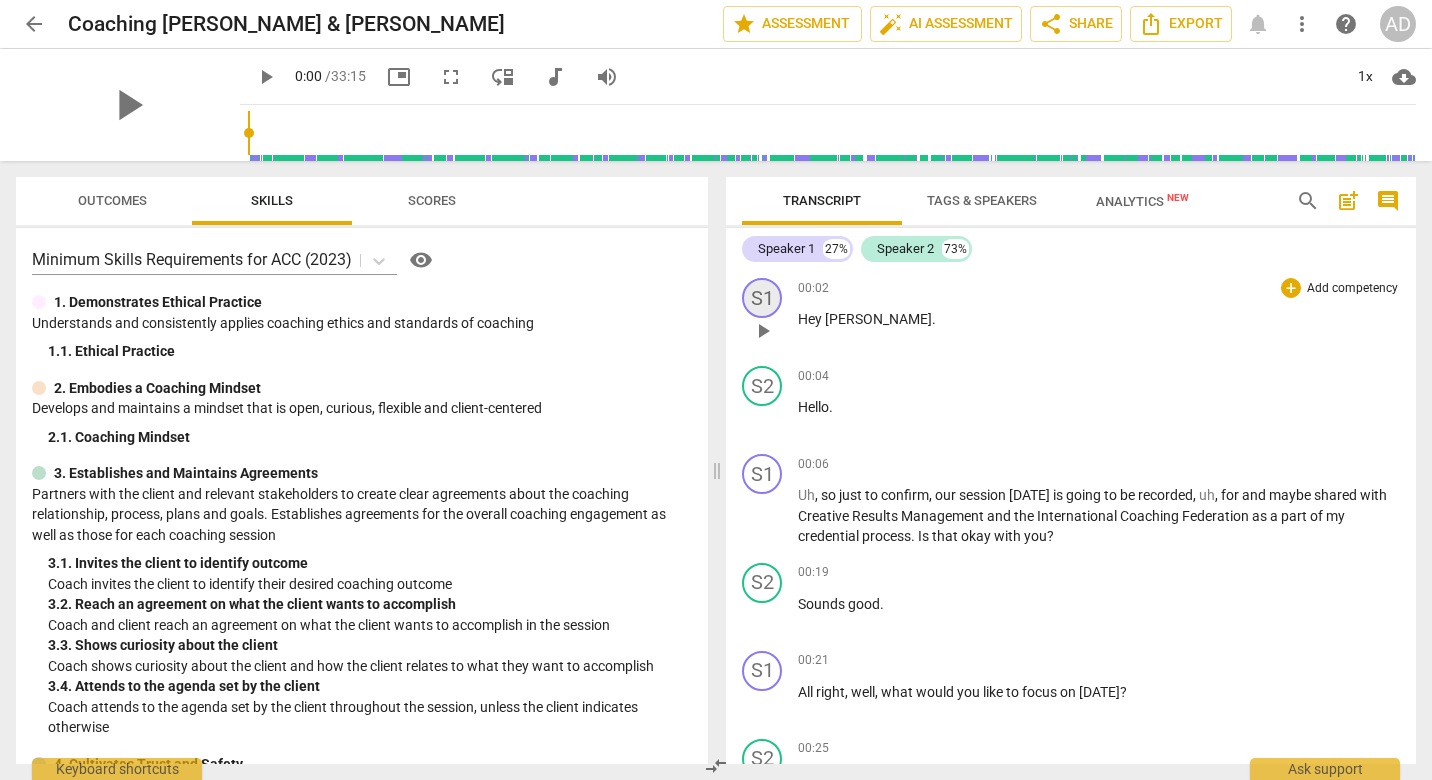 click on "S1" at bounding box center [762, 298] 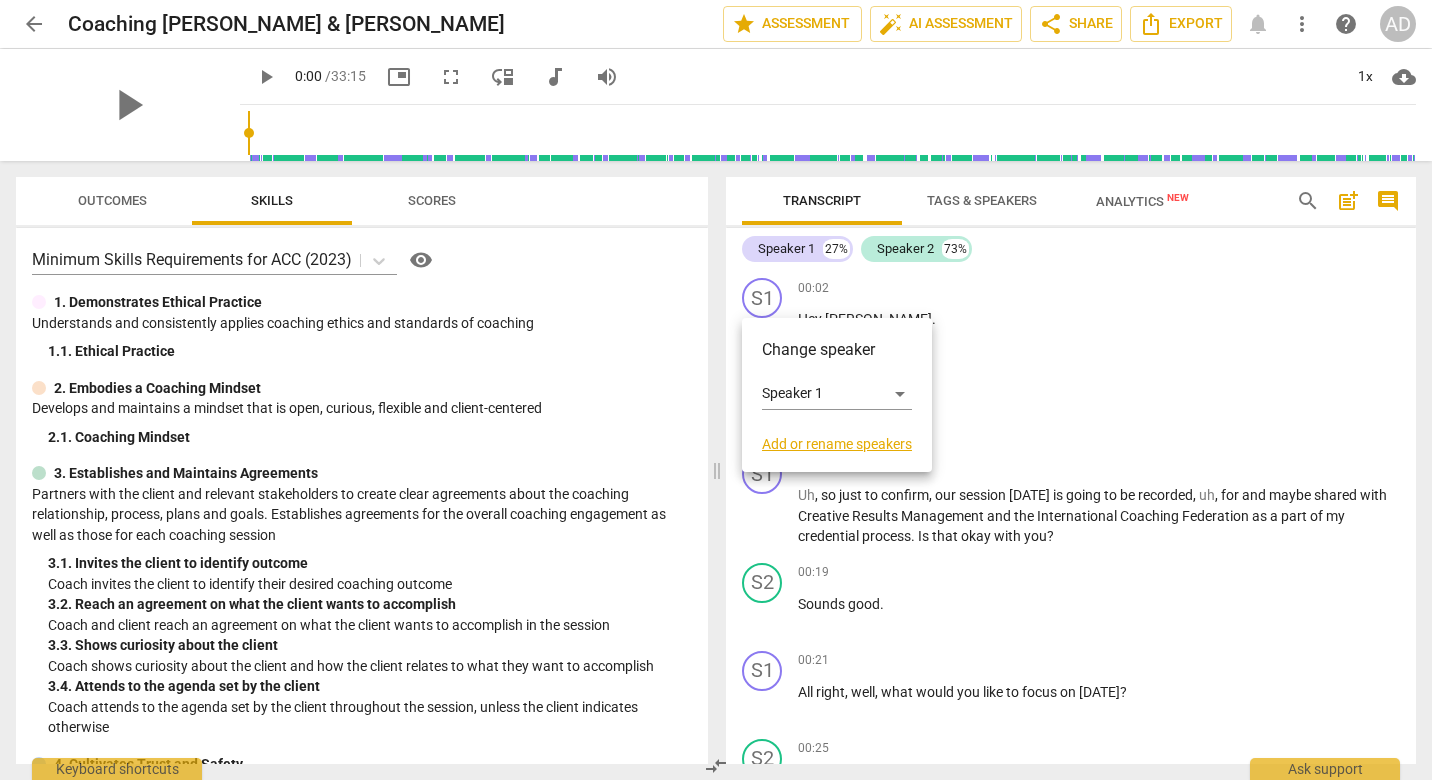 click on "Change speaker" at bounding box center (837, 350) 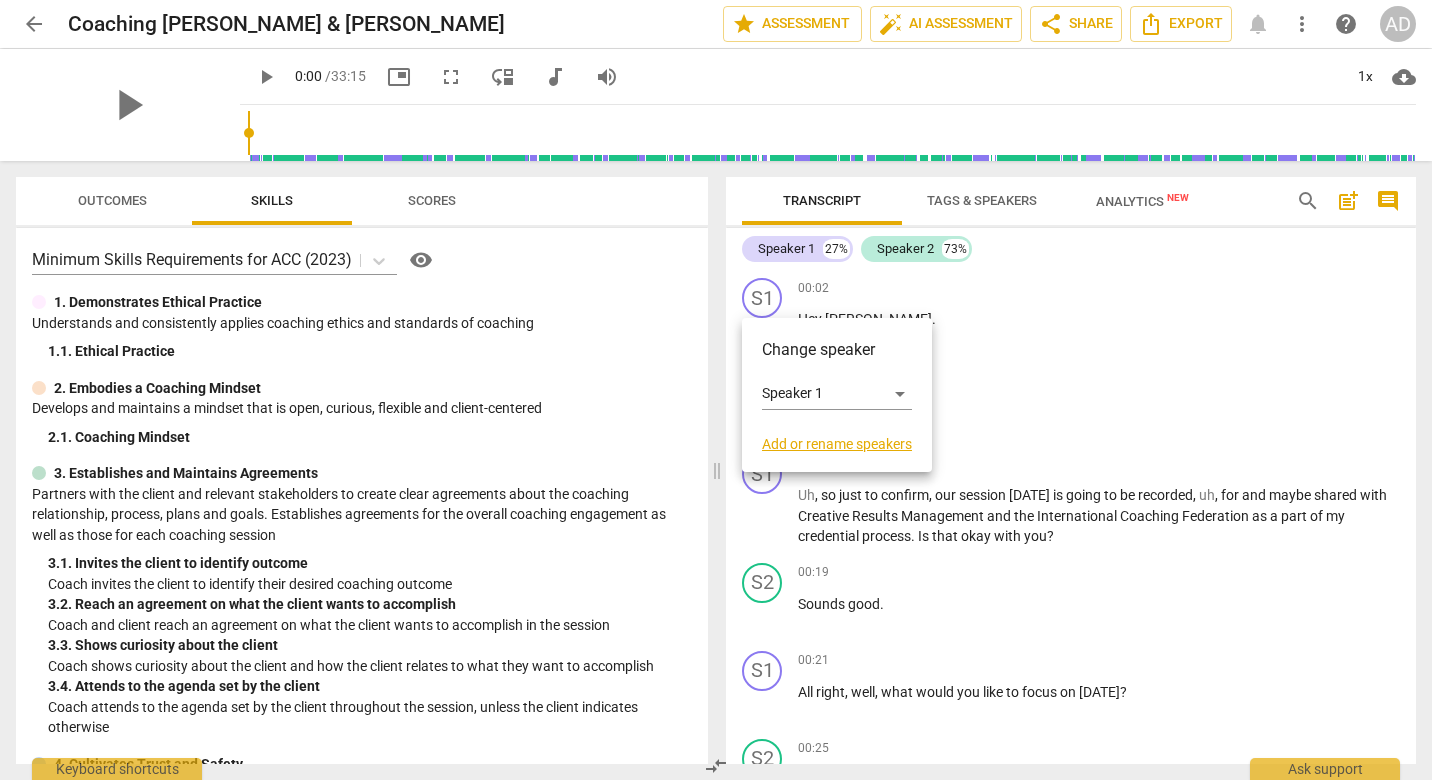 click on "Change speaker" at bounding box center (837, 350) 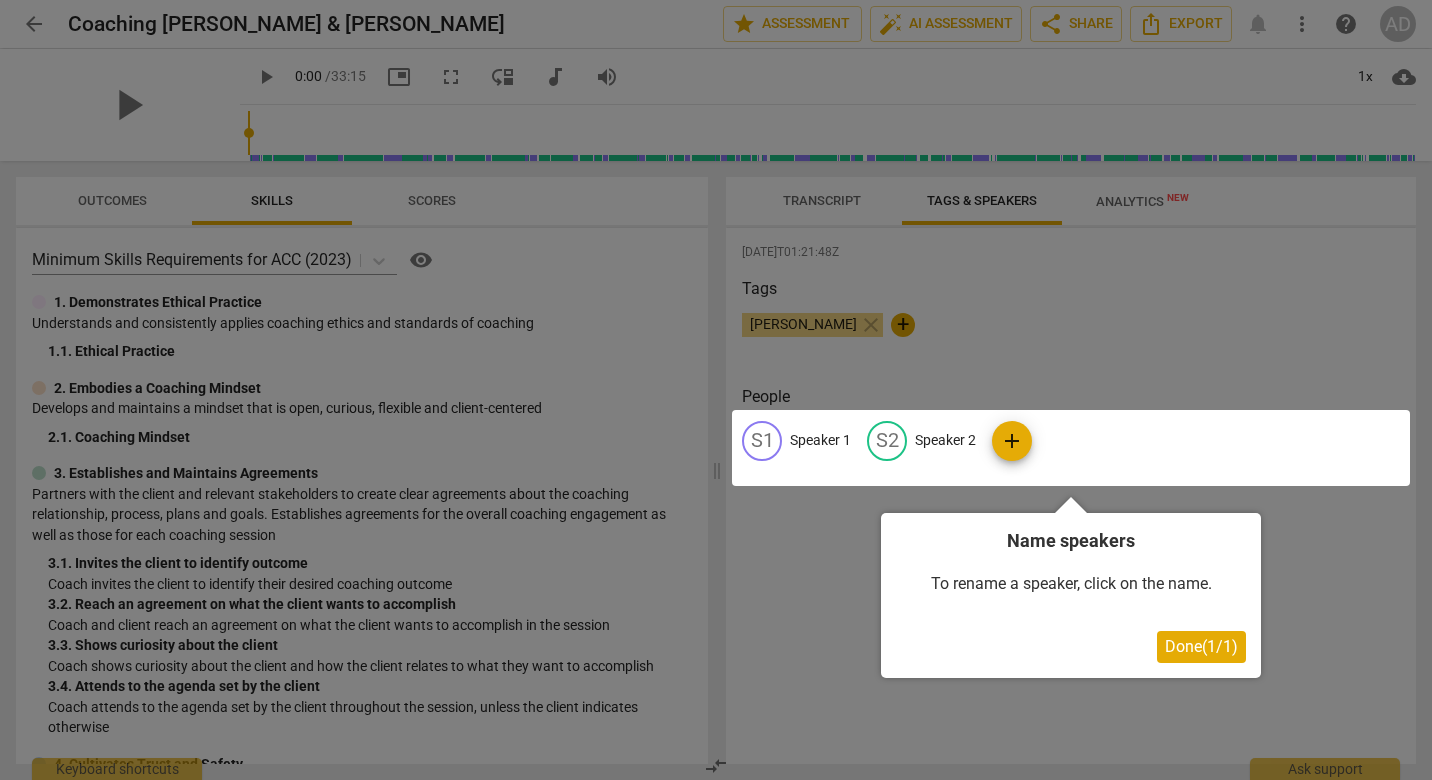 click on "Done  ( 1 / 1 )" at bounding box center (1201, 646) 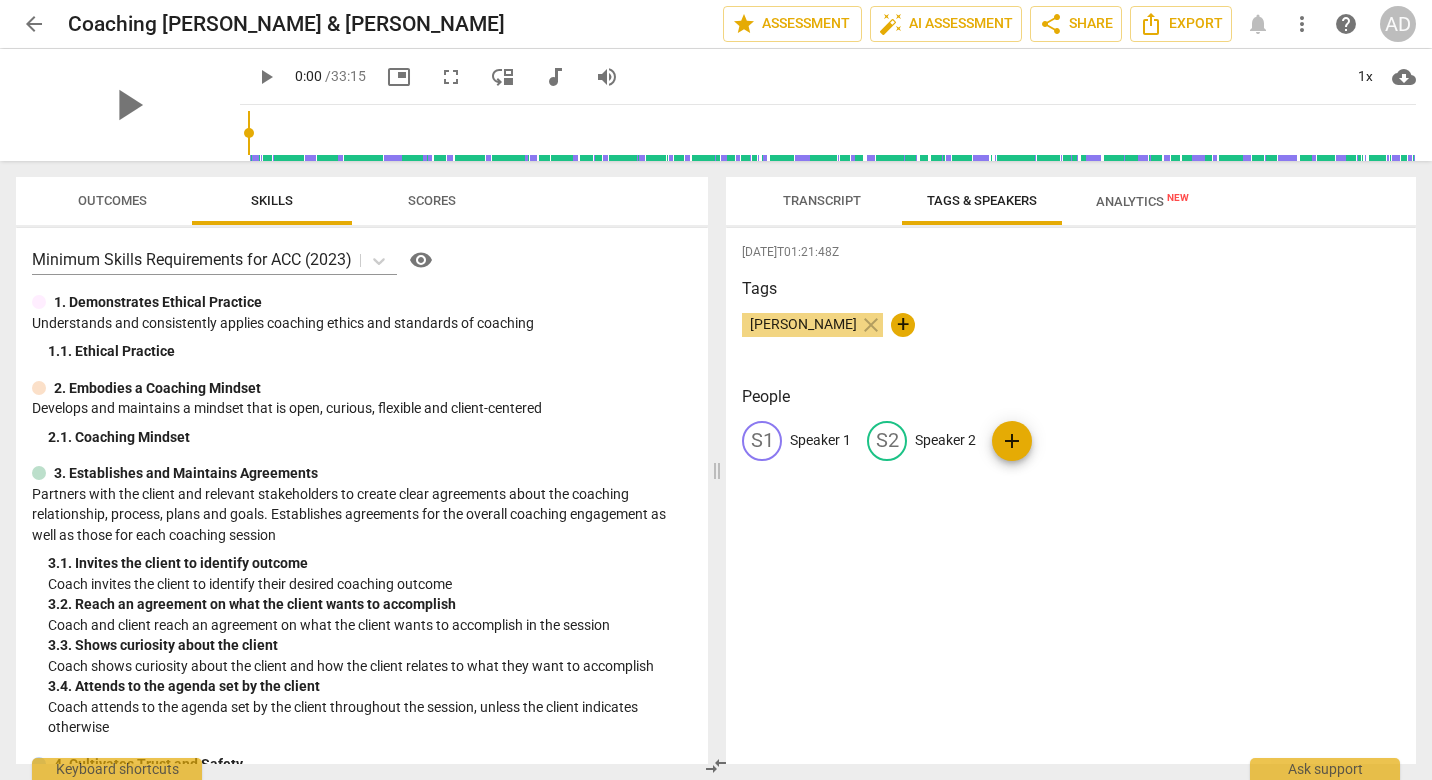 click on "[PERSON_NAME]" at bounding box center [803, 324] 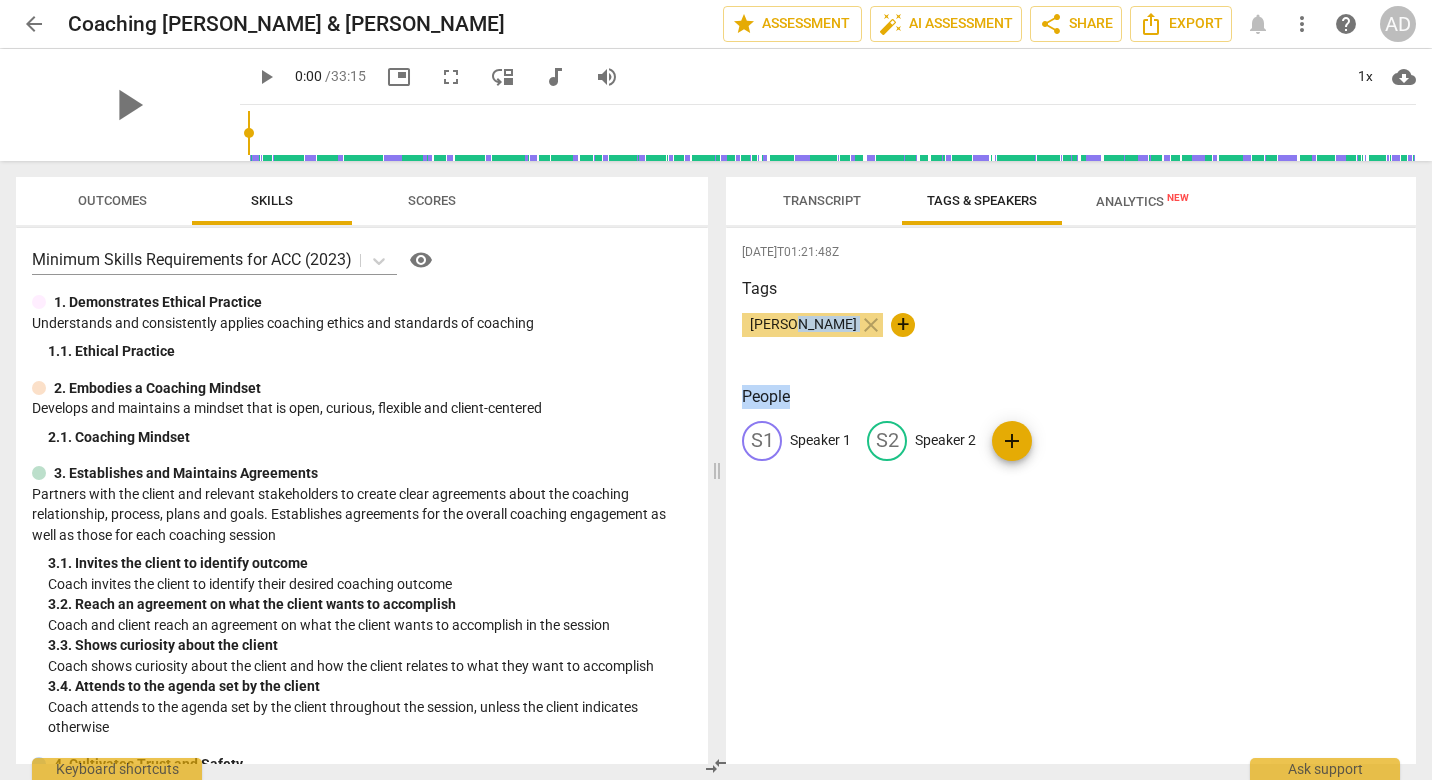 drag, startPoint x: 793, startPoint y: 329, endPoint x: 841, endPoint y: 359, distance: 56.603886 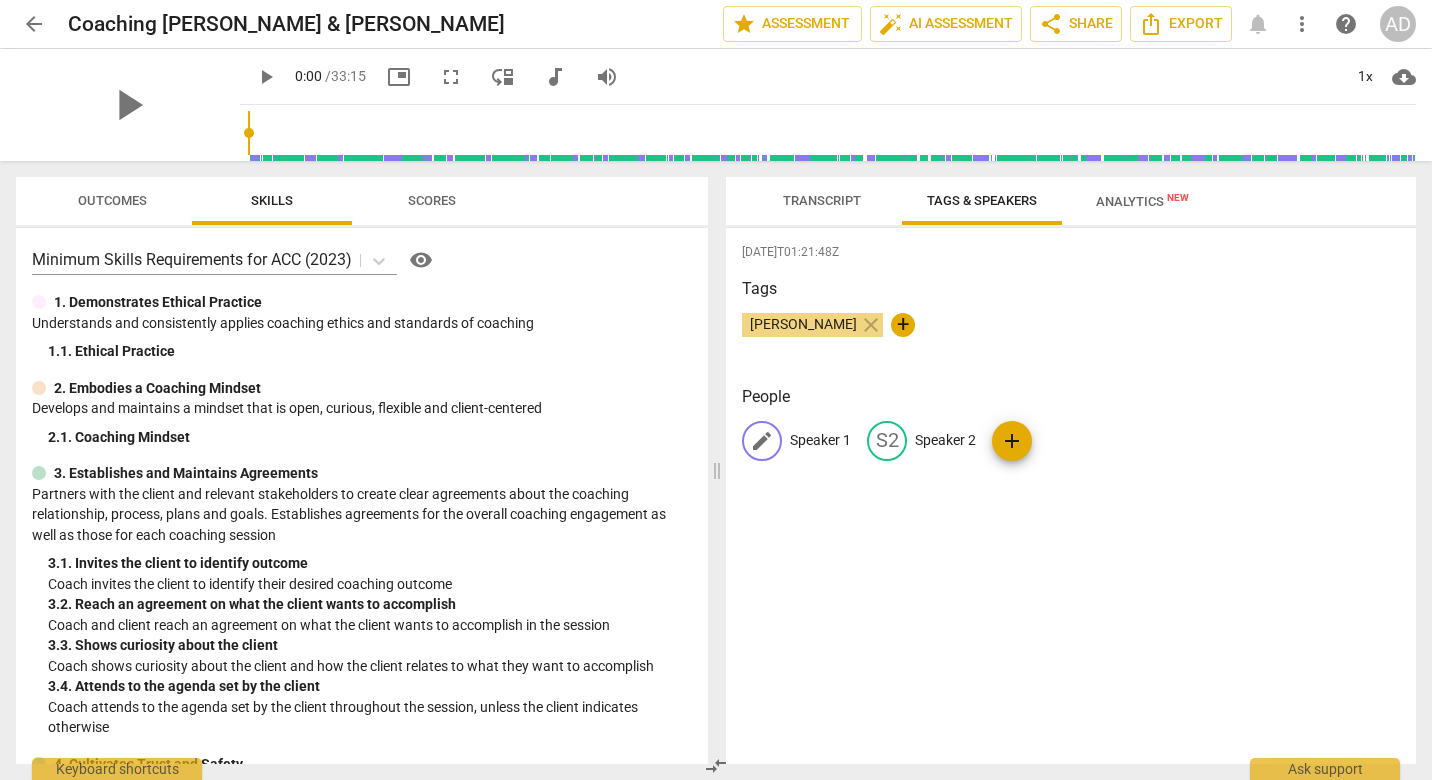 click on "Speaker 1" at bounding box center (820, 440) 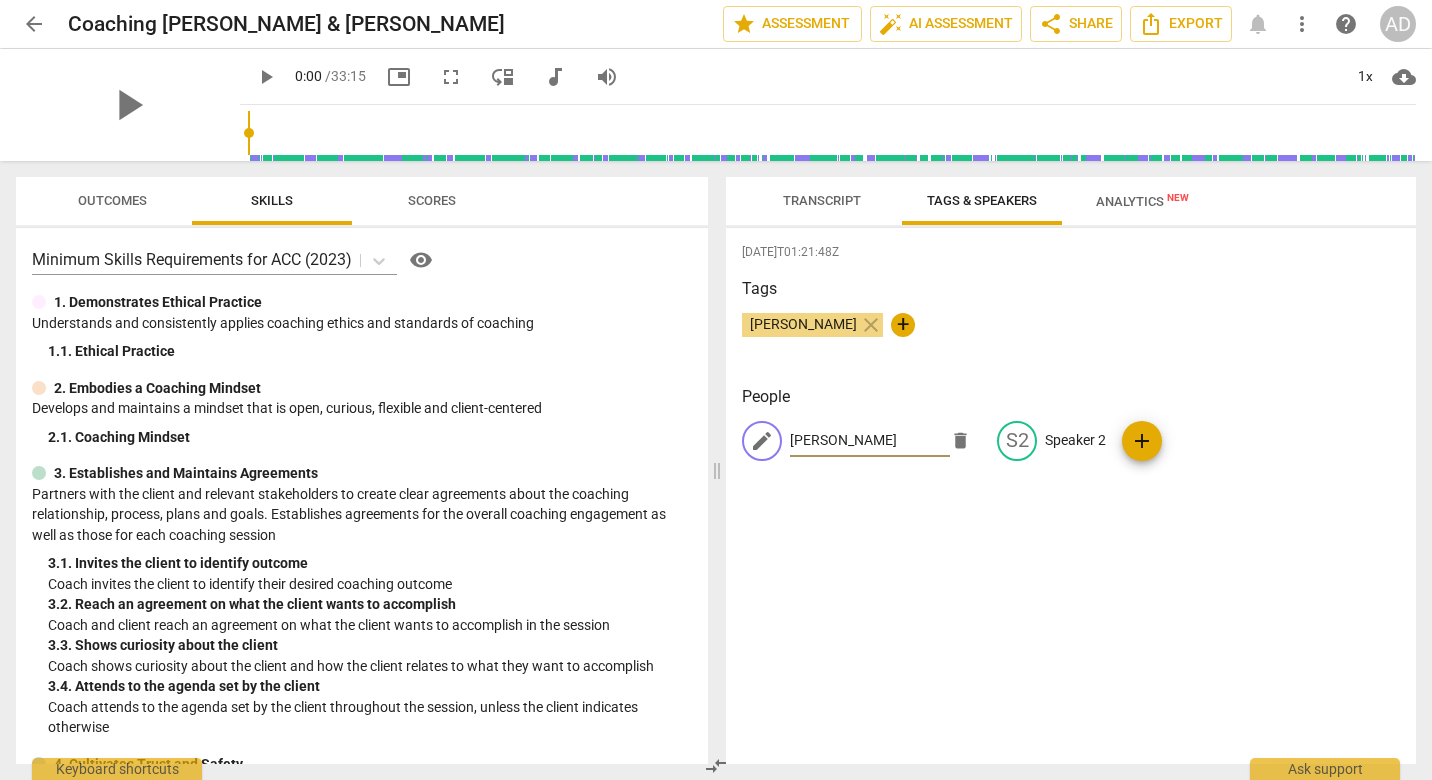 type on "[PERSON_NAME]" 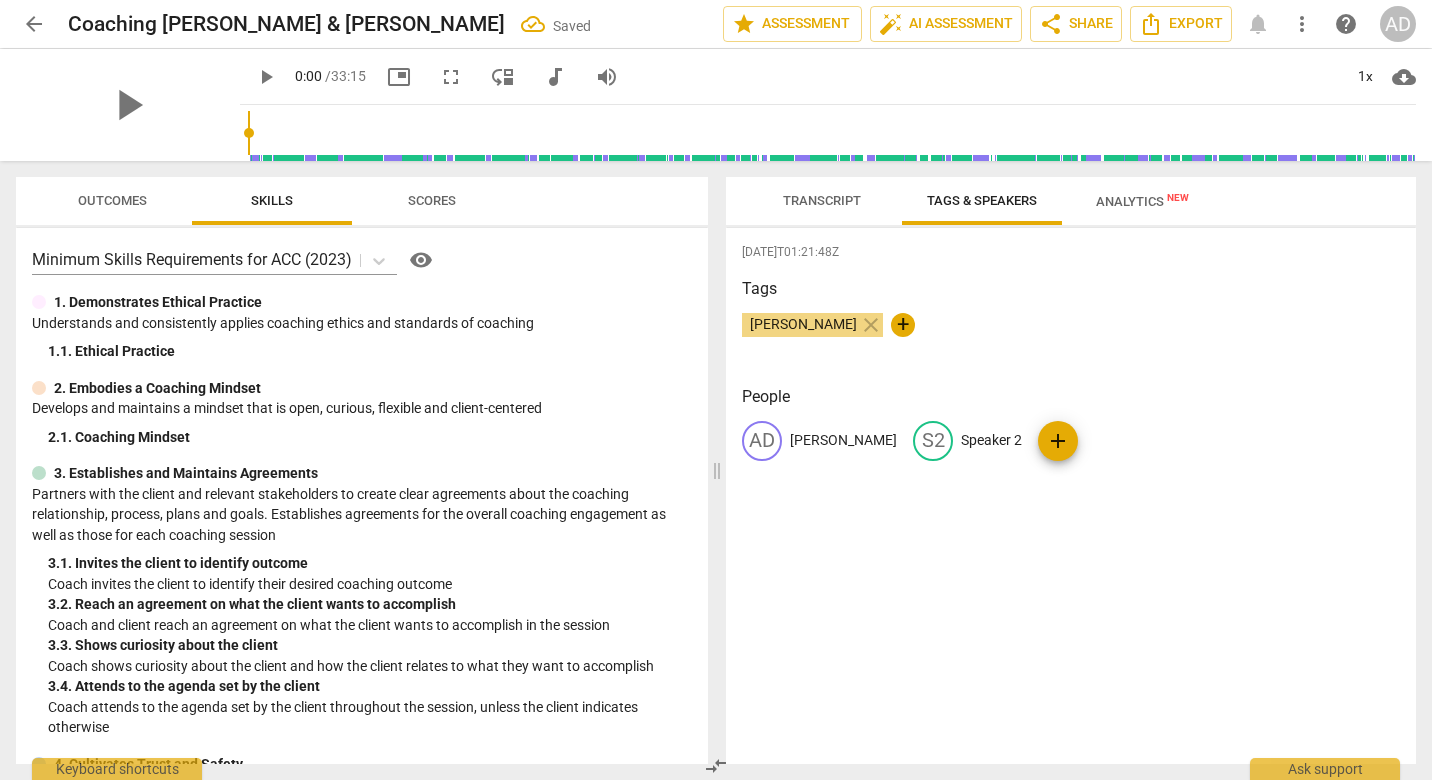 click on "Tags [PERSON_NAME] close +" at bounding box center [1071, 323] 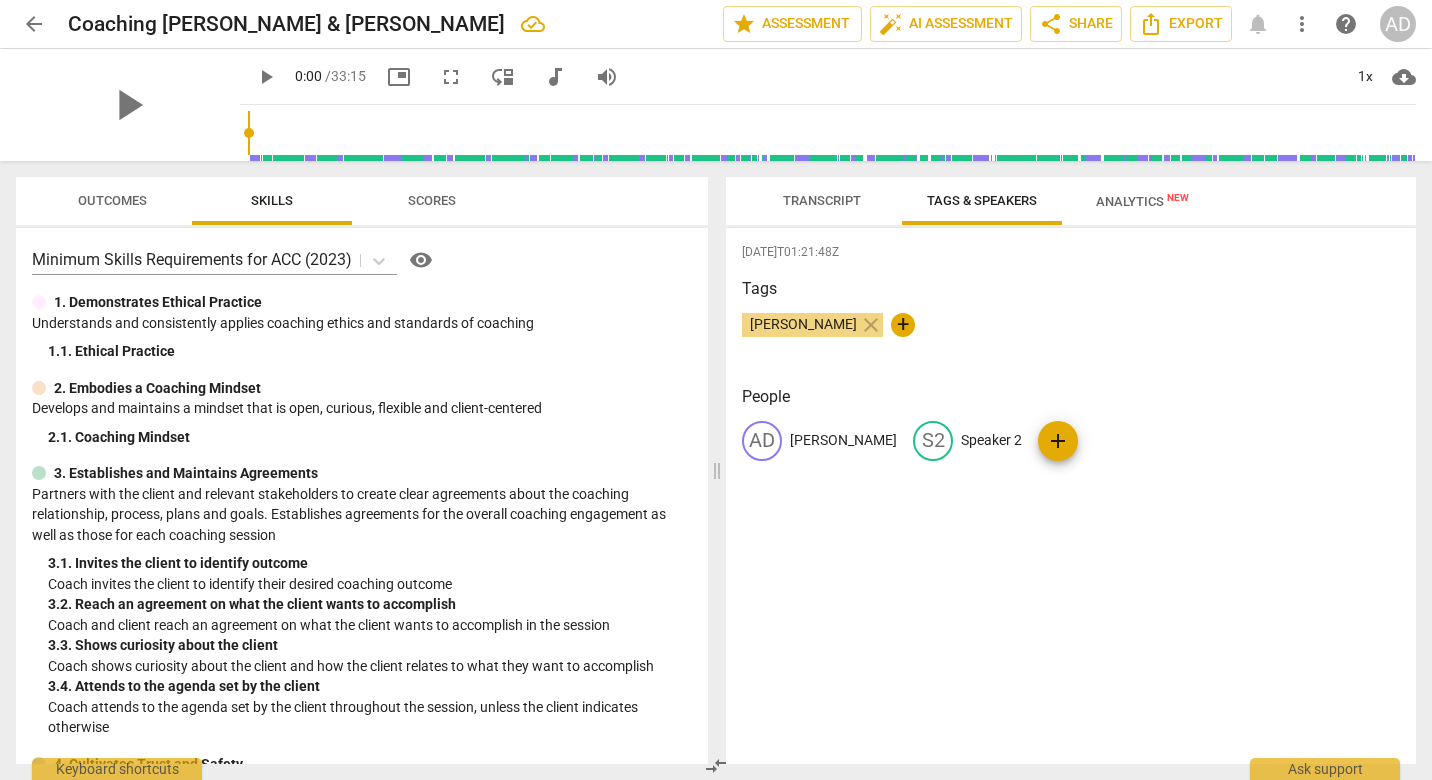 click on "Transcript" at bounding box center [822, 201] 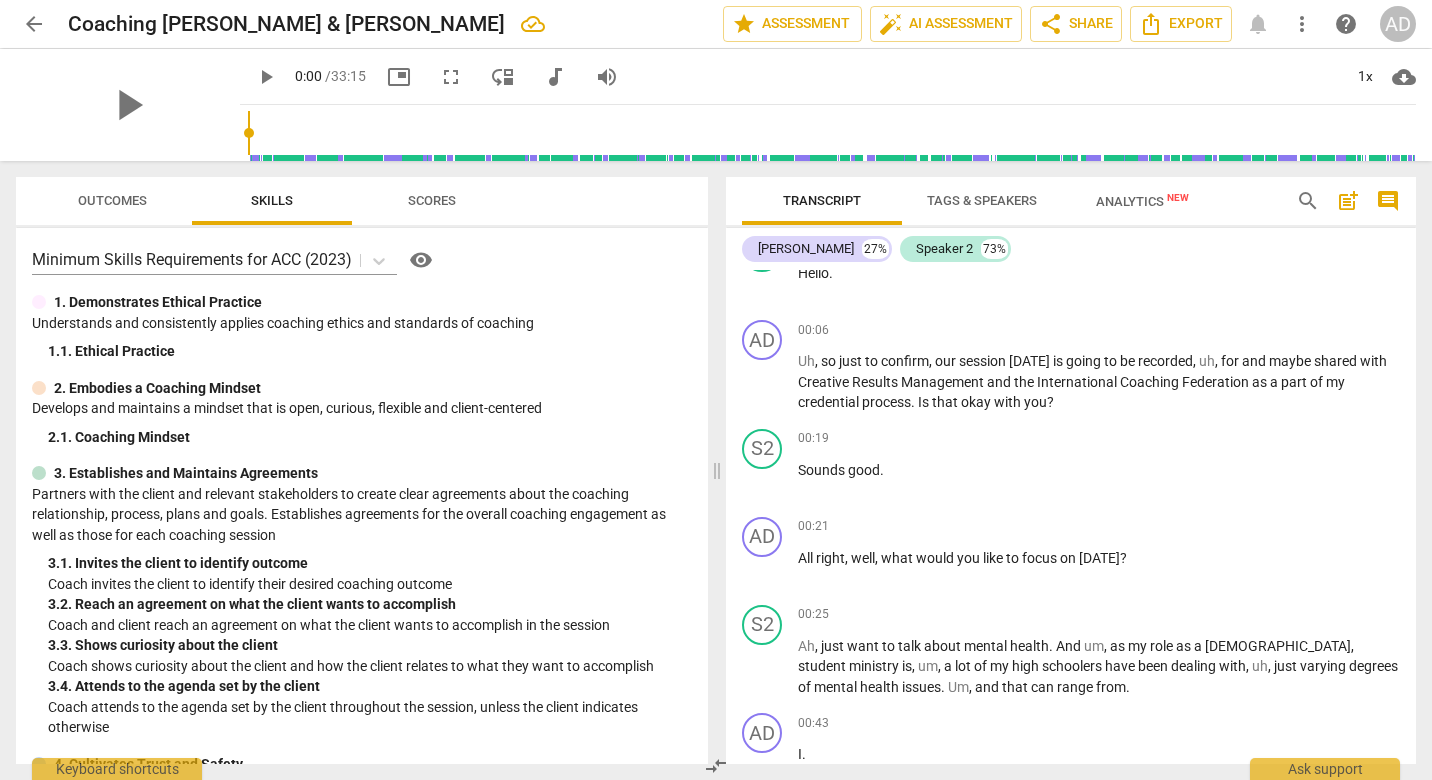 scroll, scrollTop: 138, scrollLeft: 0, axis: vertical 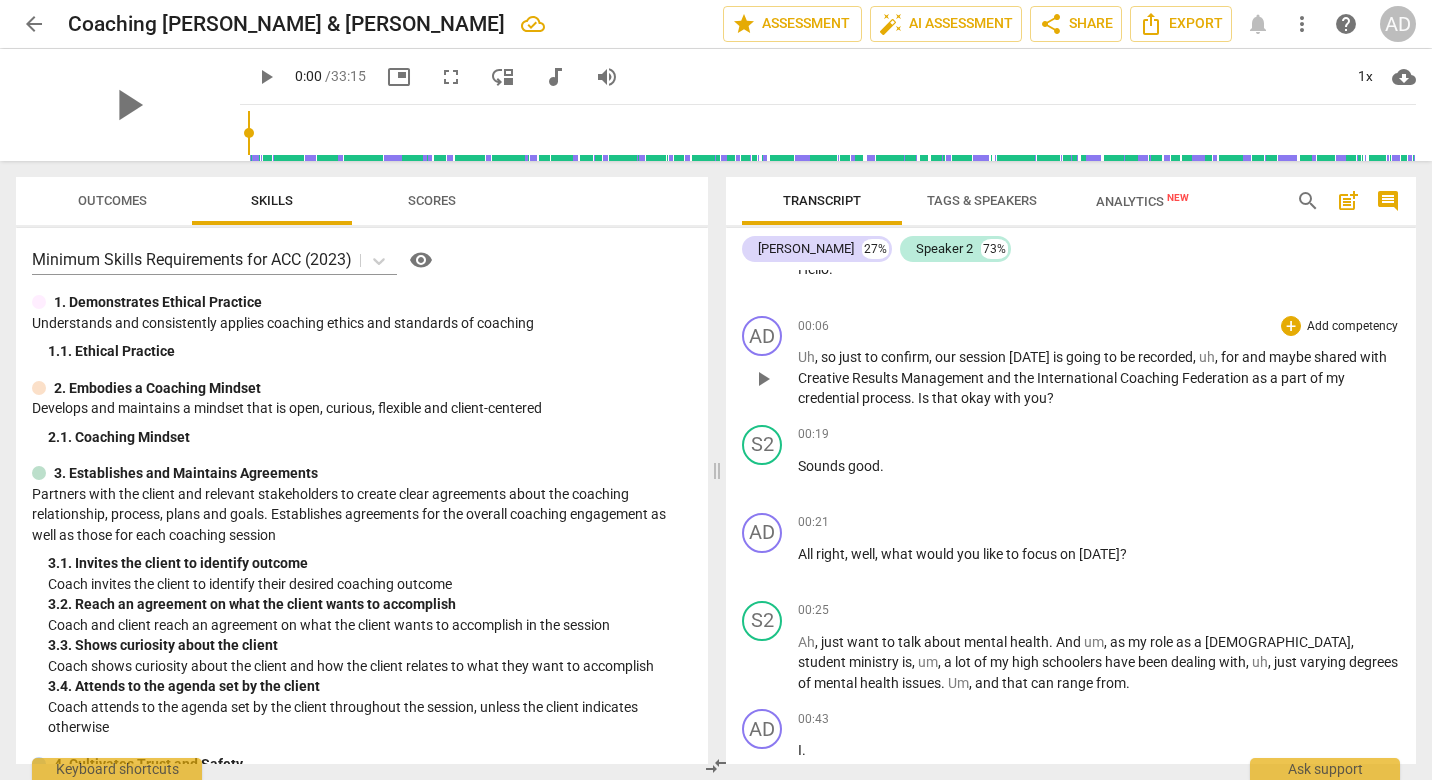 click on "," at bounding box center (818, 357) 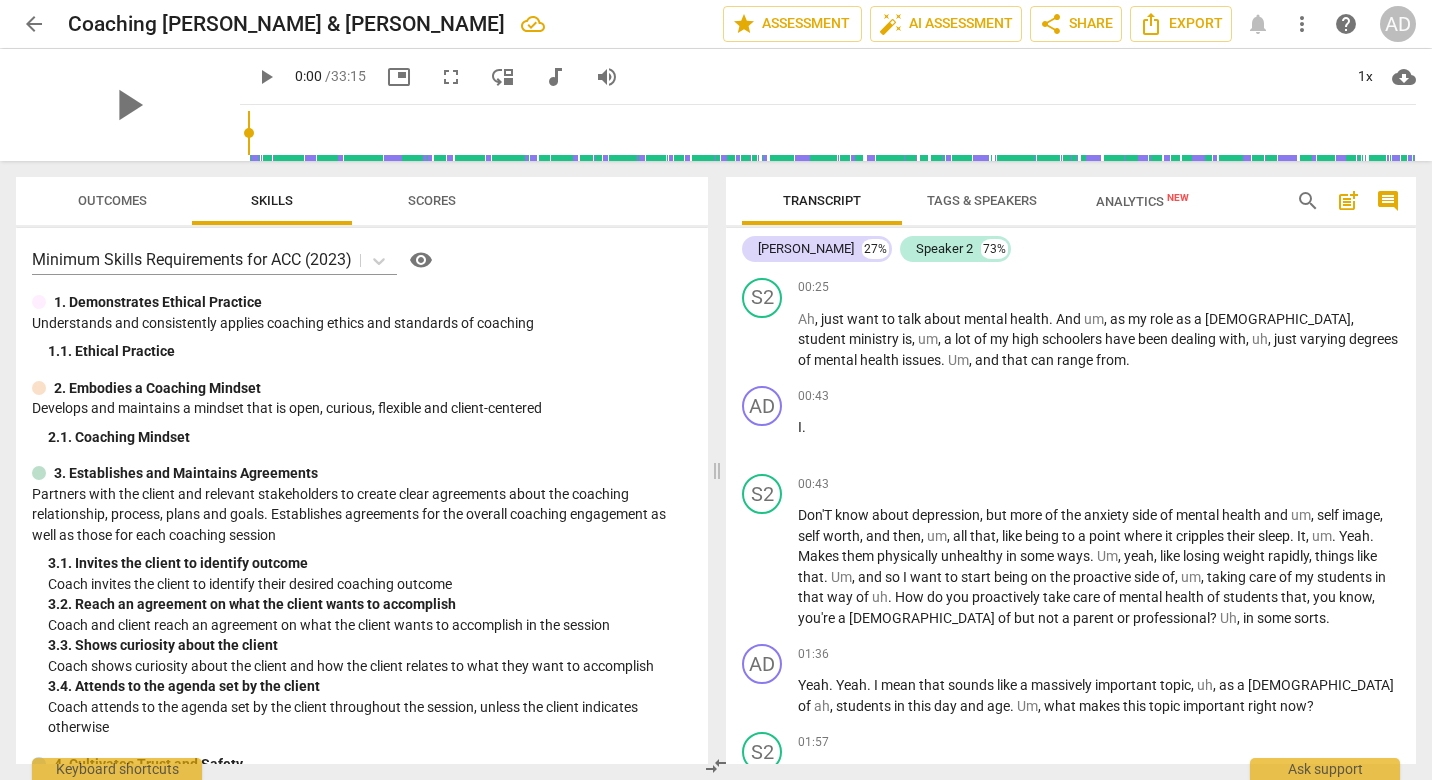 scroll, scrollTop: 443, scrollLeft: 0, axis: vertical 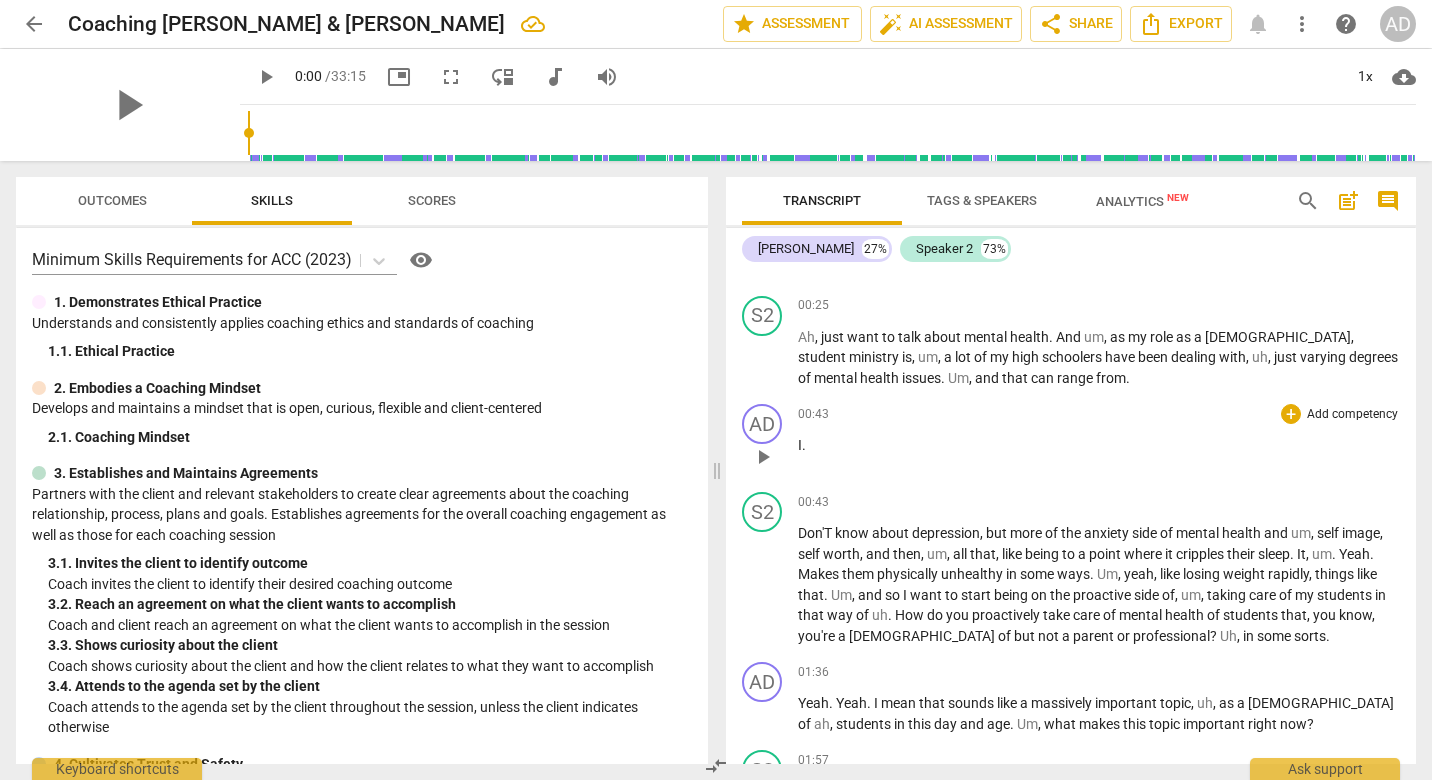 click on "I ." at bounding box center [1099, 445] 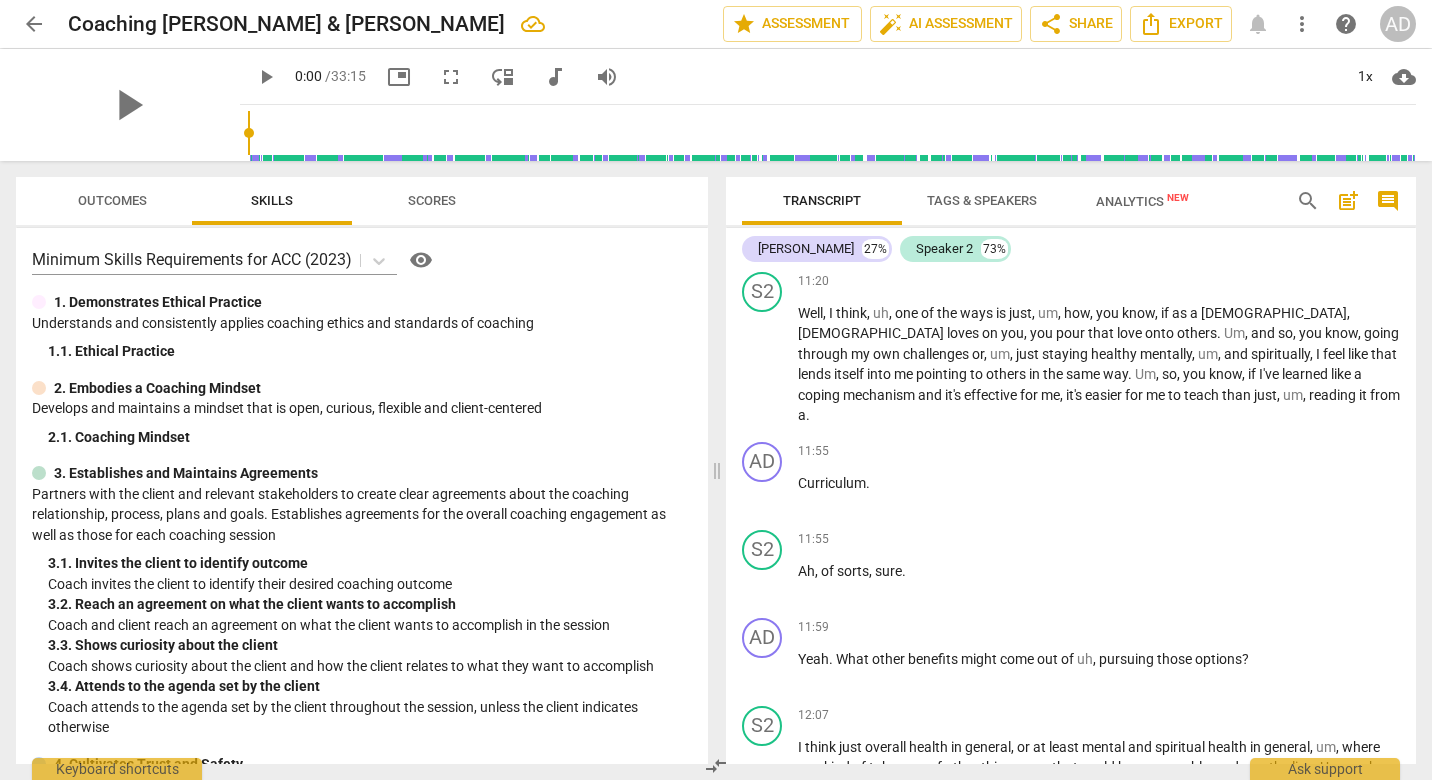 scroll, scrollTop: 3973, scrollLeft: 0, axis: vertical 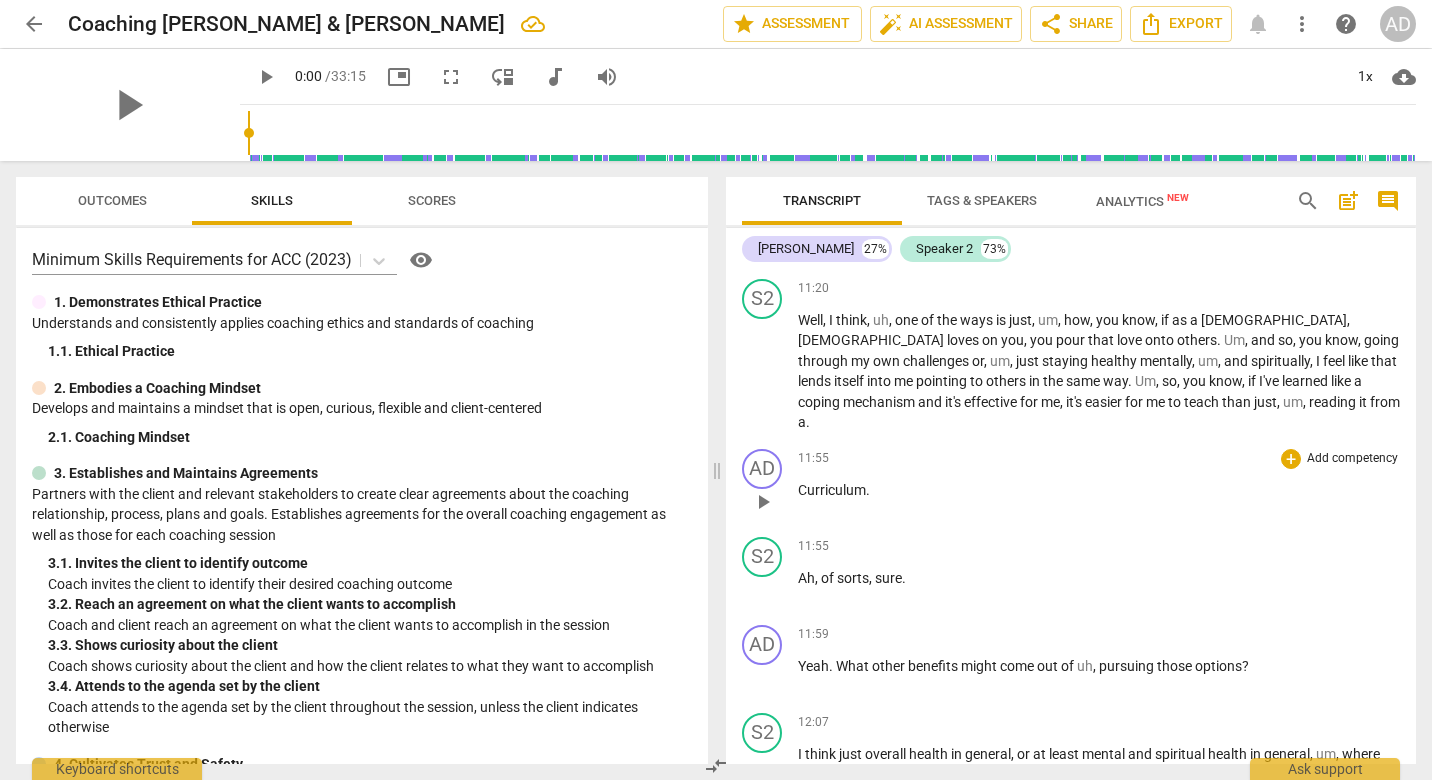 click on "AD play_arrow pause" at bounding box center [770, 485] 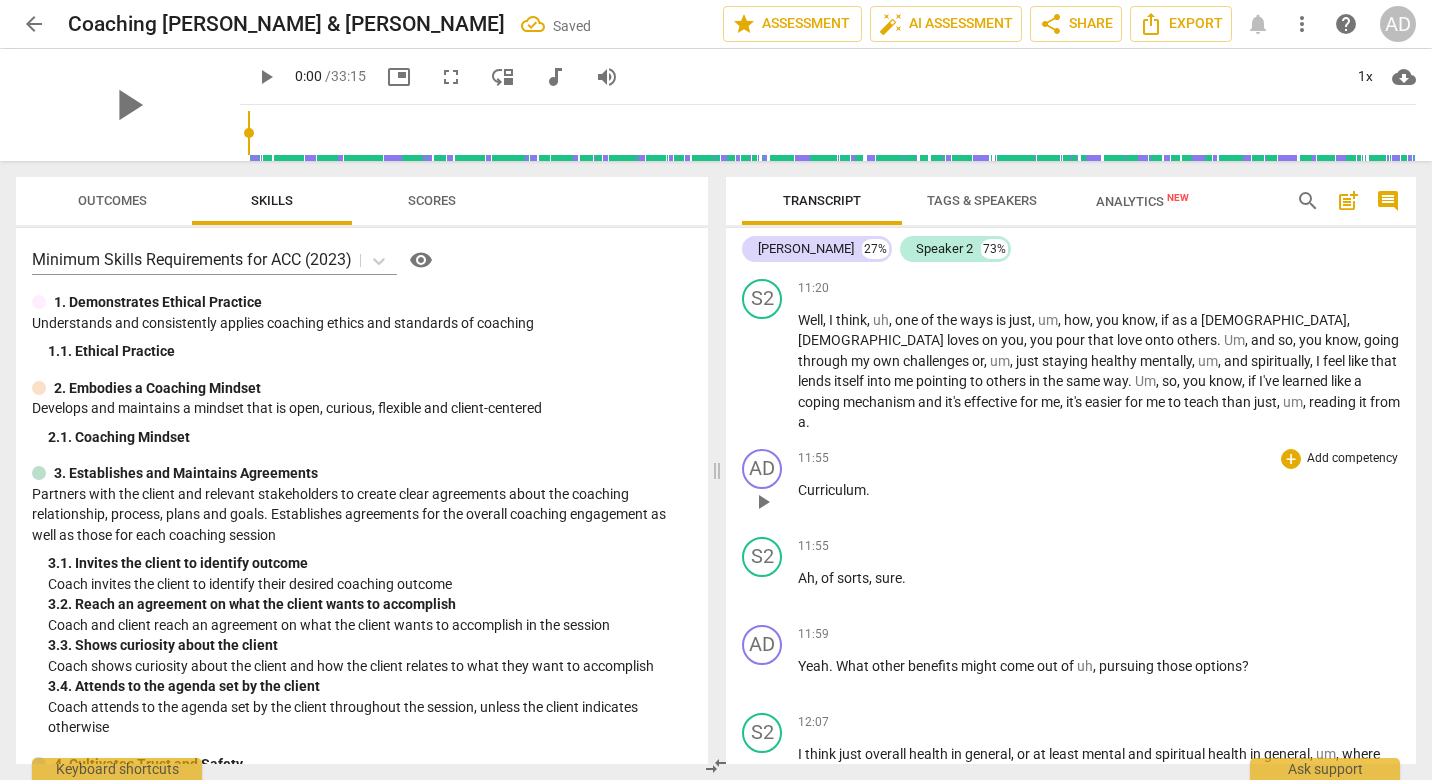 click on "play_arrow pause" at bounding box center (772, 502) 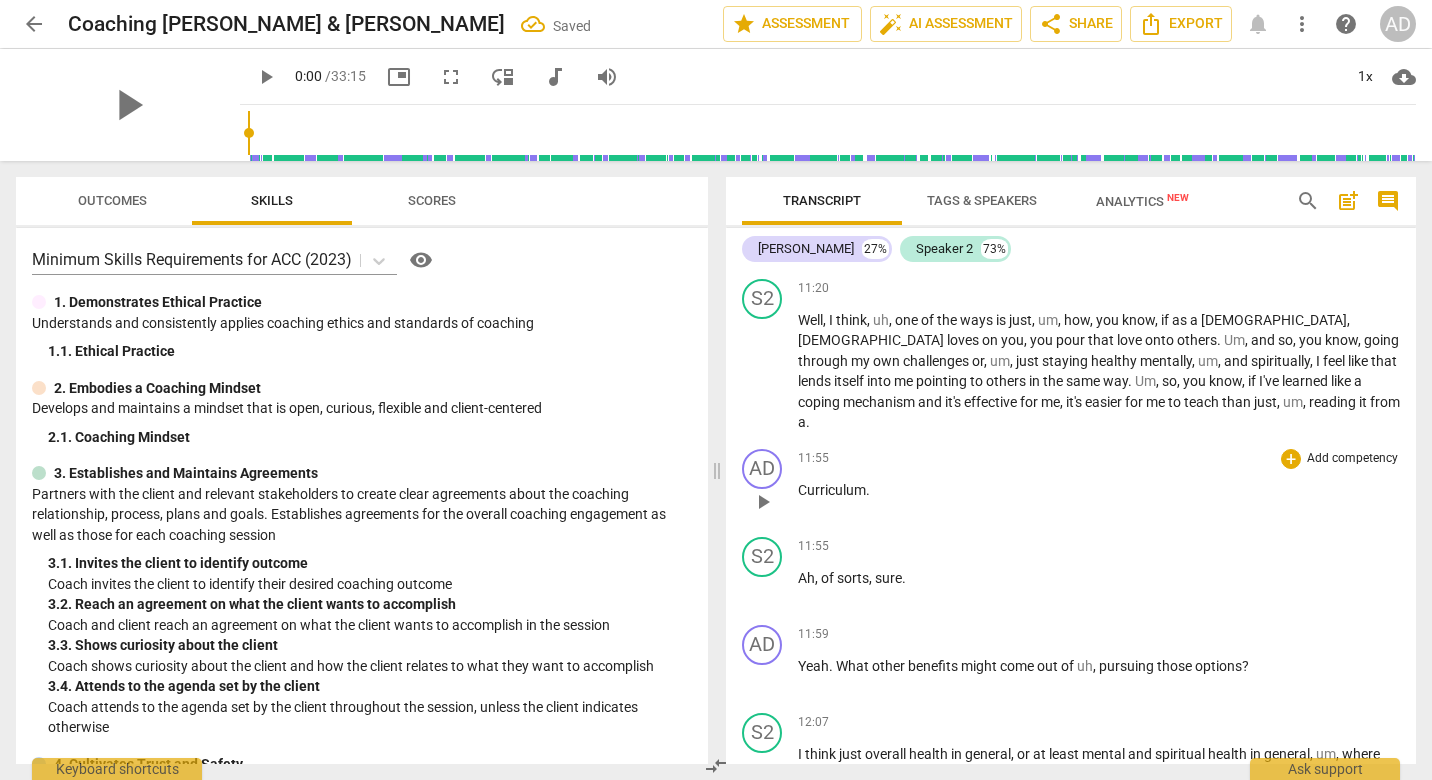 click on "Curriculum" at bounding box center (832, 490) 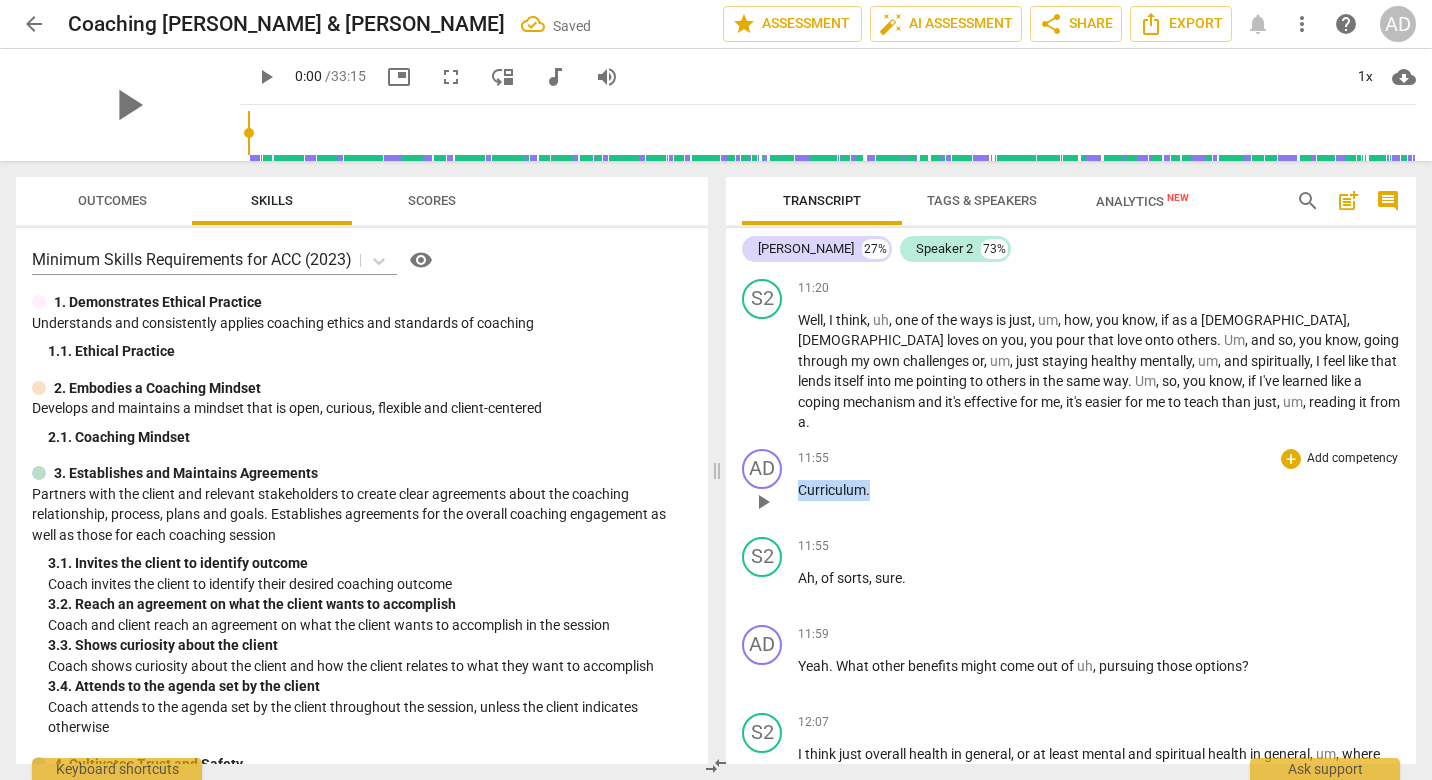 drag, startPoint x: 879, startPoint y: 465, endPoint x: 788, endPoint y: 464, distance: 91.00549 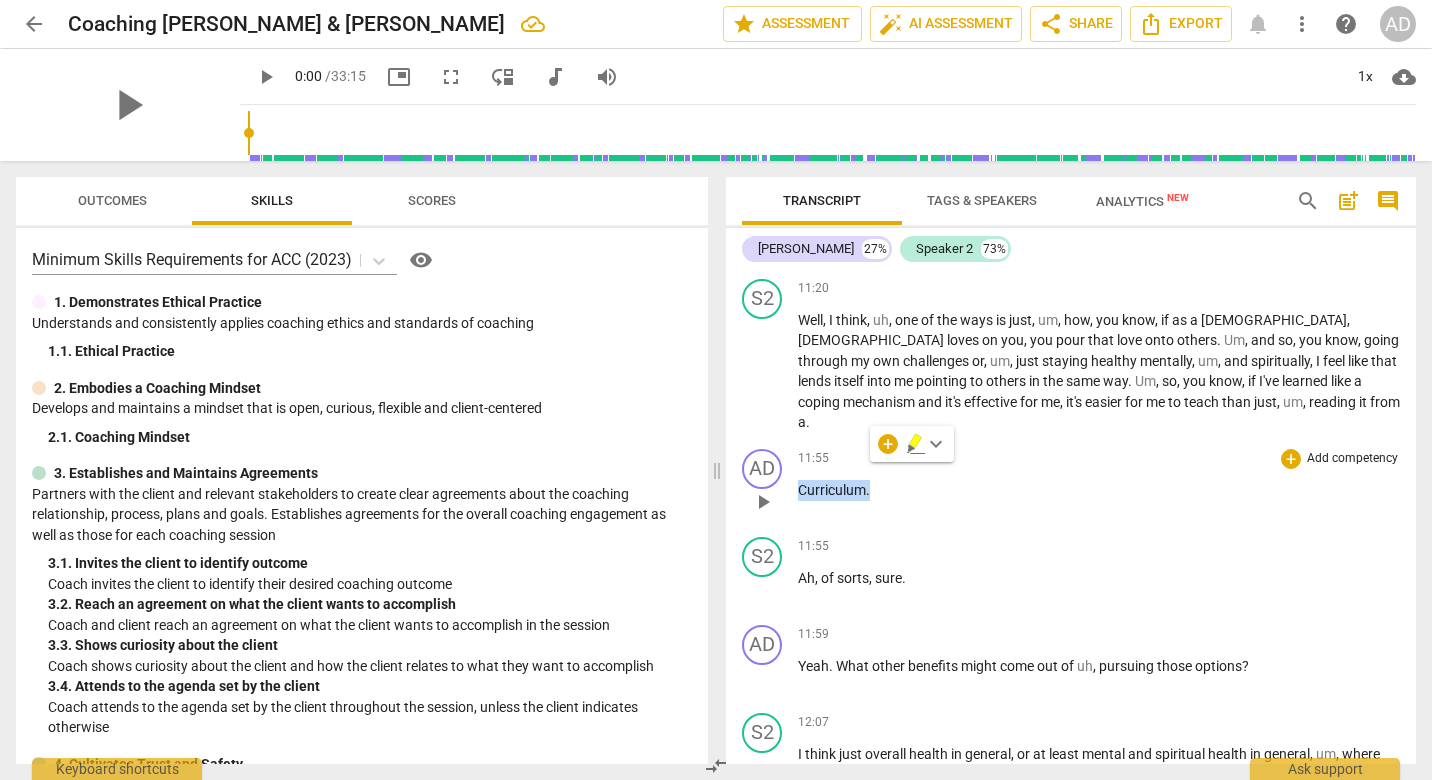type 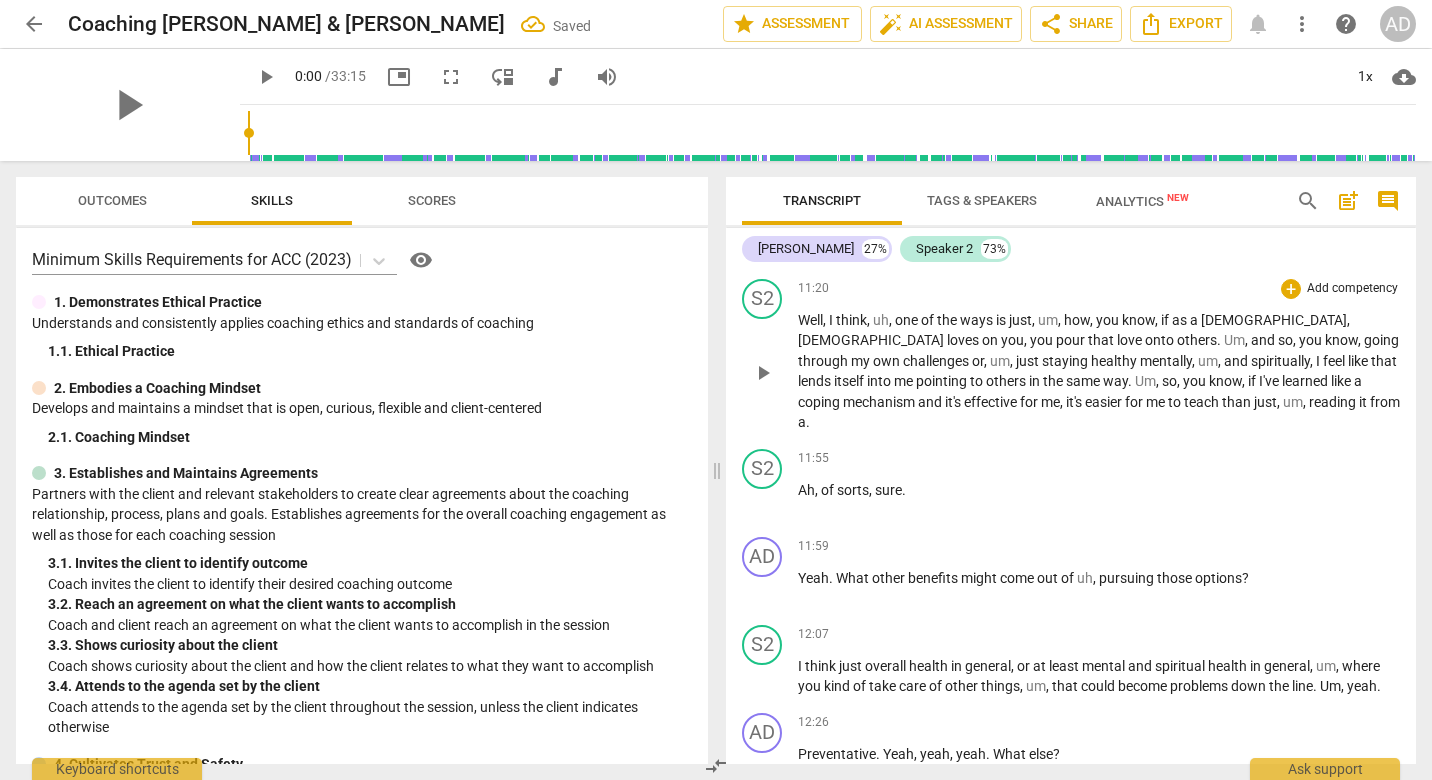 click on "Well ,   I   think ,   uh ,   one   of   the   ways   is   just ,   um ,   how ,   you   know ,   if   as   a   [DEMOGRAPHIC_DATA] ,   [DEMOGRAPHIC_DATA]   loves   on   you ,   you   pour   that   love   onto   others .   Um ,   and   so ,   you   know ,   going   through   my   own   challenges   or ,   um ,   just   staying   healthy   mentally ,   um ,   and   spiritually ,   I   feel   like   that   lends   itself   into   me   pointing   to   others   in   the   same   way .   Um ,   so ,   you   know ,   if   I've   learned   like   a   coping   mechanism   and   it's   effective   for   me ,   it's   easier   for   me   to   teach   than   just ,   um ,   reading   it   from   a ." at bounding box center [1099, 371] 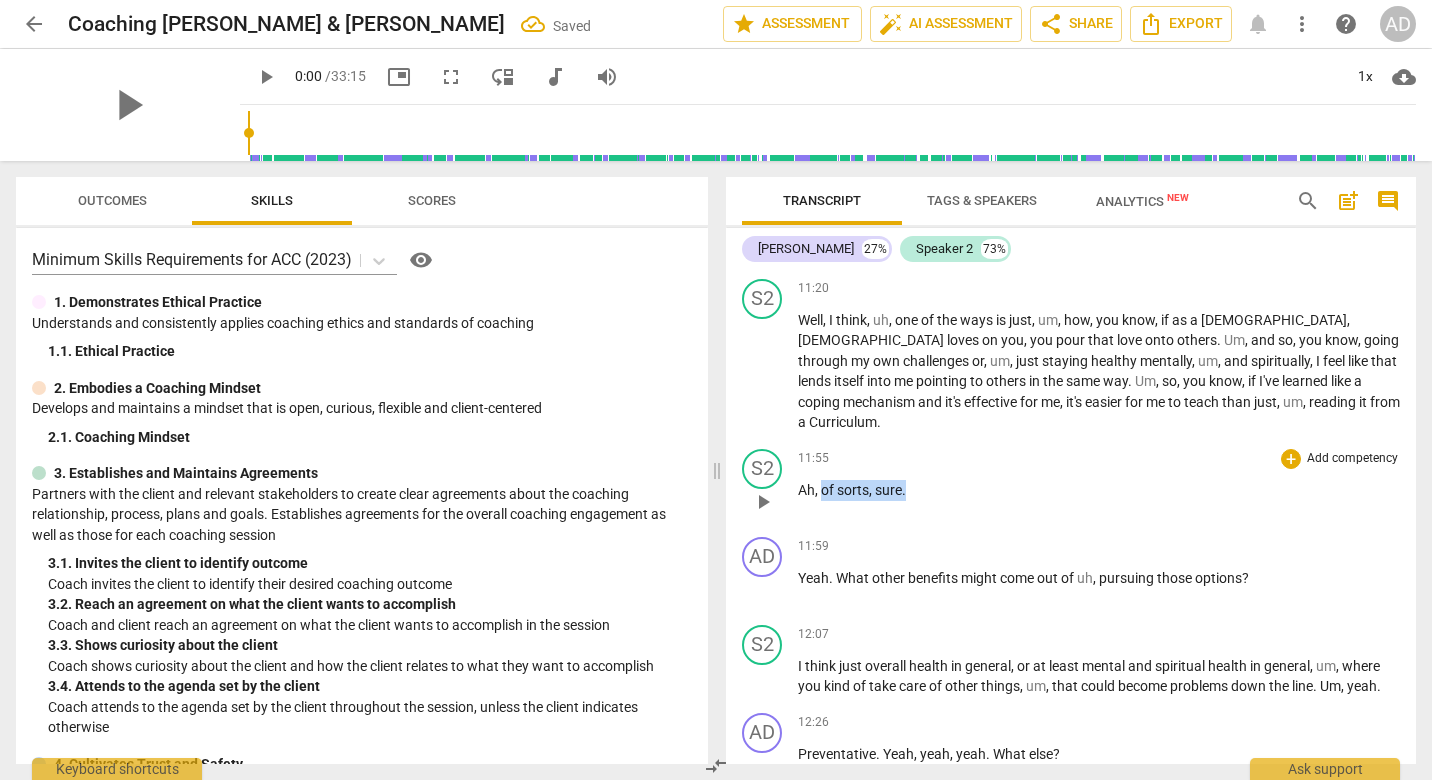 drag, startPoint x: 822, startPoint y: 472, endPoint x: 908, endPoint y: 473, distance: 86.00581 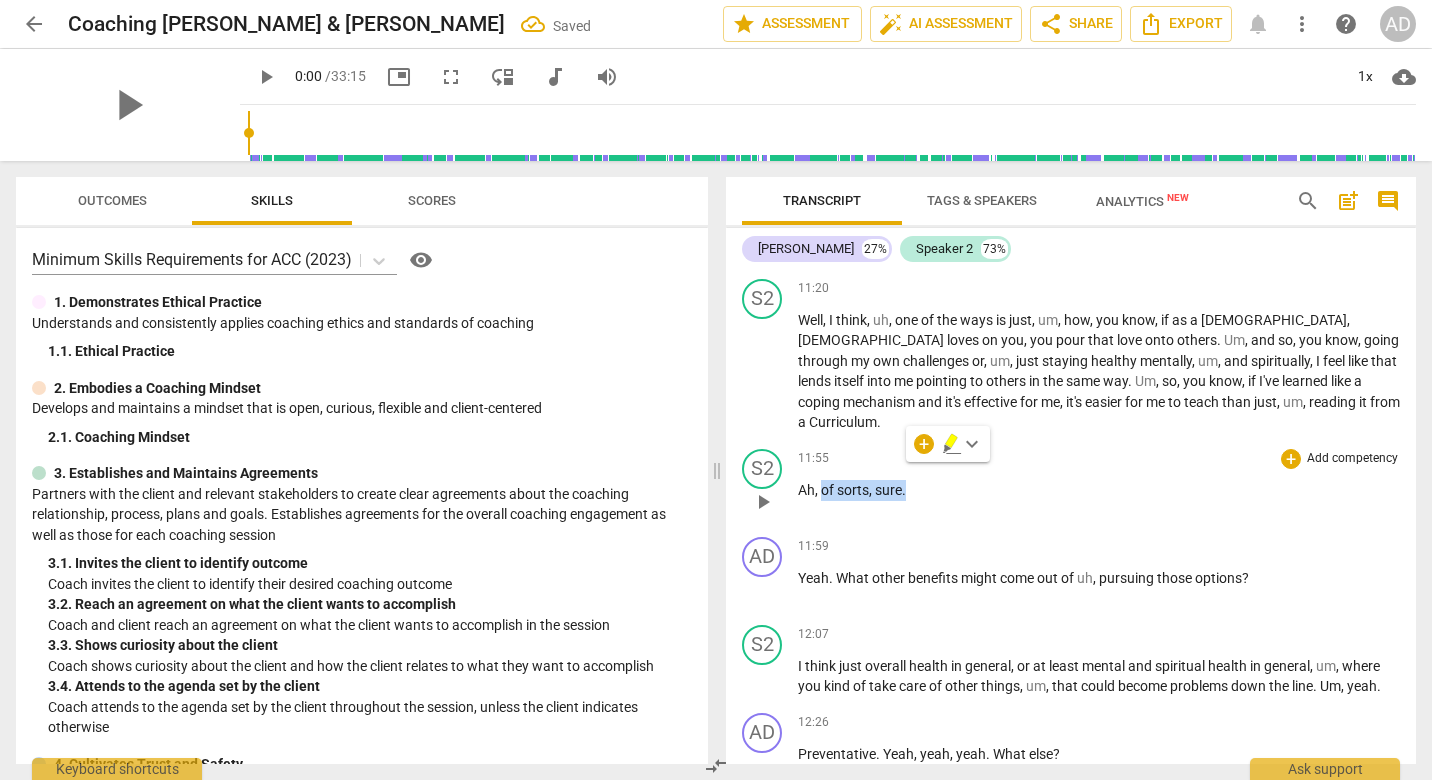 type 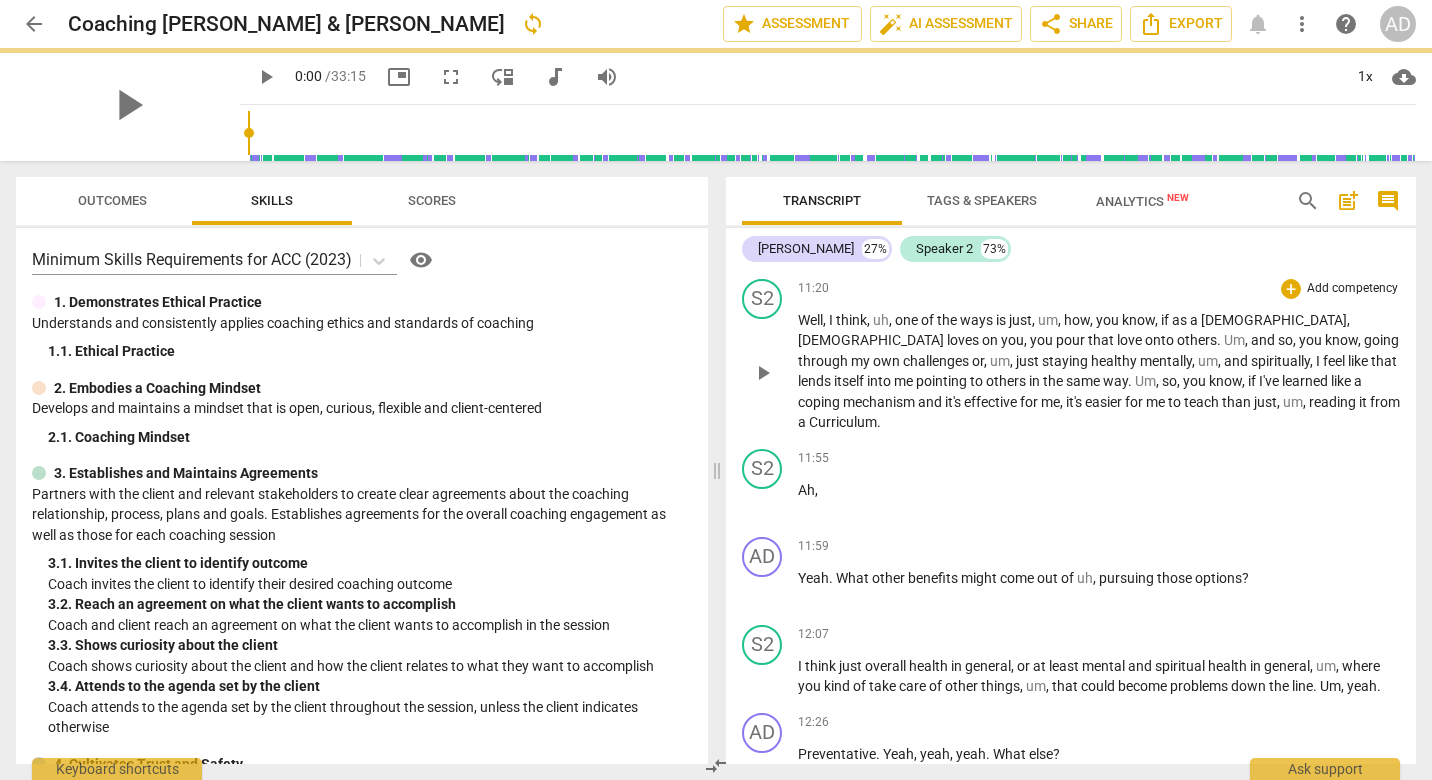 click on "Well ,   I   think ,   uh ,   one   of   the   ways   is   just ,   um ,   how ,   you   know ,   if   as   a   [DEMOGRAPHIC_DATA] ,   [DEMOGRAPHIC_DATA]   loves   on   you ,   you   pour   that   love   onto   others .   Um ,   and   so ,   you   know ,   going   through   my   own   challenges   or ,   um ,   just   staying   healthy   mentally ,   um ,   and   spiritually ,   I   feel   like   that   lends   itself   into   me   pointing   to   others   in   the   same   way .   Um ,   so ,   you   know ,   if   I've   learned   like   a   coping   mechanism   and   it's   effective   for   me ,   it's   easier   for   me   to   teach   than   just ,   um ,   reading   it   from   a   Curriculum ." at bounding box center (1099, 371) 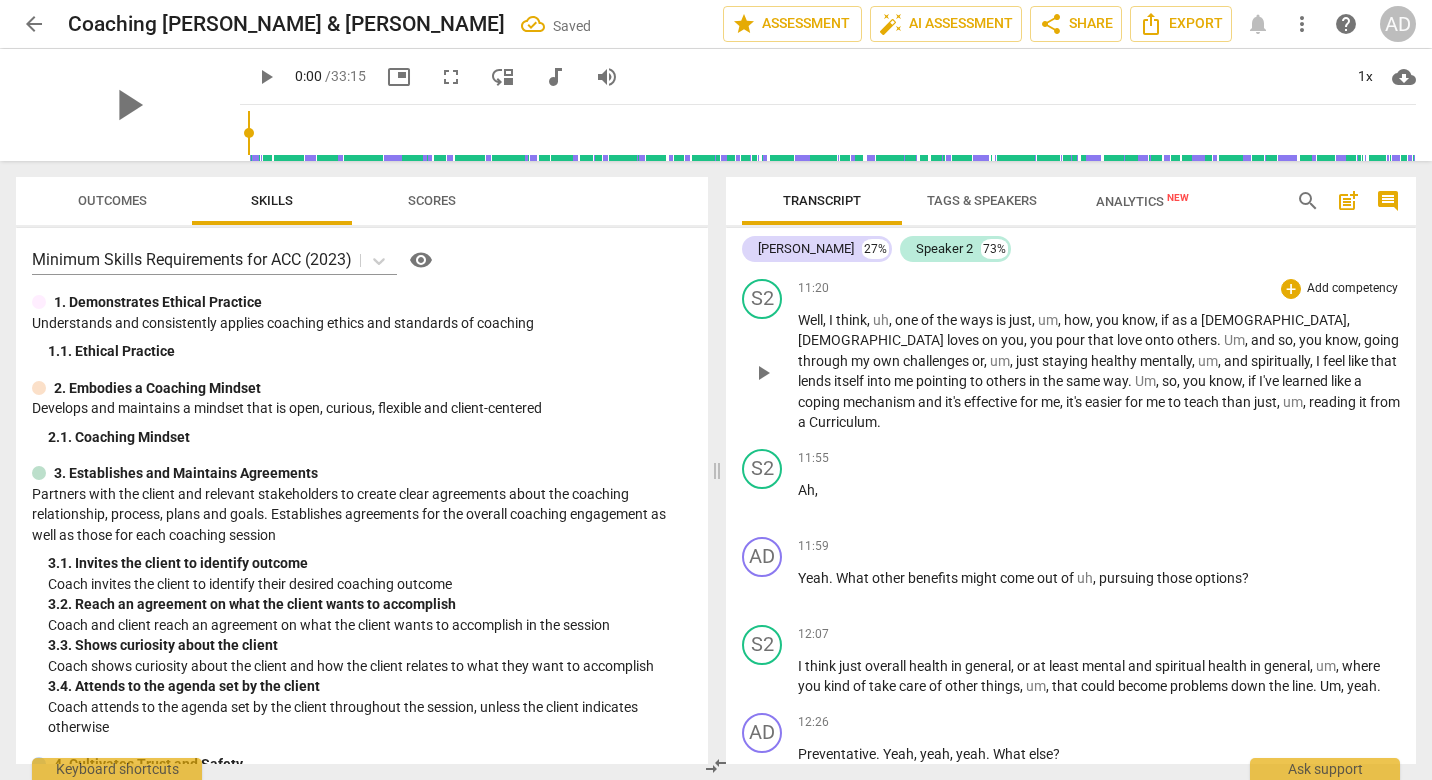 type 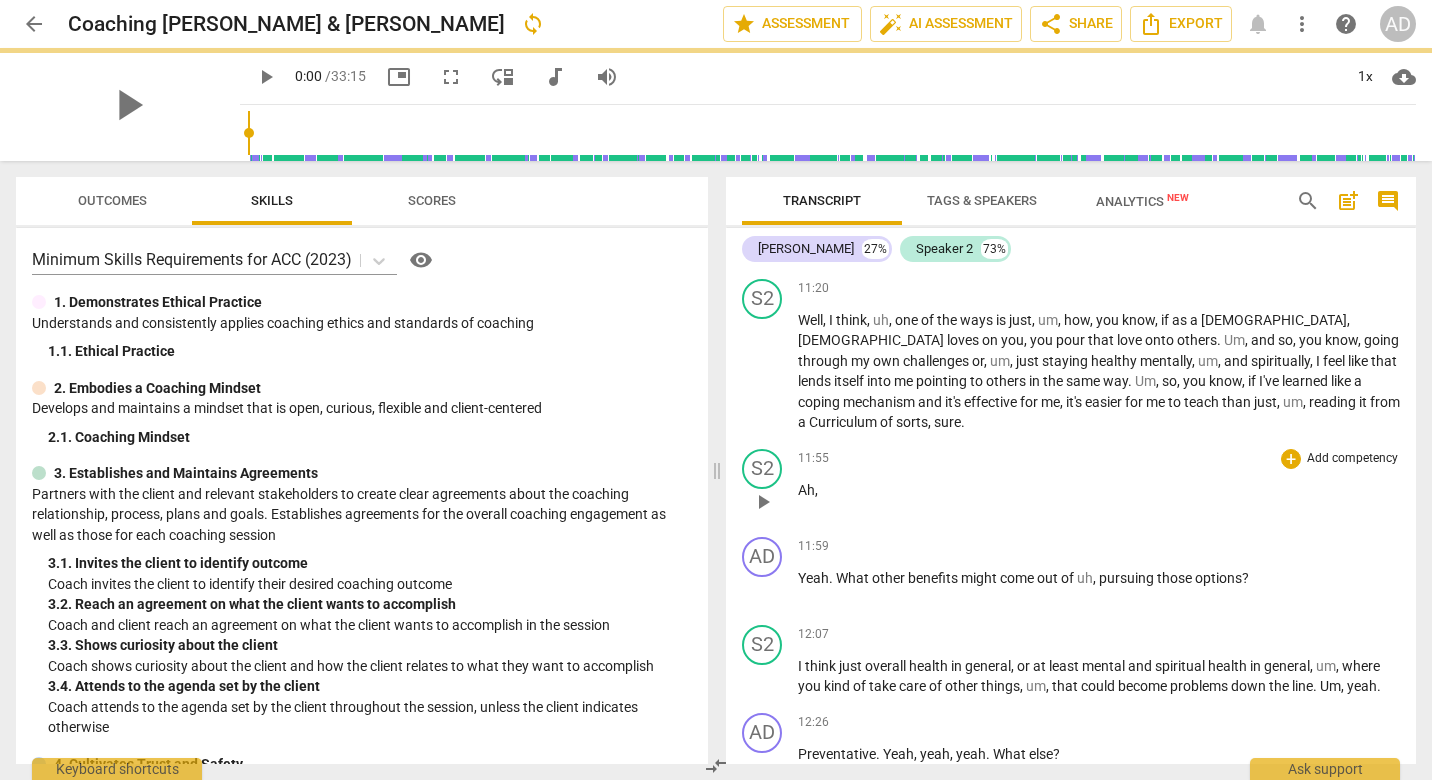 click on "Ah ," at bounding box center (1099, 490) 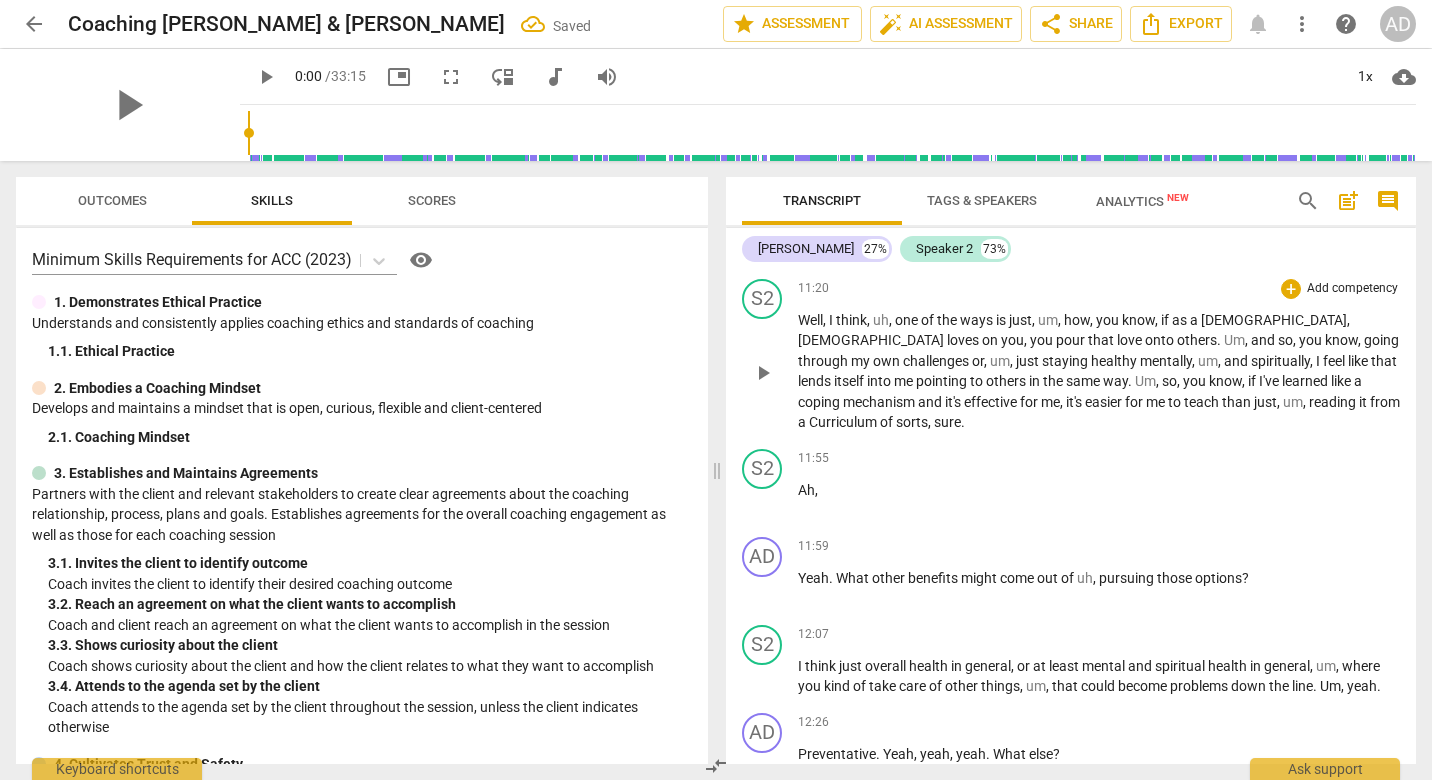 click on "sure" at bounding box center [947, 422] 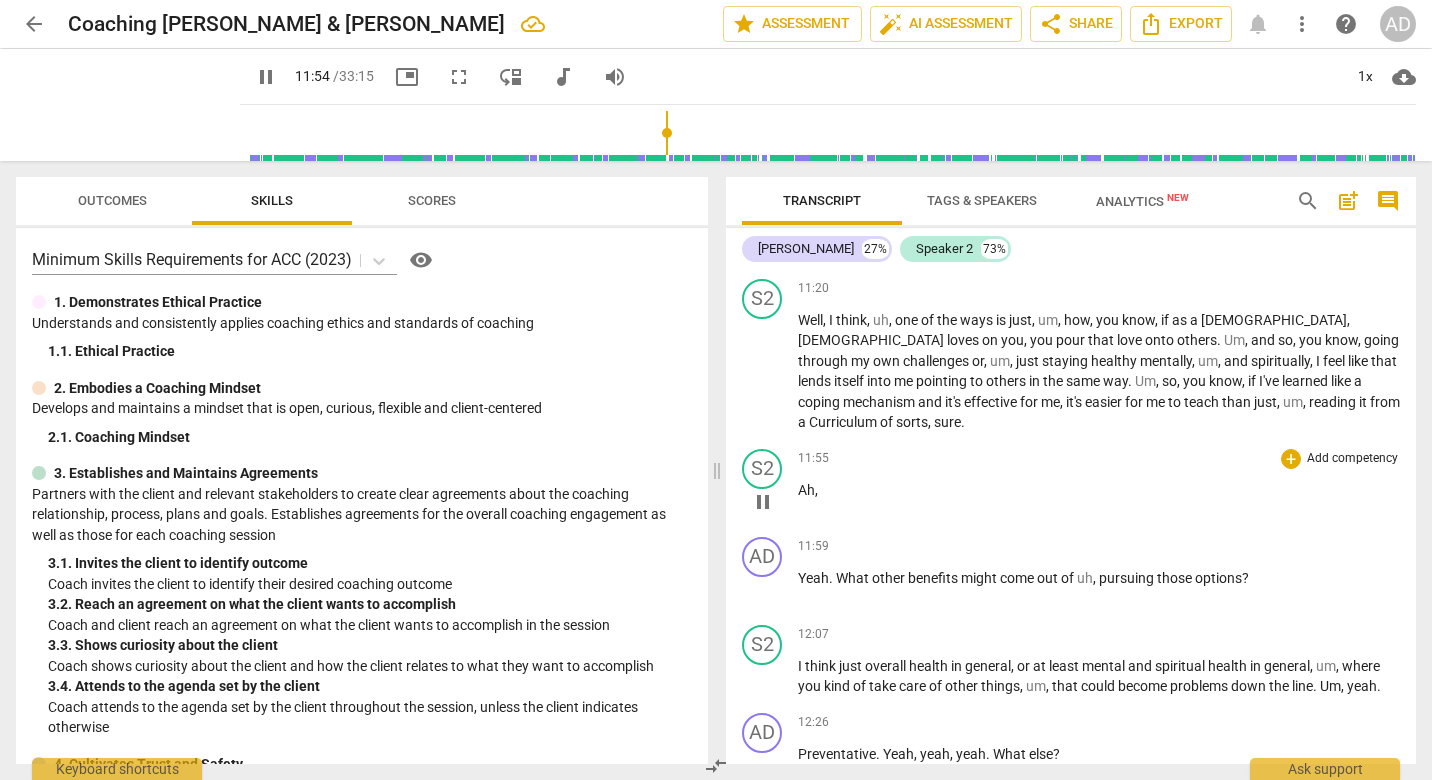 click on "11:55 + Add competency keyboard_arrow_right Ah ," at bounding box center [1099, 485] 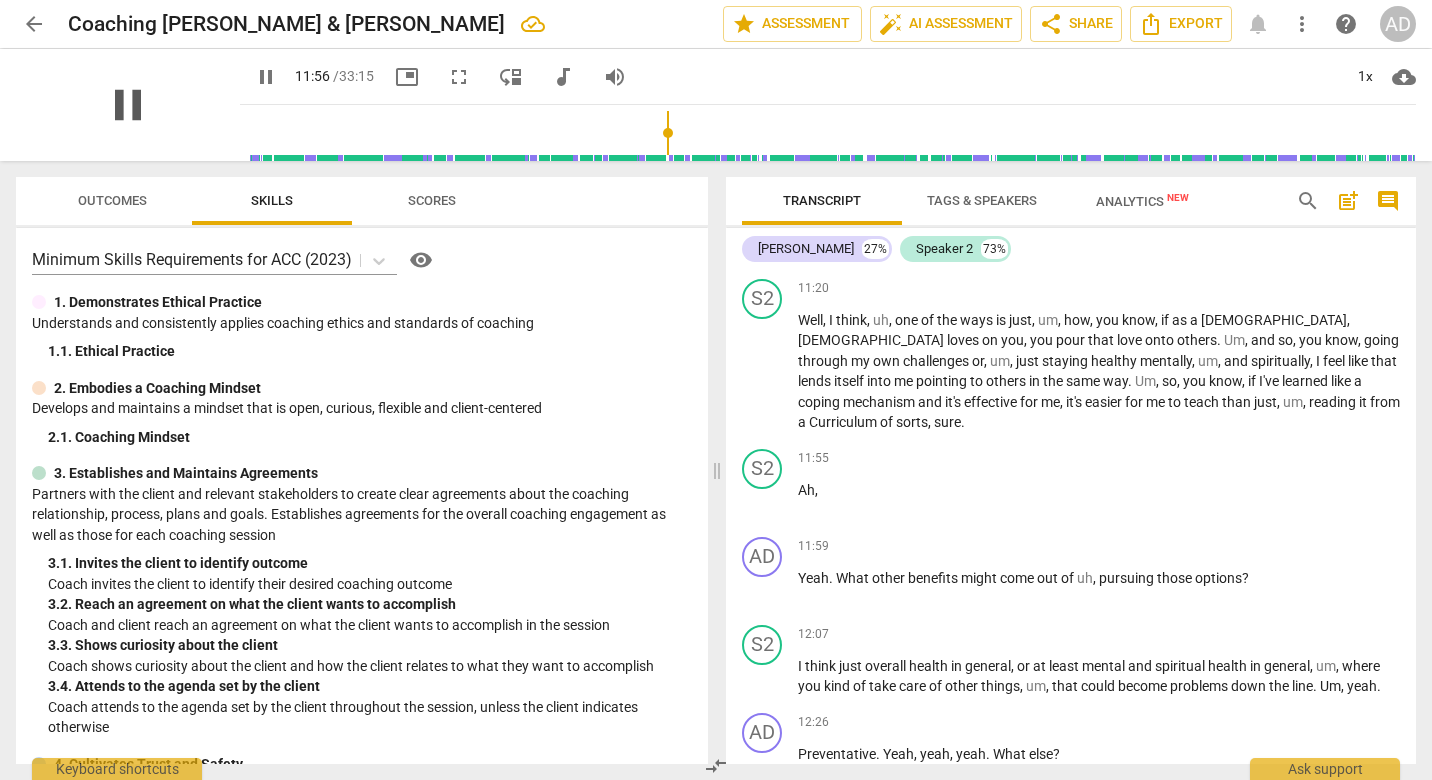 click on "pause" at bounding box center (128, 105) 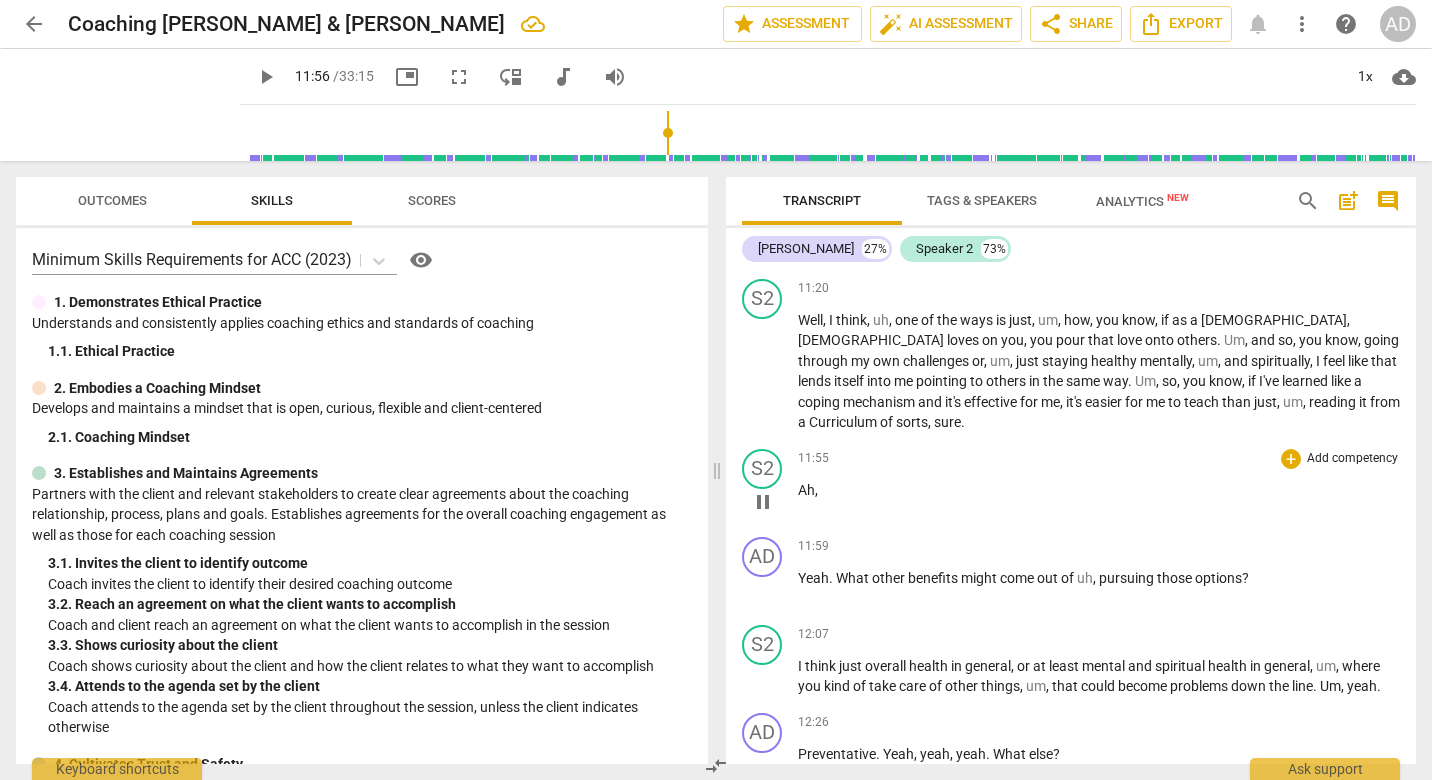 type on "716" 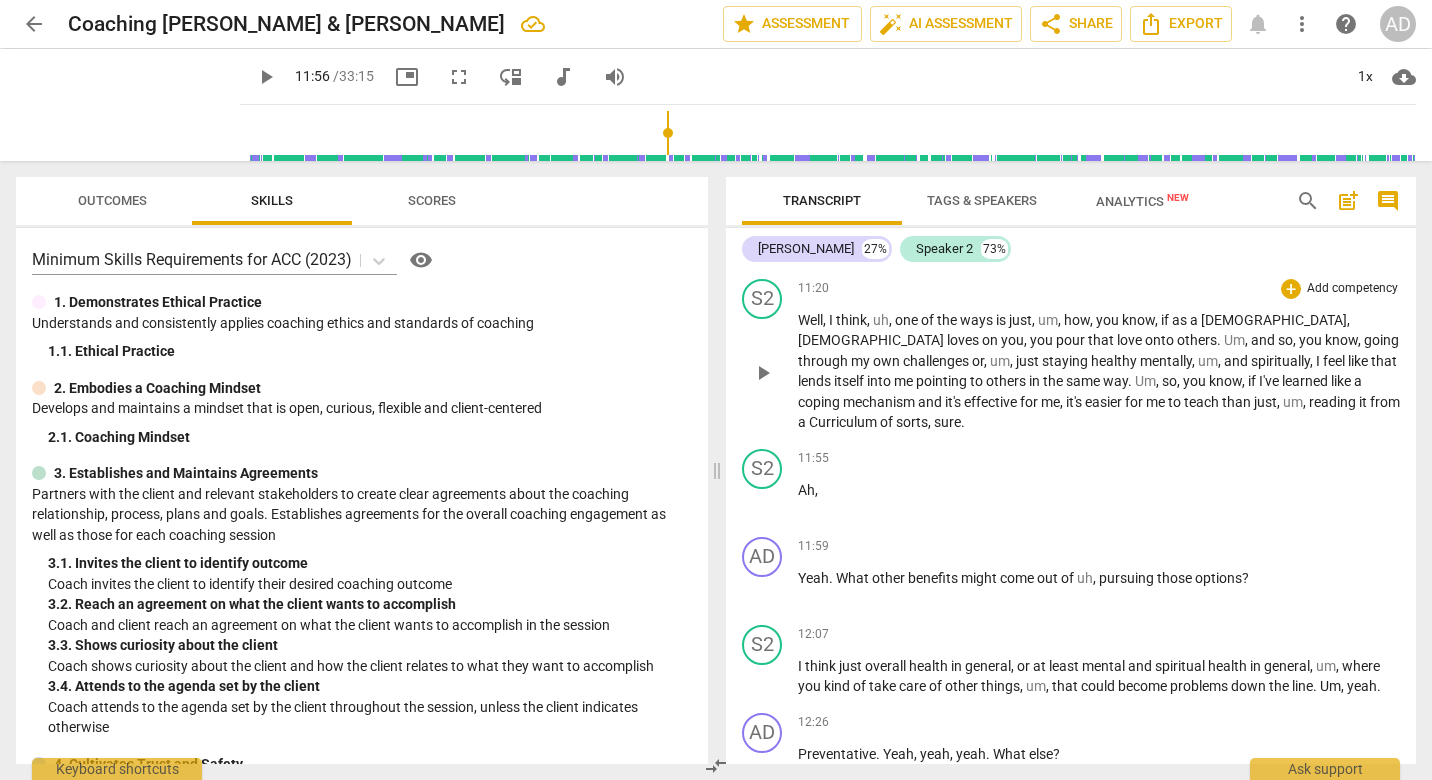 click on "sure" at bounding box center (947, 422) 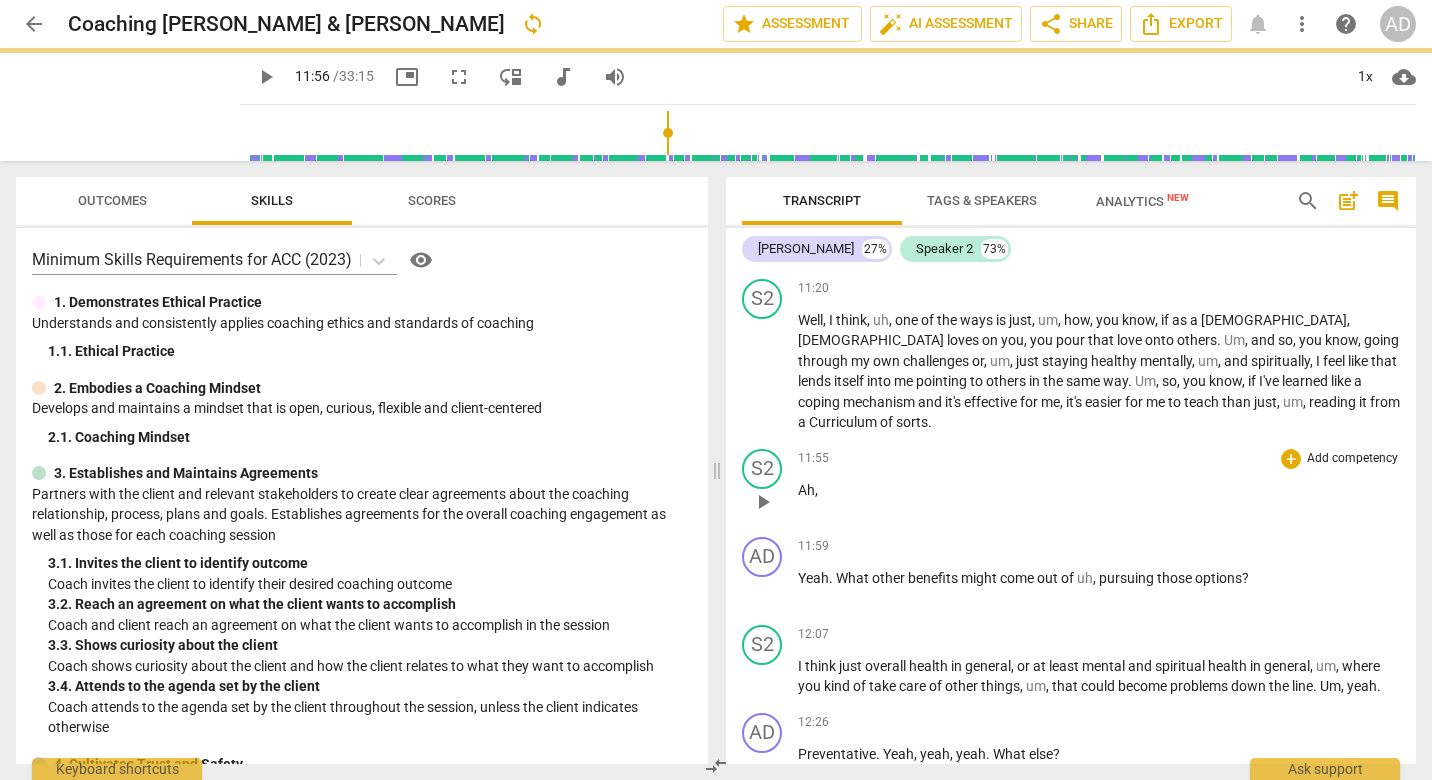 click on "Ah ," at bounding box center (1099, 490) 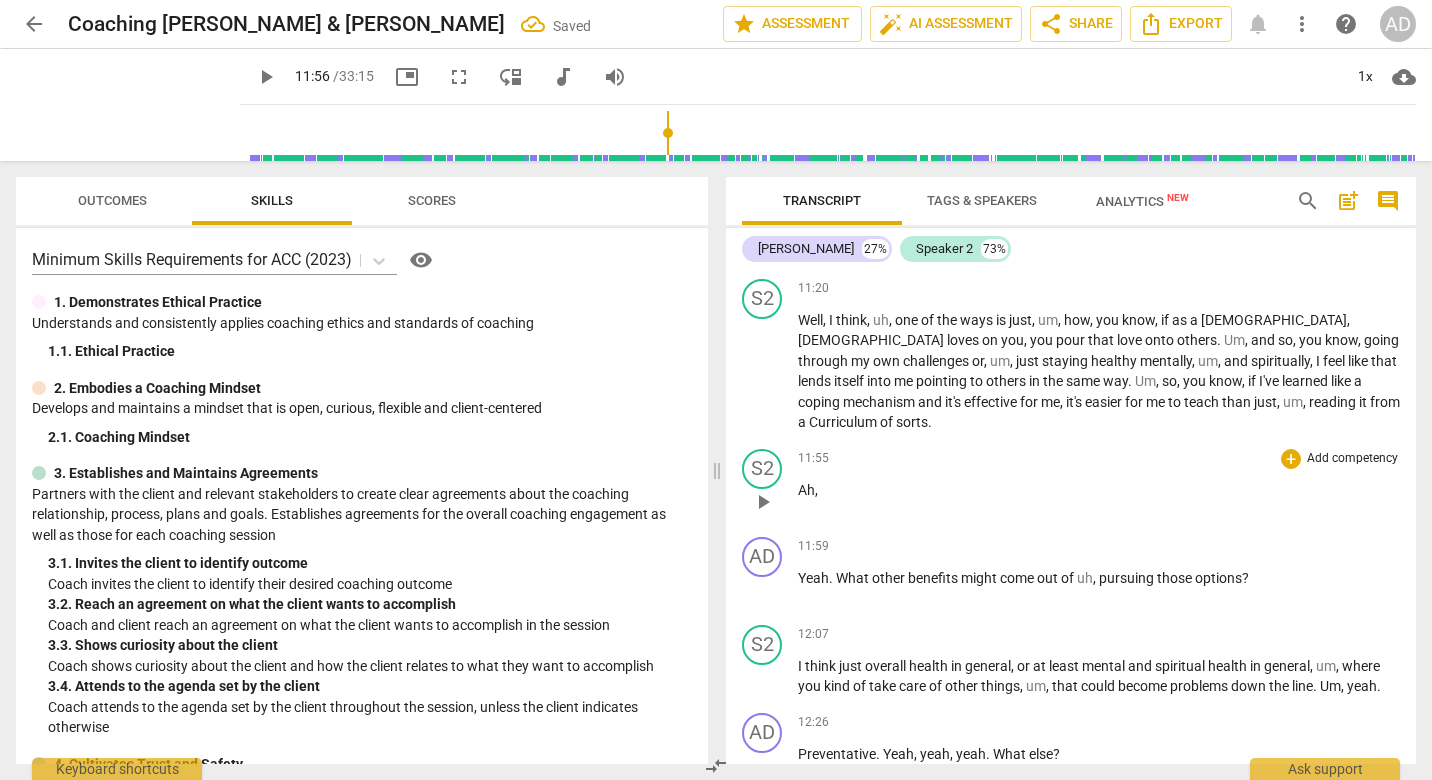 type 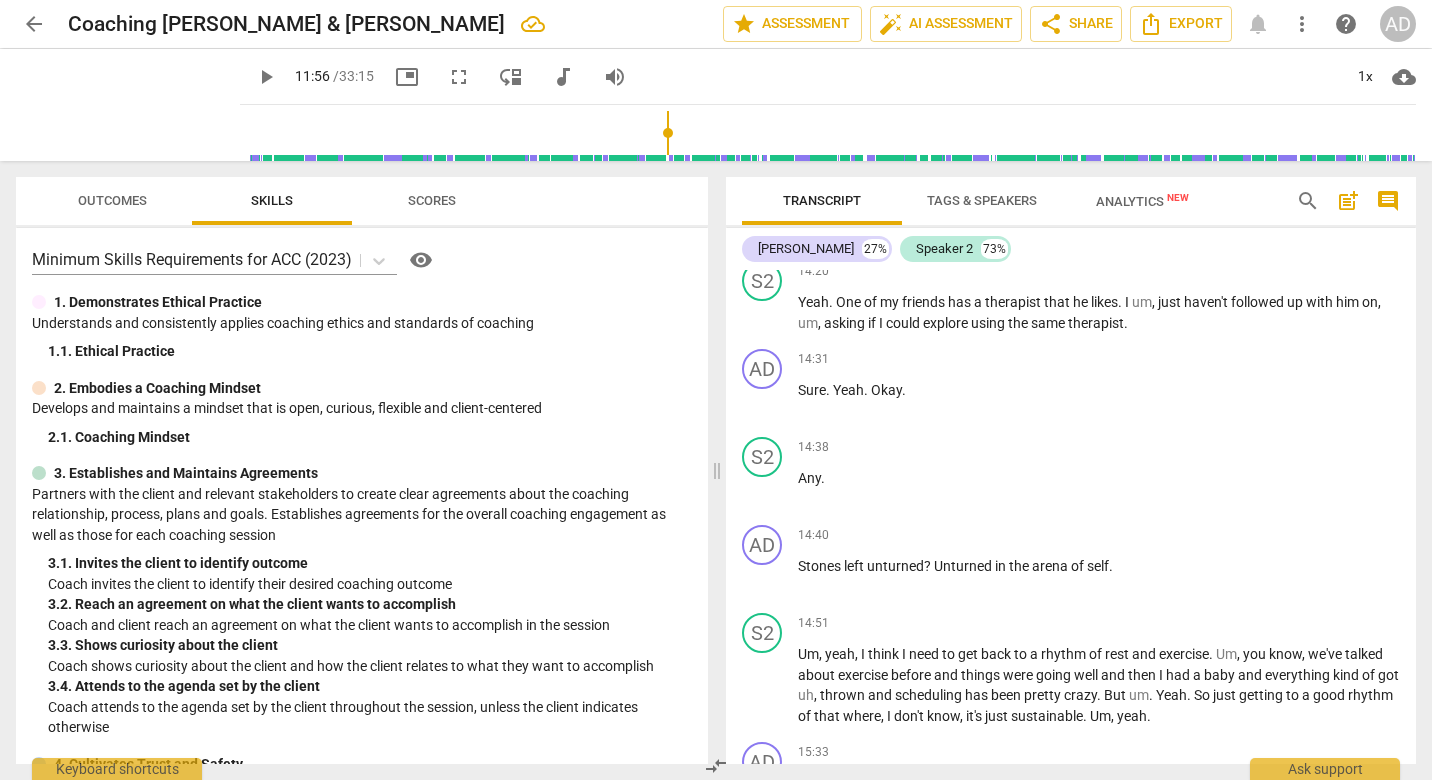 scroll, scrollTop: 5057, scrollLeft: 0, axis: vertical 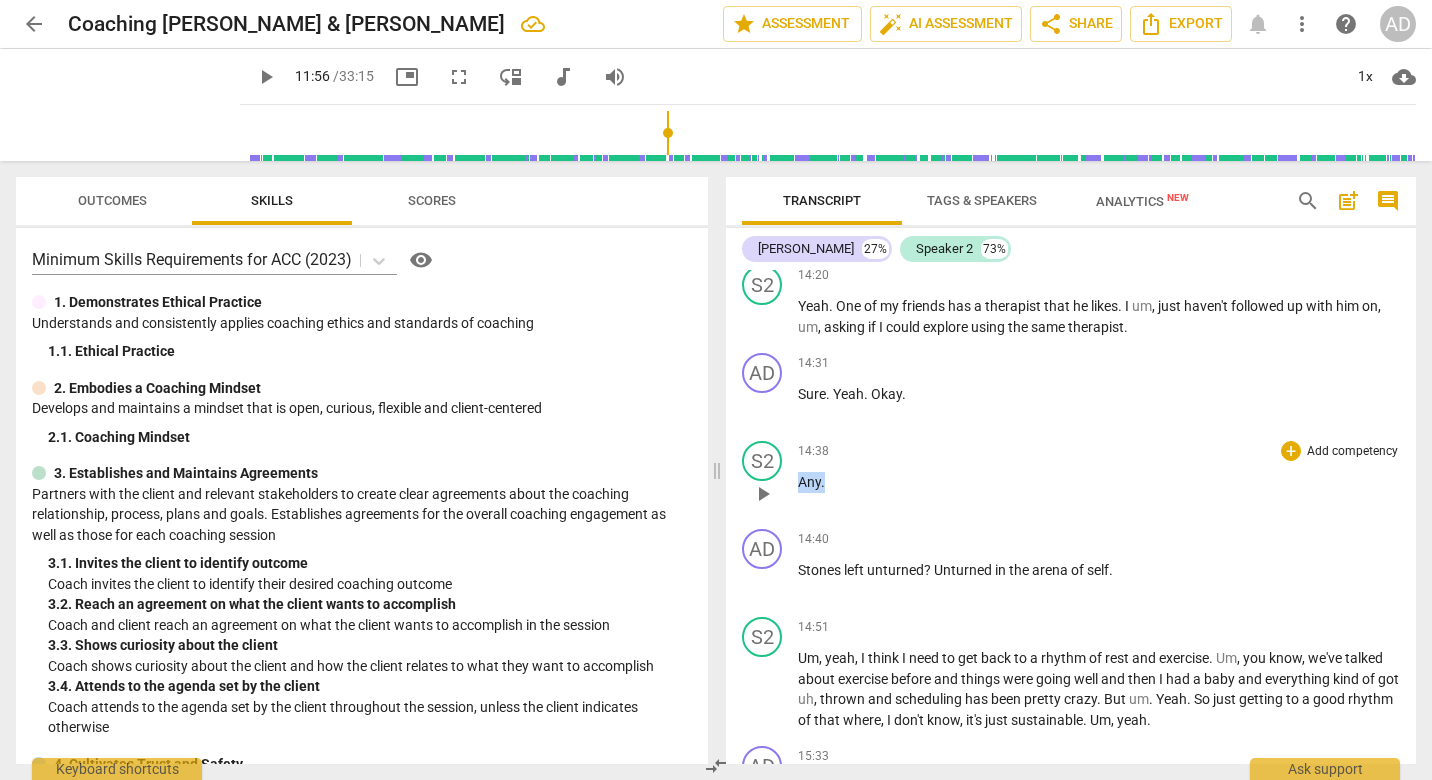 drag, startPoint x: 835, startPoint y: 466, endPoint x: 783, endPoint y: 466, distance: 52 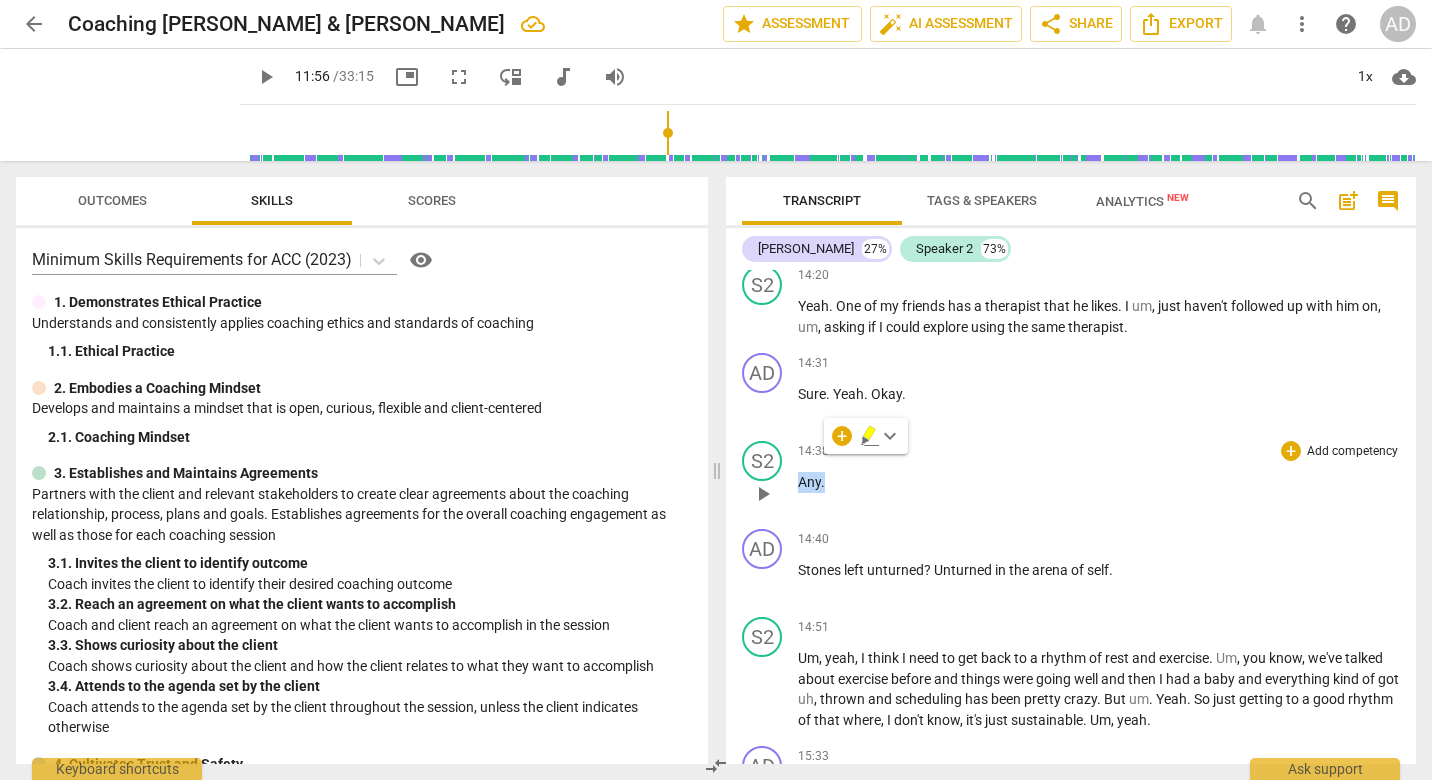 type 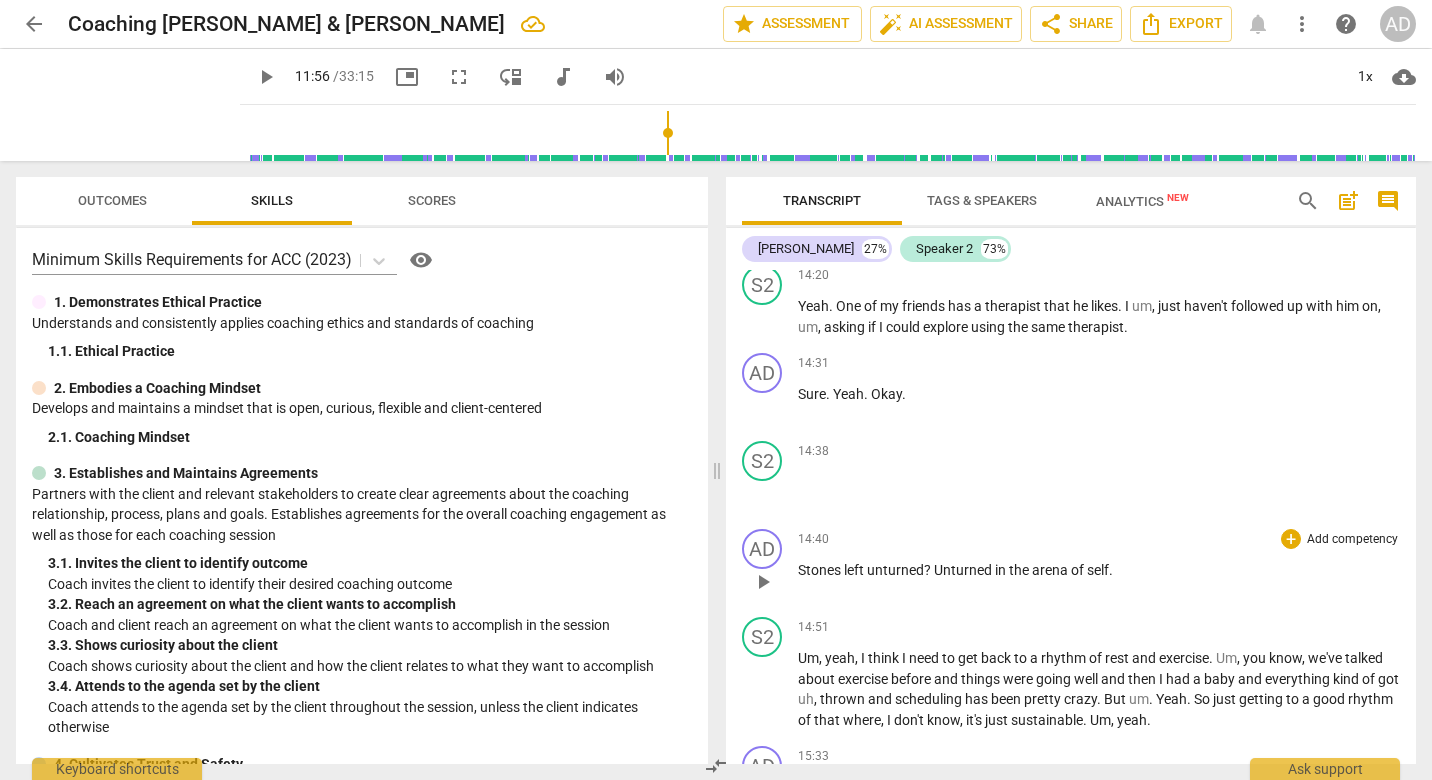 click on "Stones" at bounding box center [821, 570] 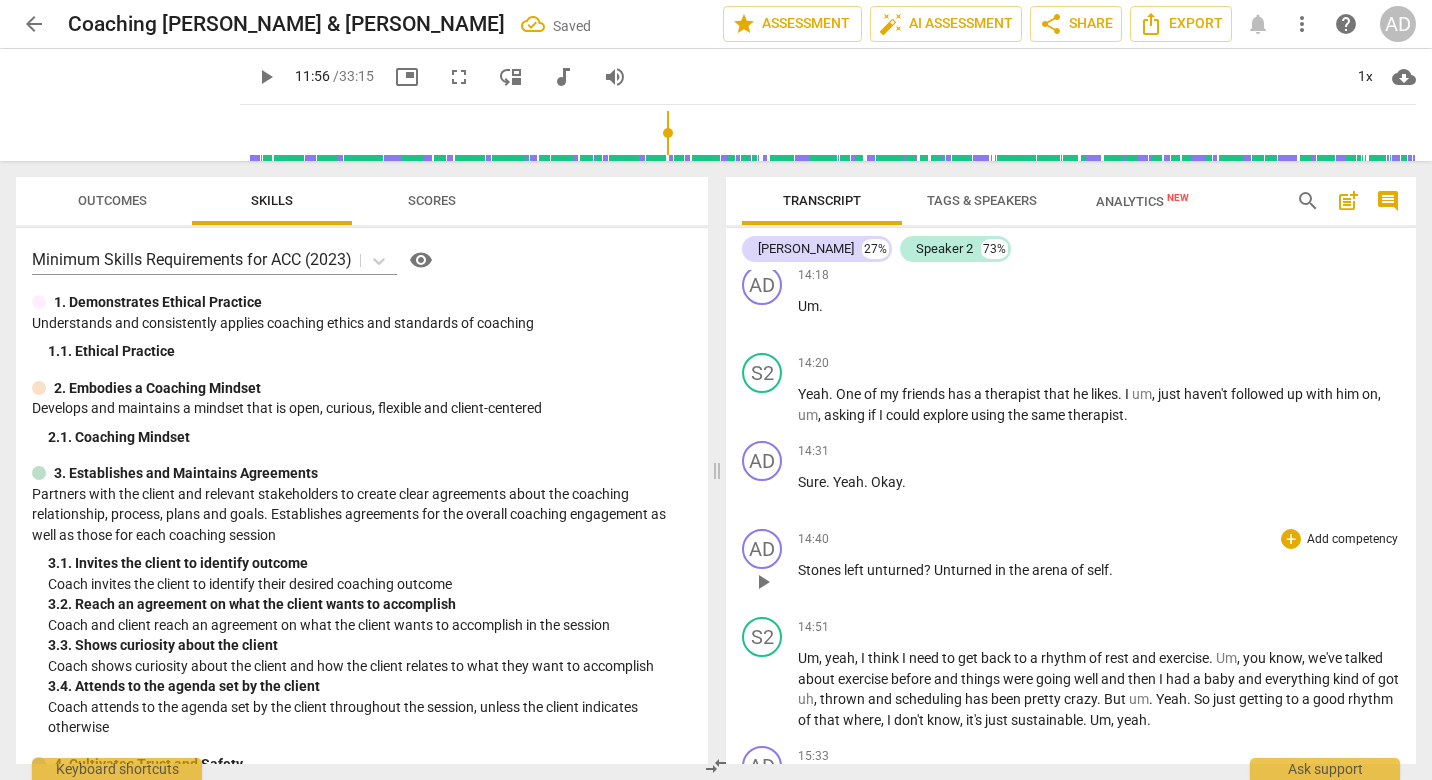 paste 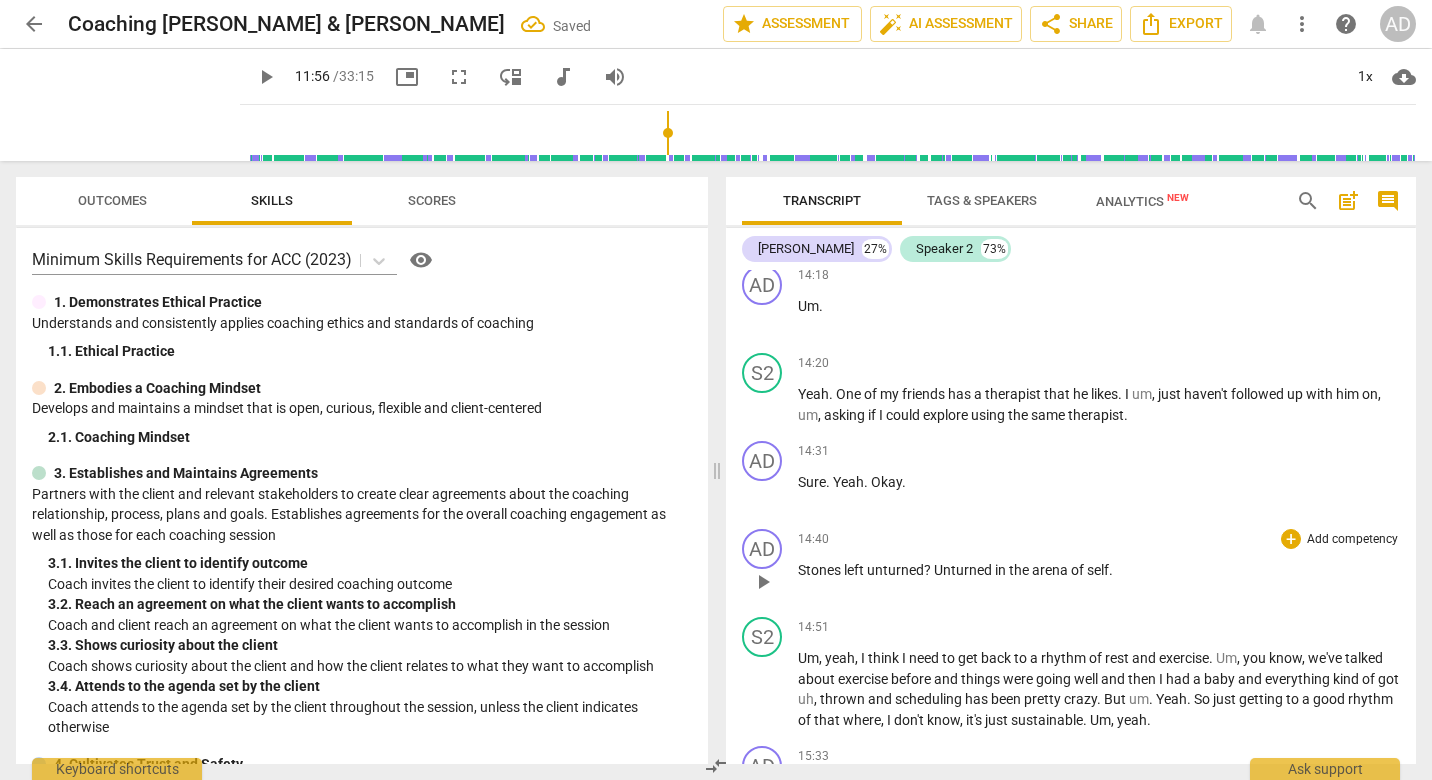 type 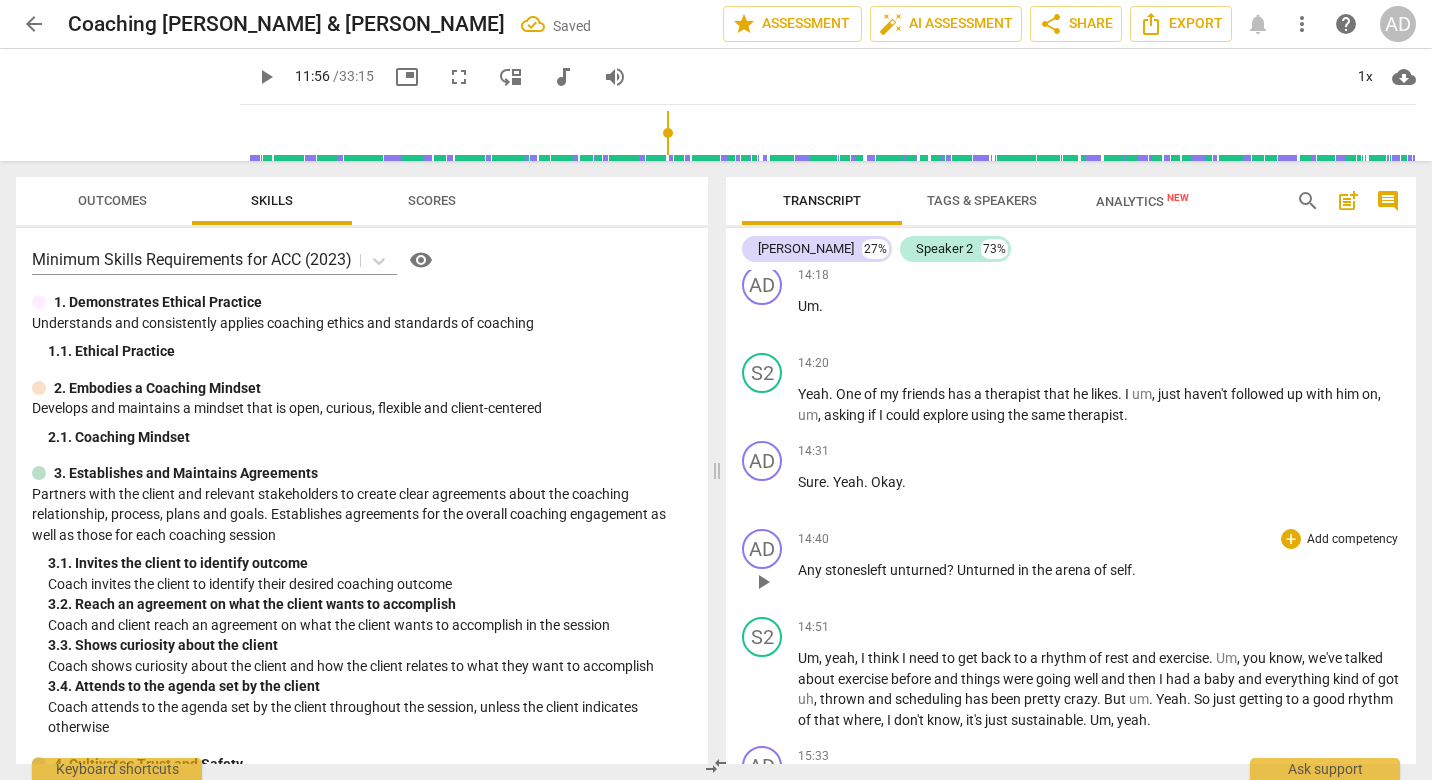 click on "Any stones" at bounding box center (832, 570) 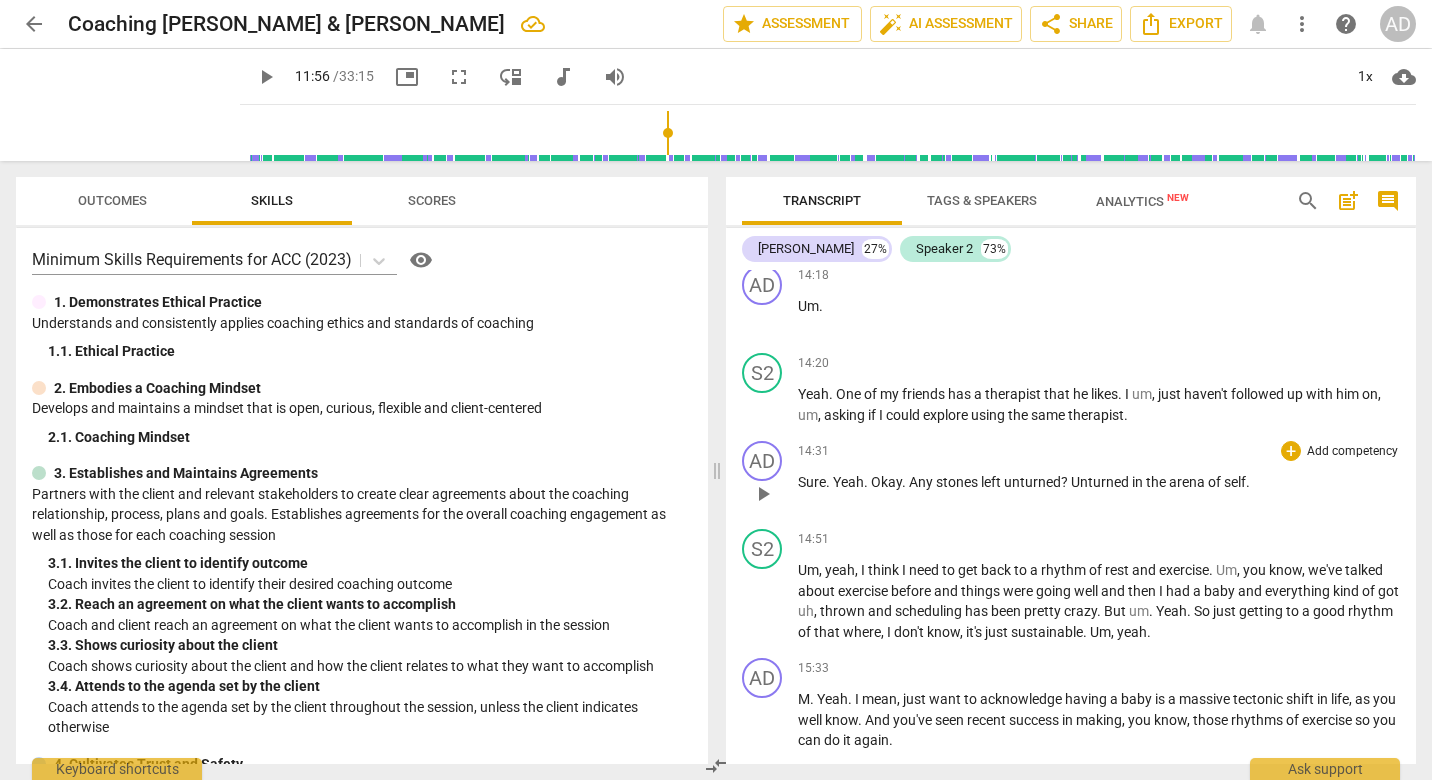 click on "in" at bounding box center [1139, 482] 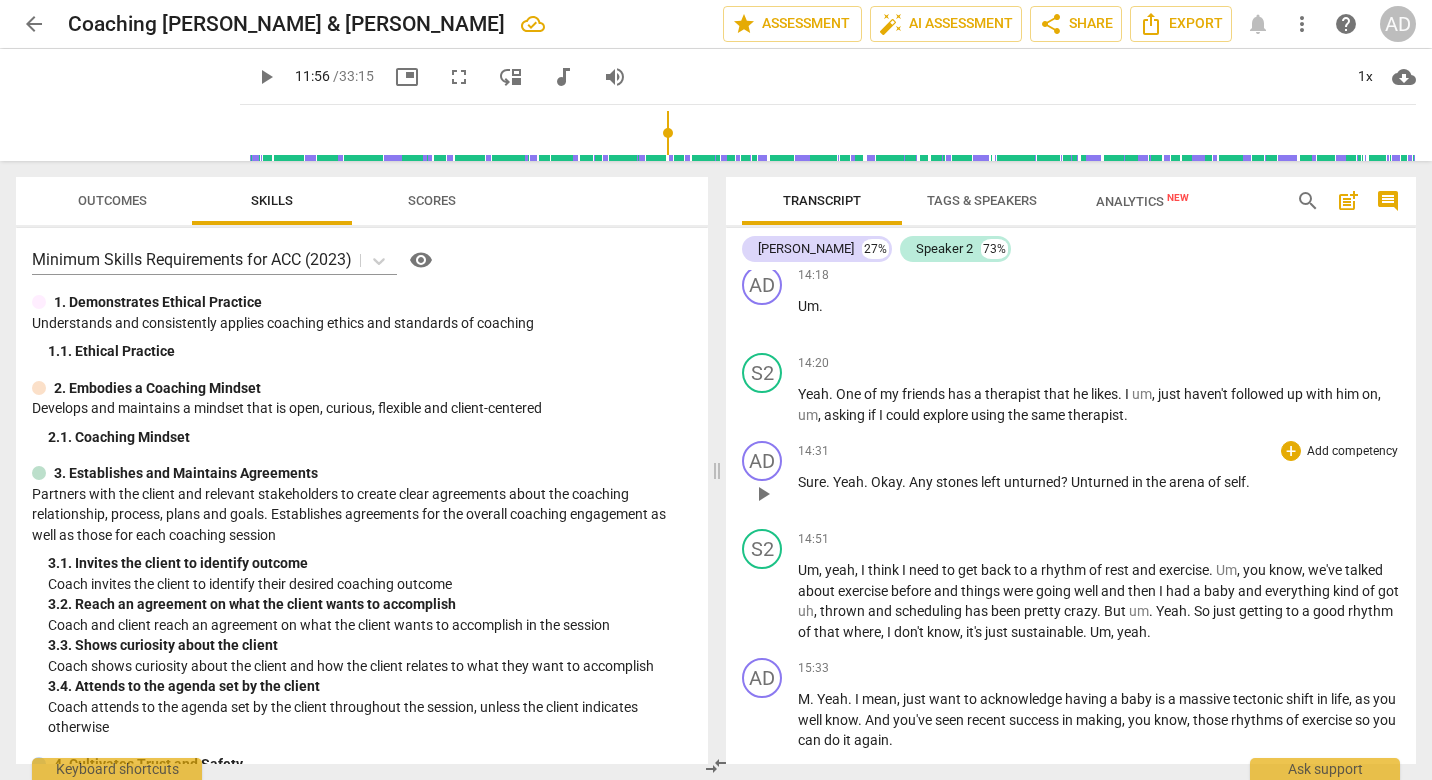 type 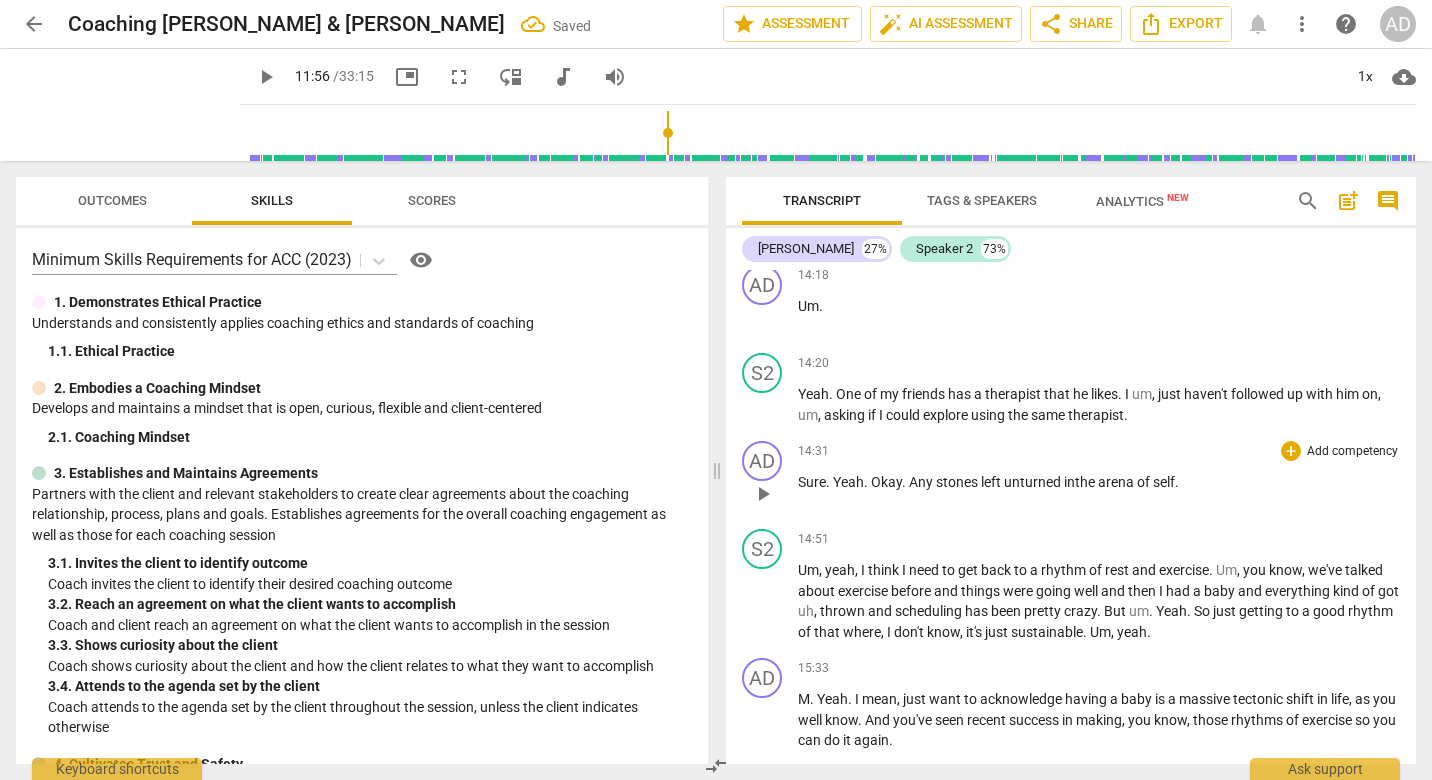 click on "Sure .   Yeah .   Okay .   Any   stones   left   unturned   in  the   arena   of   self ." at bounding box center (1099, 482) 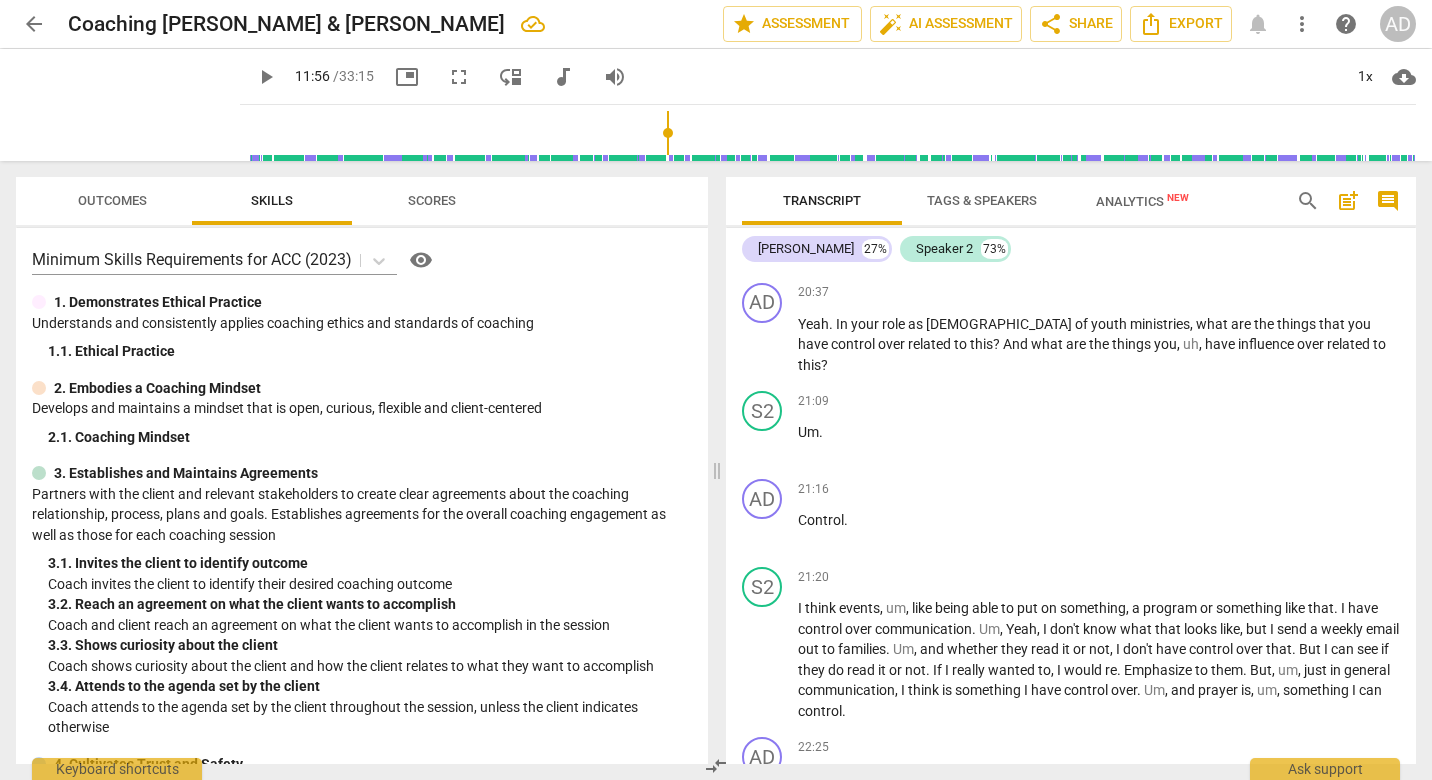 scroll, scrollTop: 7112, scrollLeft: 0, axis: vertical 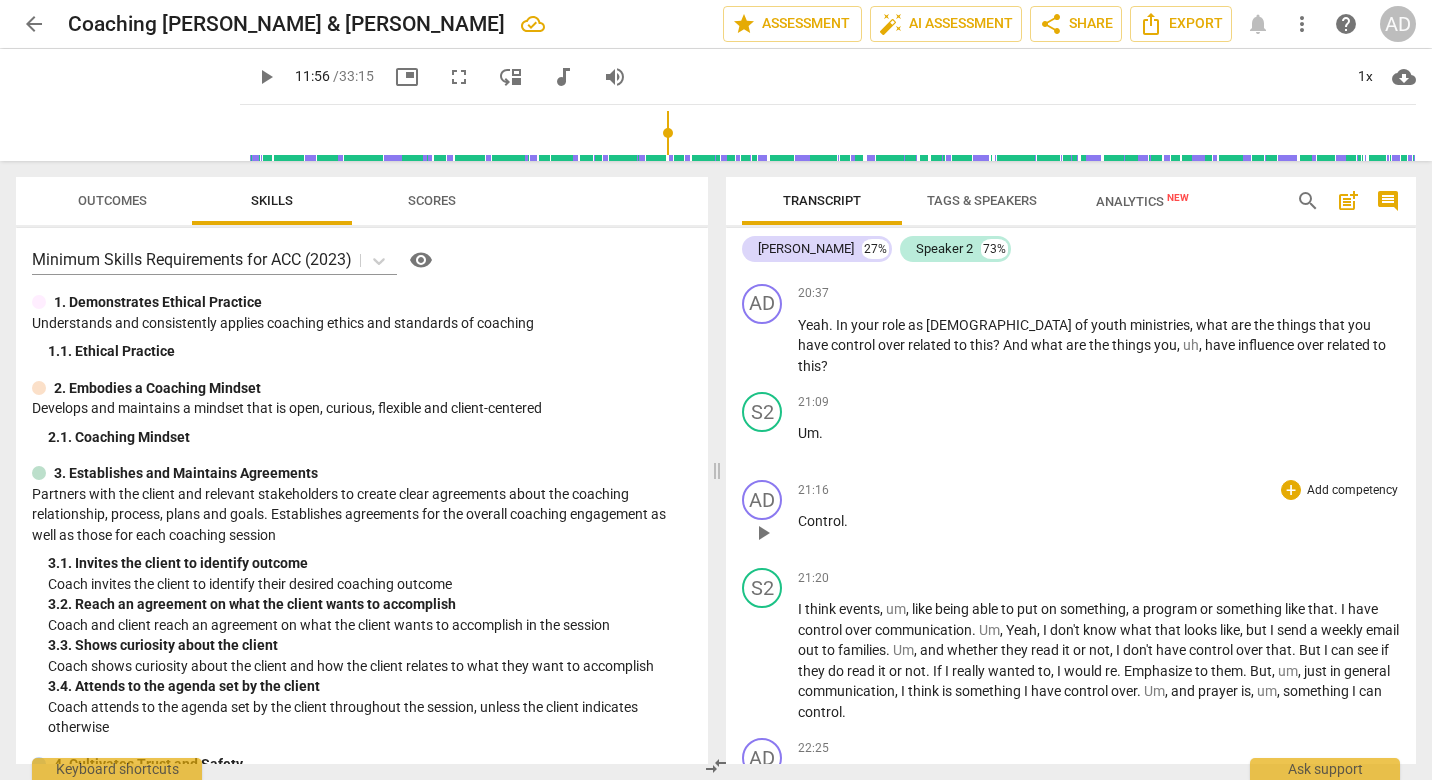 click on "Control ." at bounding box center [1099, 521] 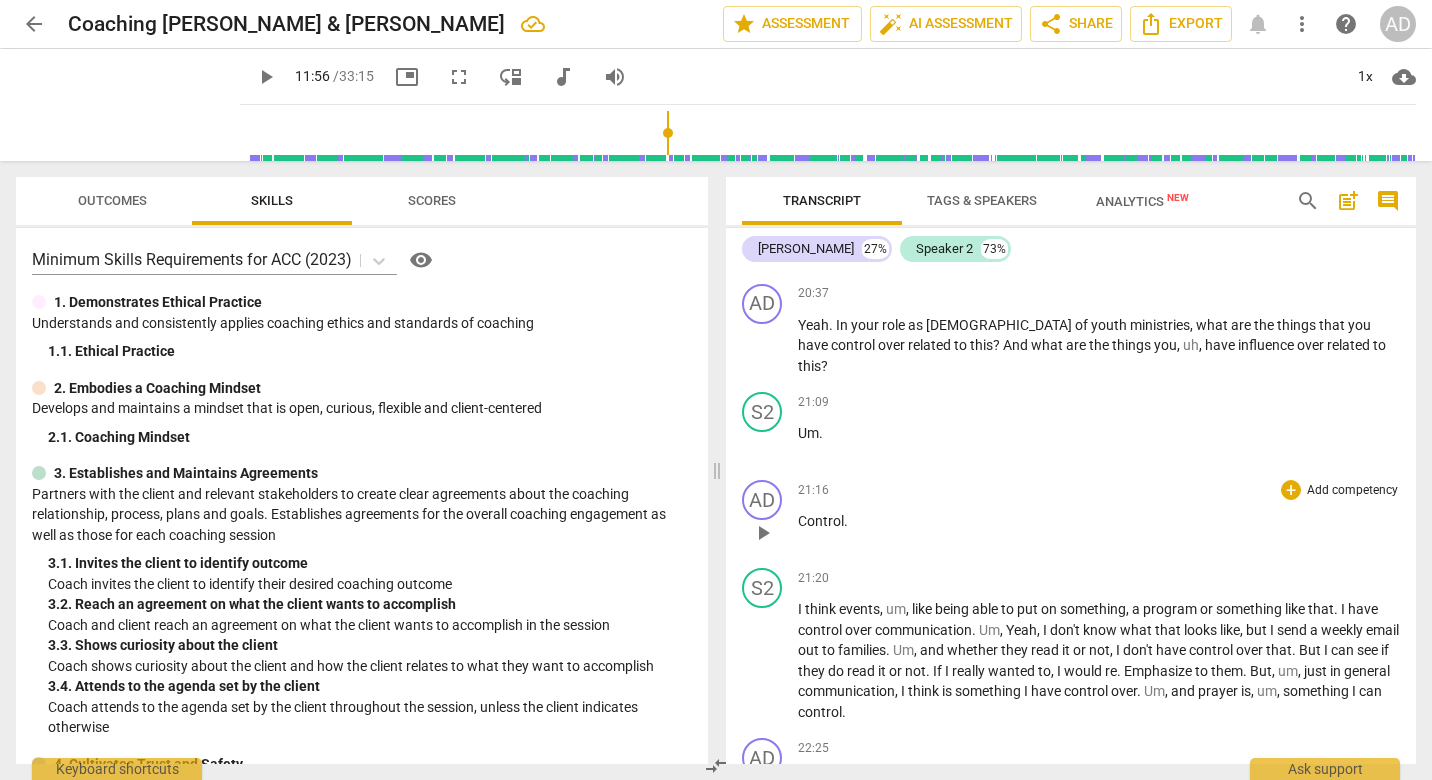 type 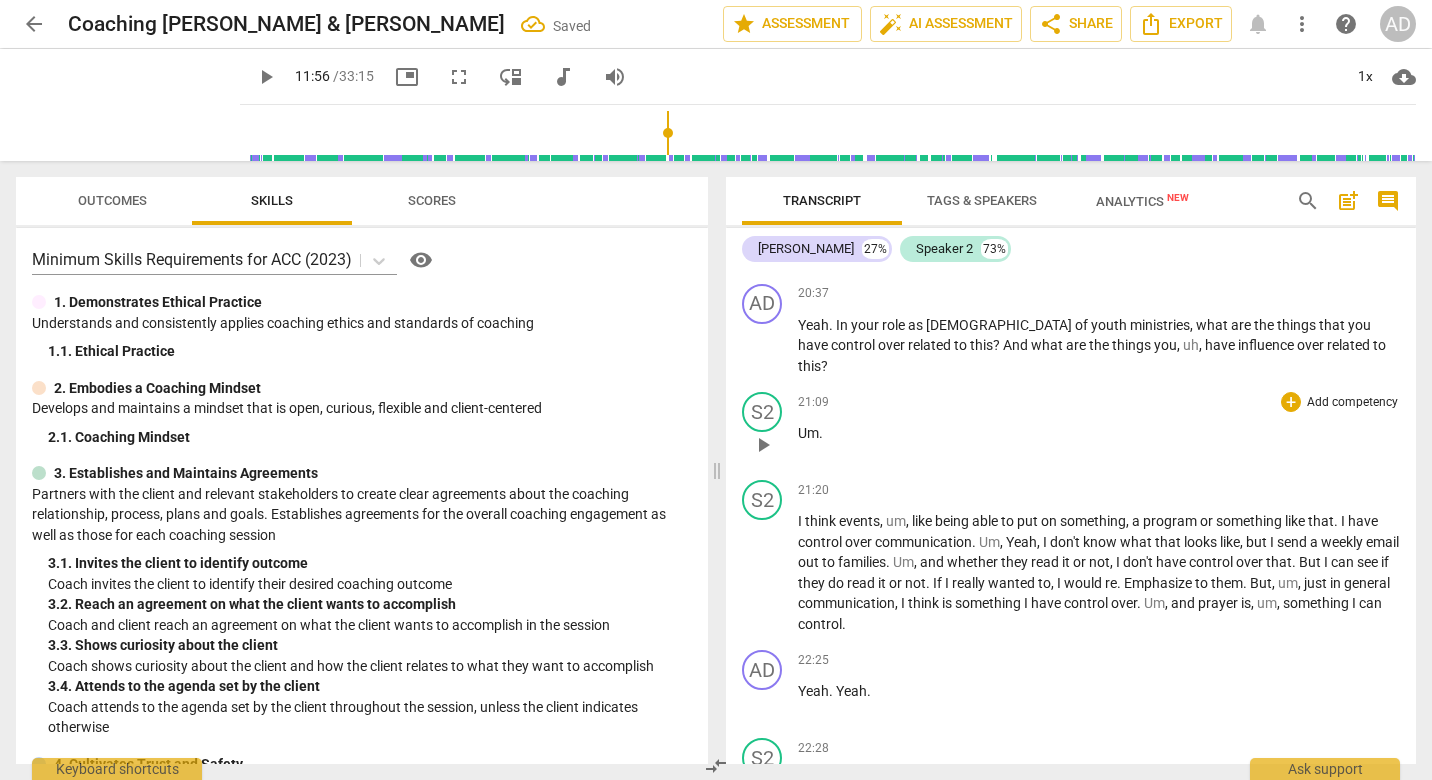 click on "Um ." at bounding box center [1099, 433] 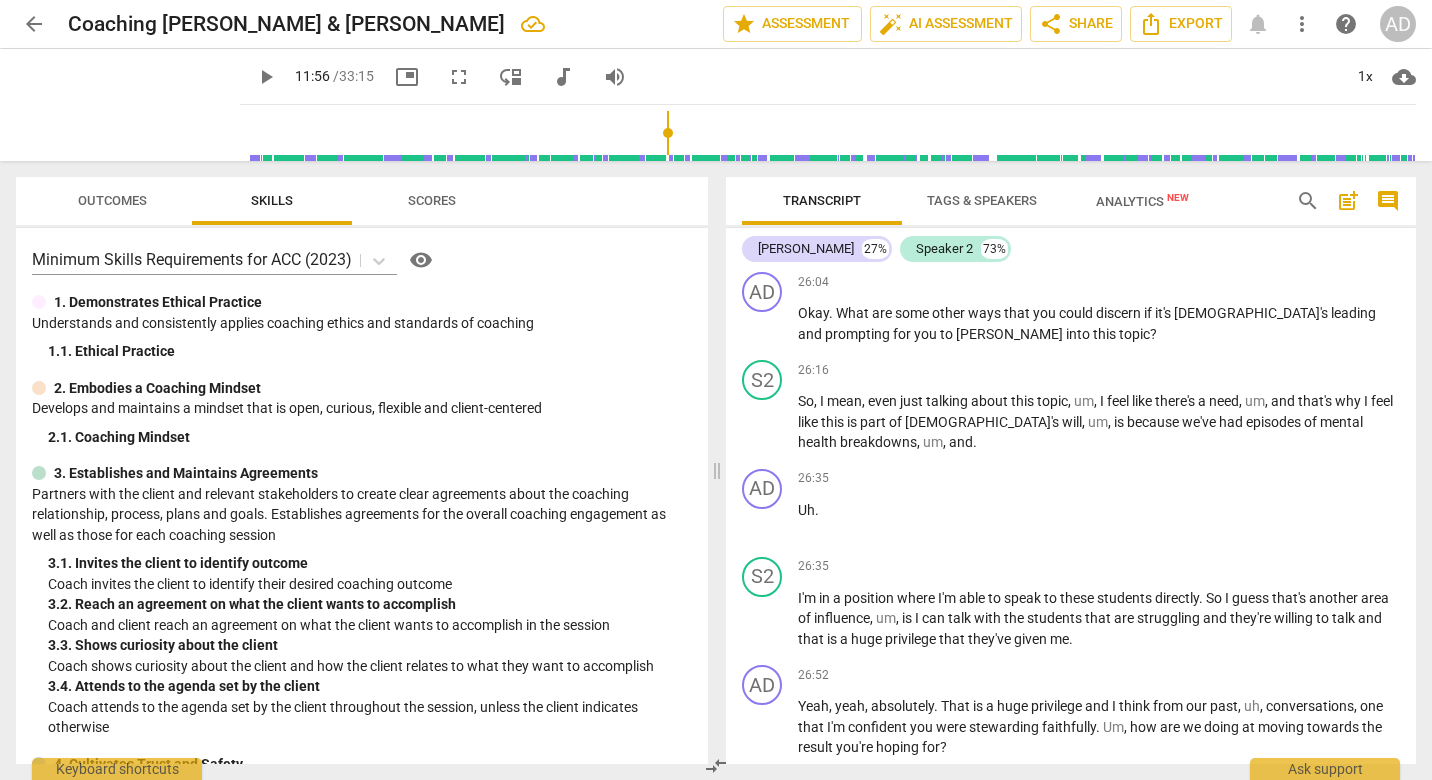 scroll, scrollTop: 8992, scrollLeft: 0, axis: vertical 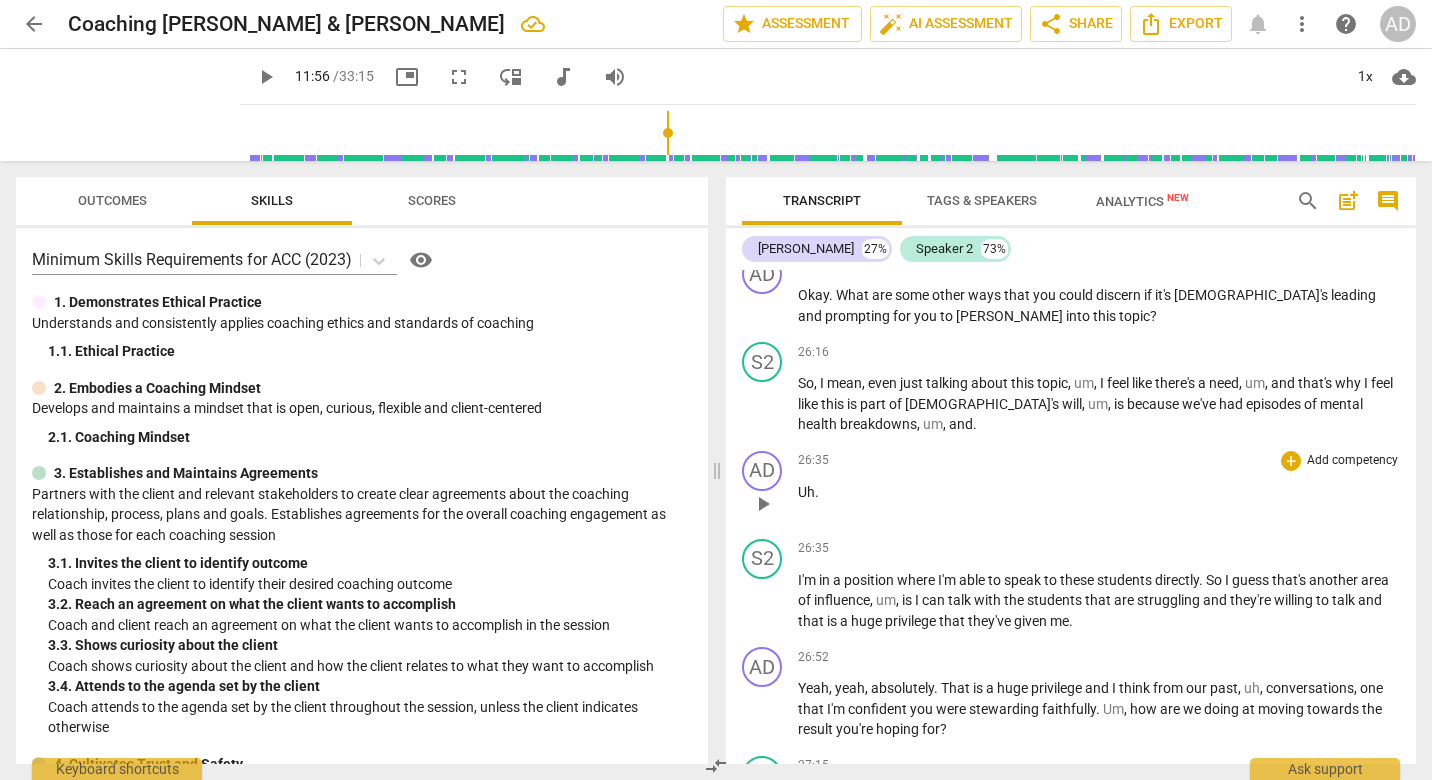 click on "Uh ." at bounding box center [1099, 492] 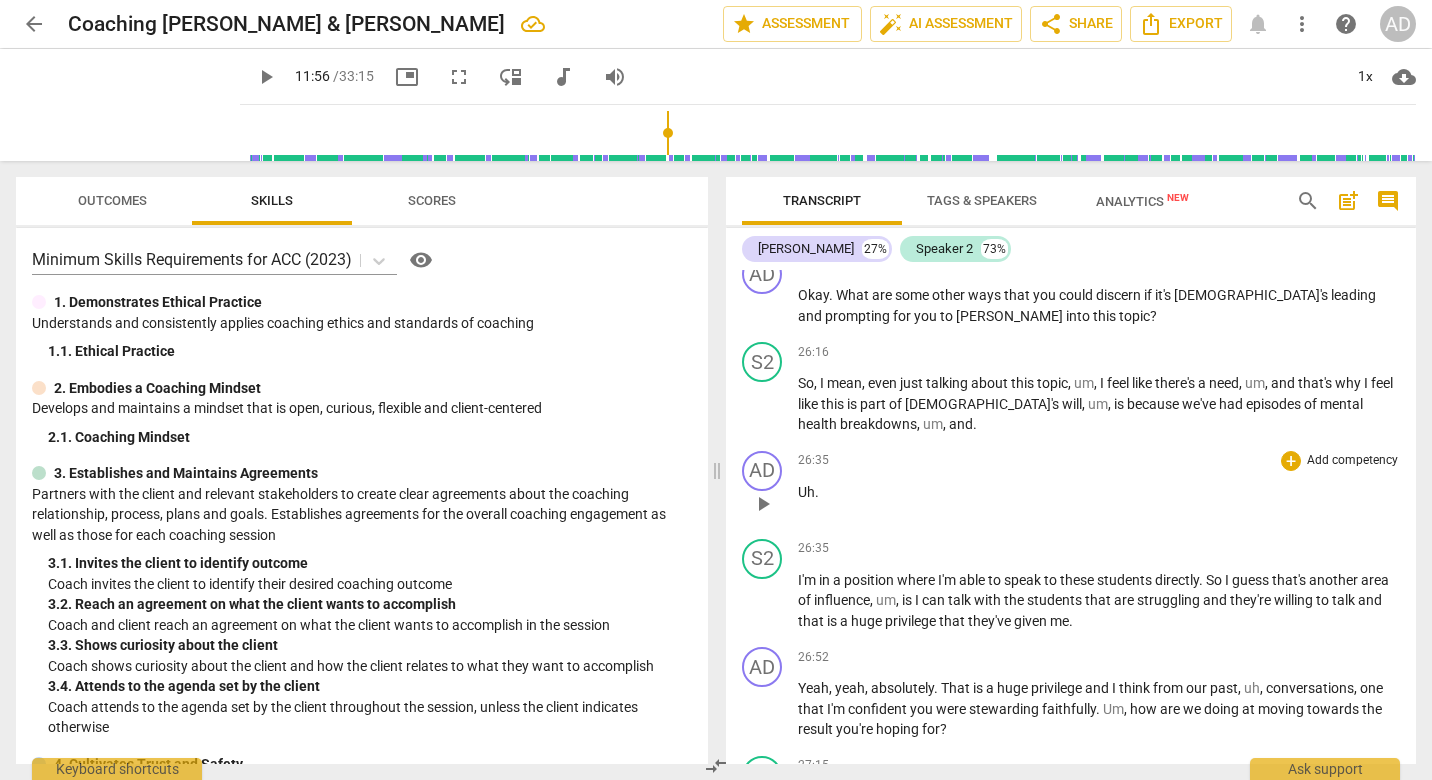 type 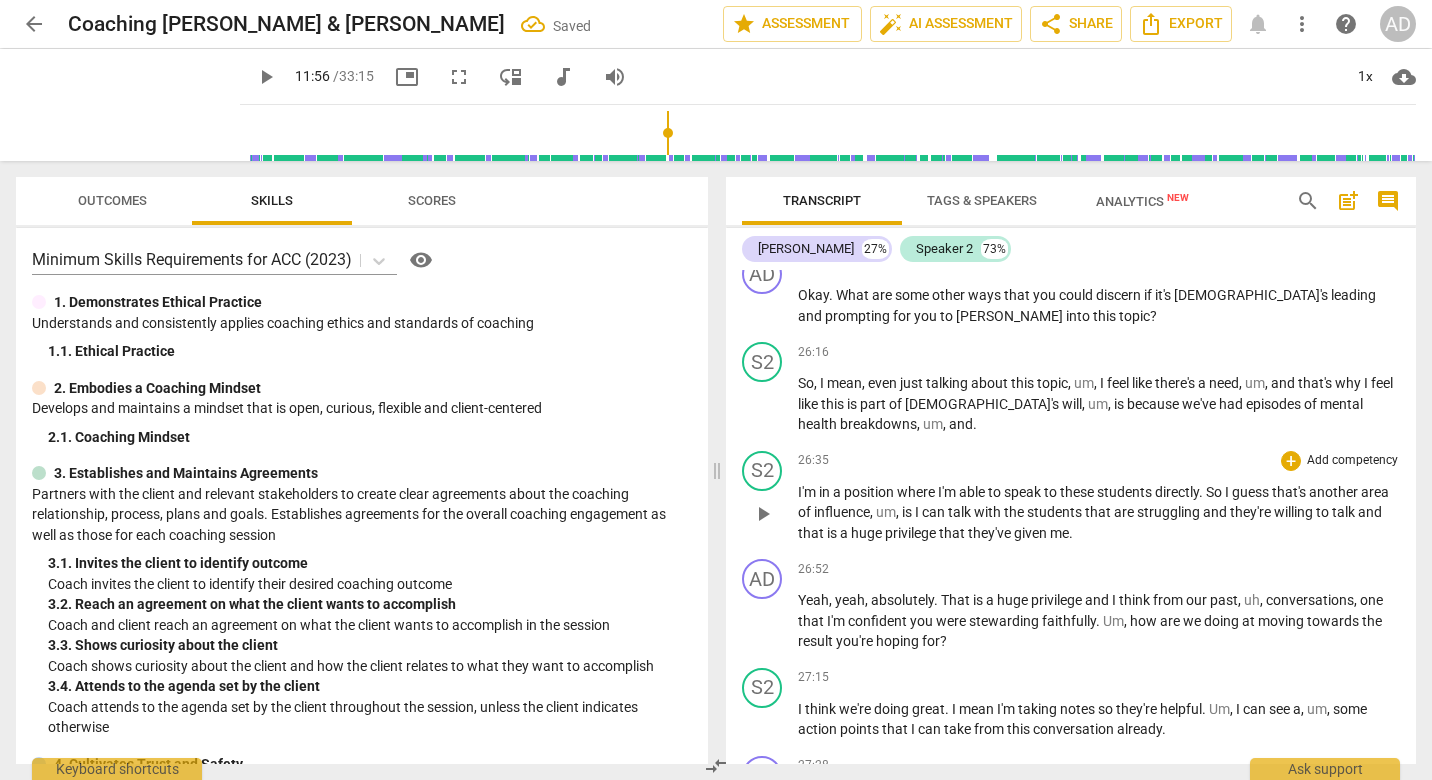 click on "S2 play_arrow pause" at bounding box center (770, 497) 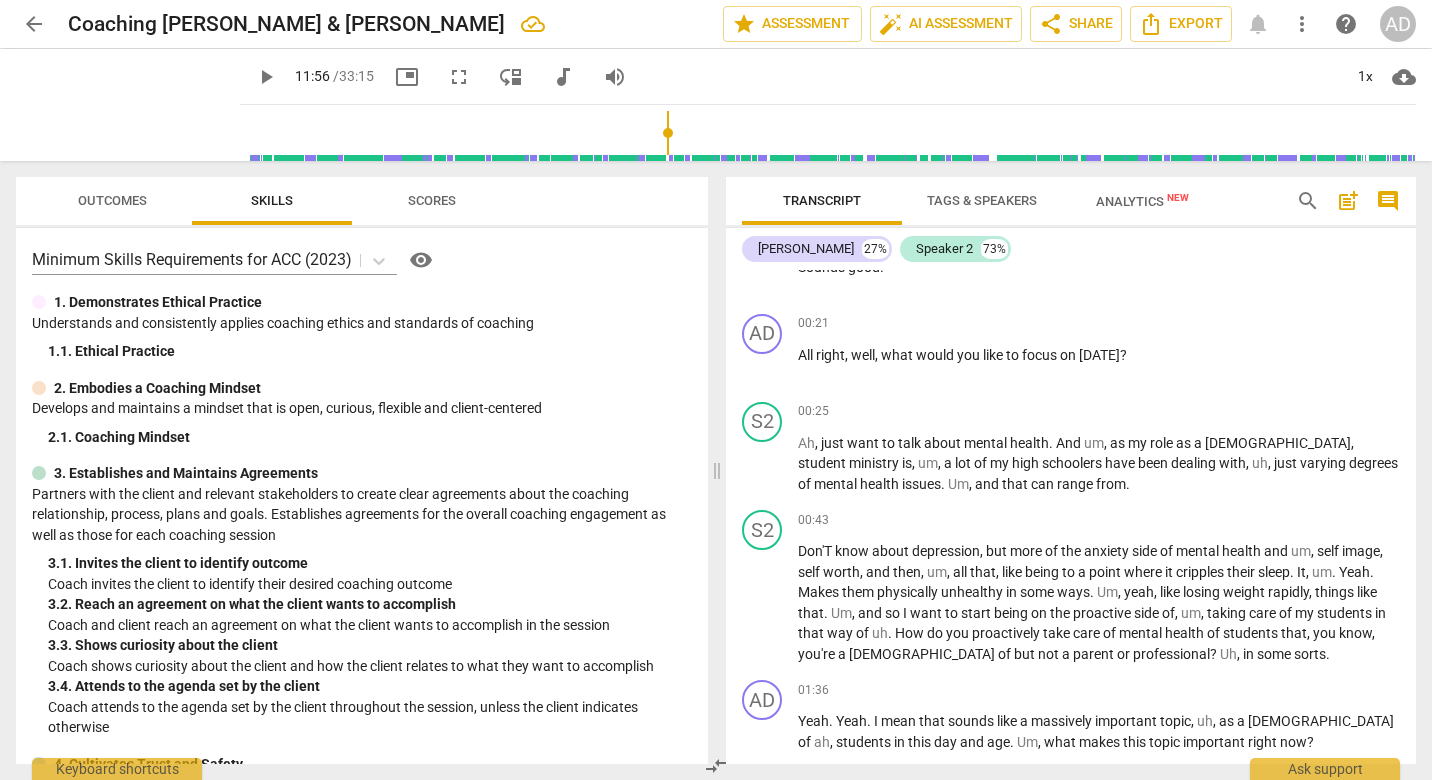scroll, scrollTop: 341, scrollLeft: 0, axis: vertical 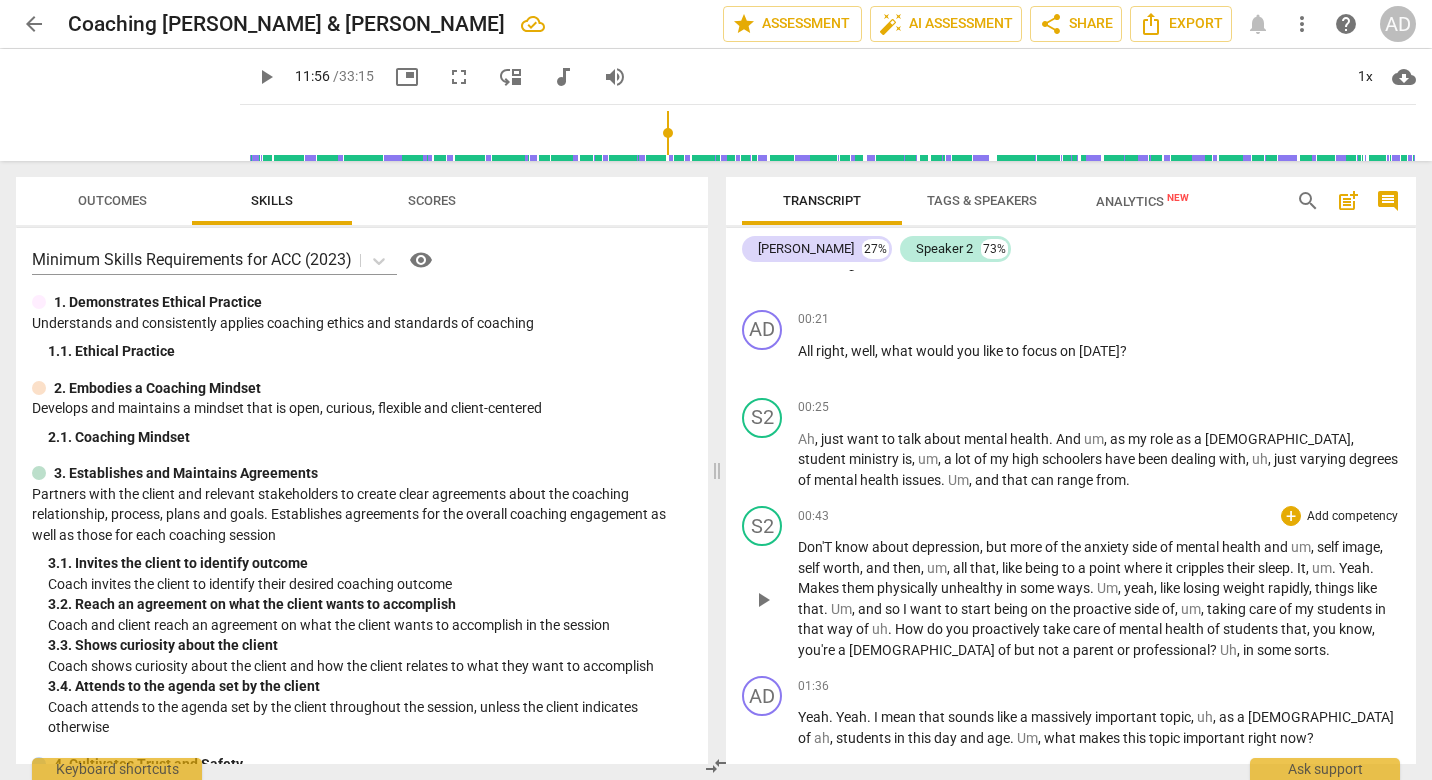 click on "Don'T" at bounding box center (816, 547) 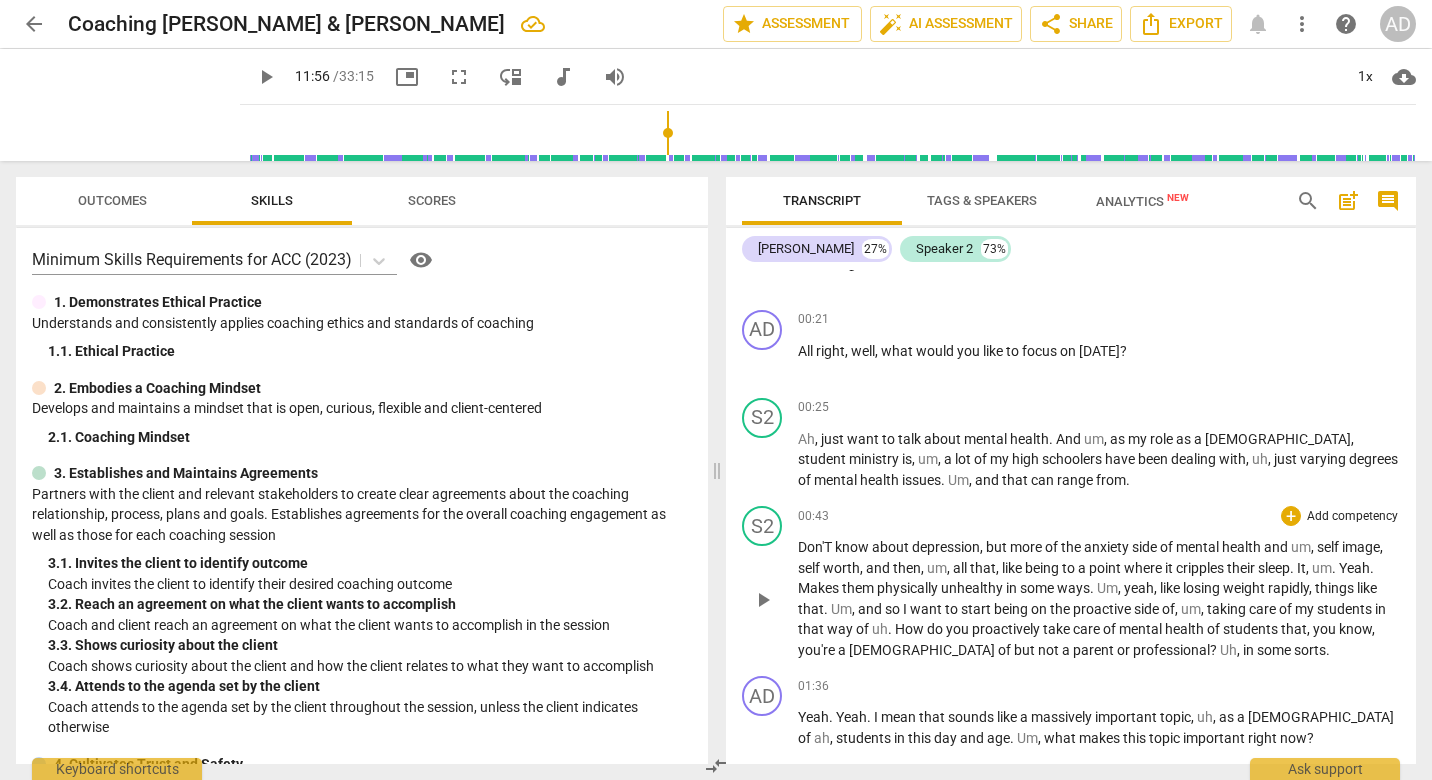 type 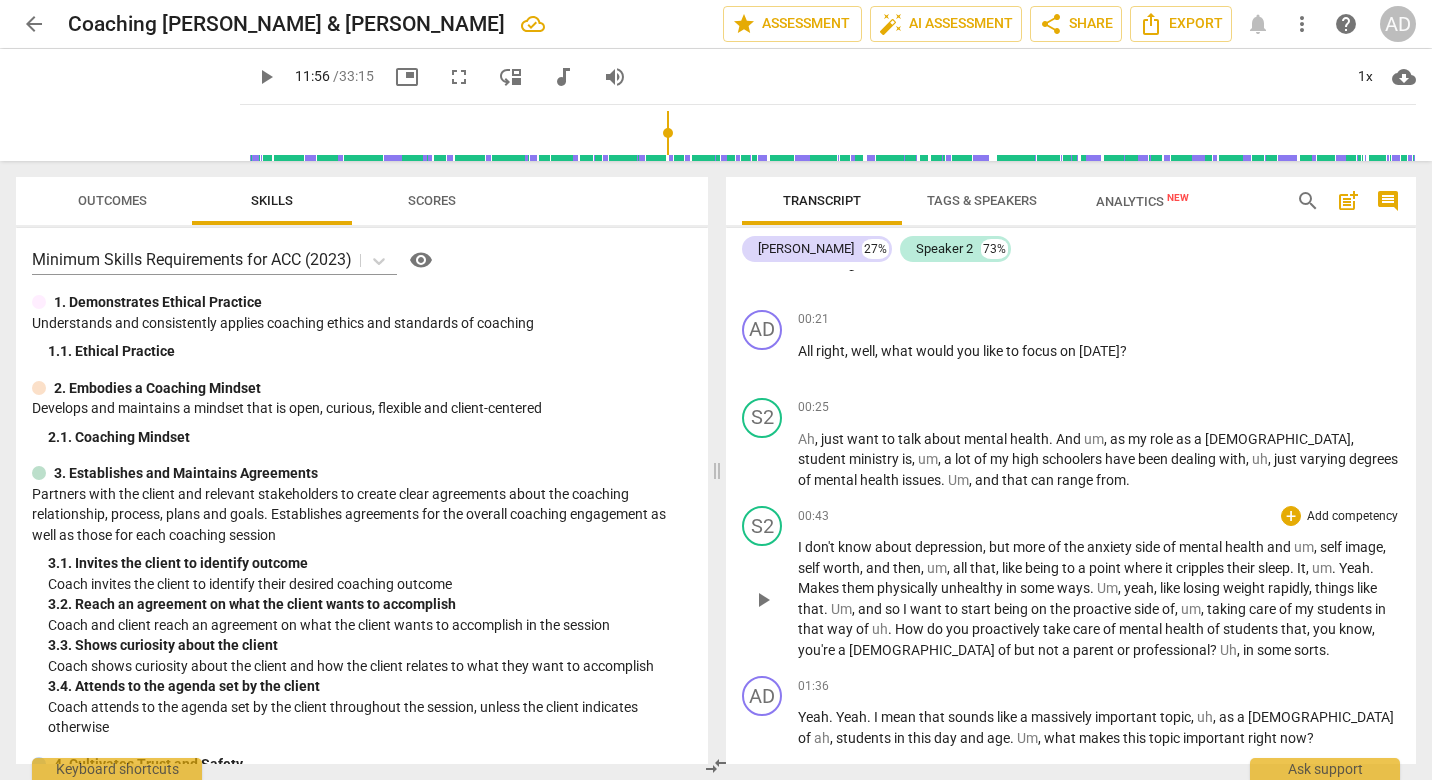 click on "play_arrow pause" at bounding box center (772, 600) 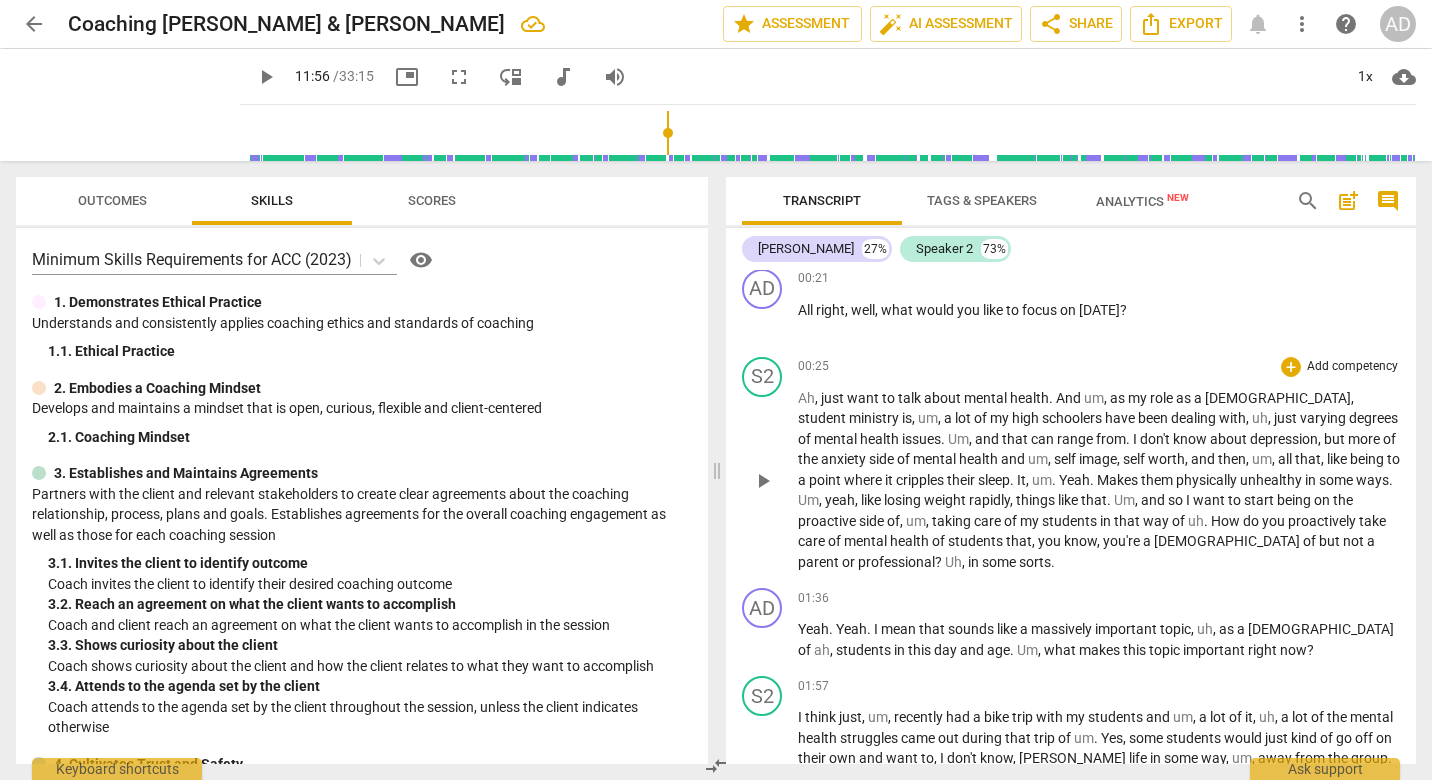 scroll, scrollTop: 0, scrollLeft: 0, axis: both 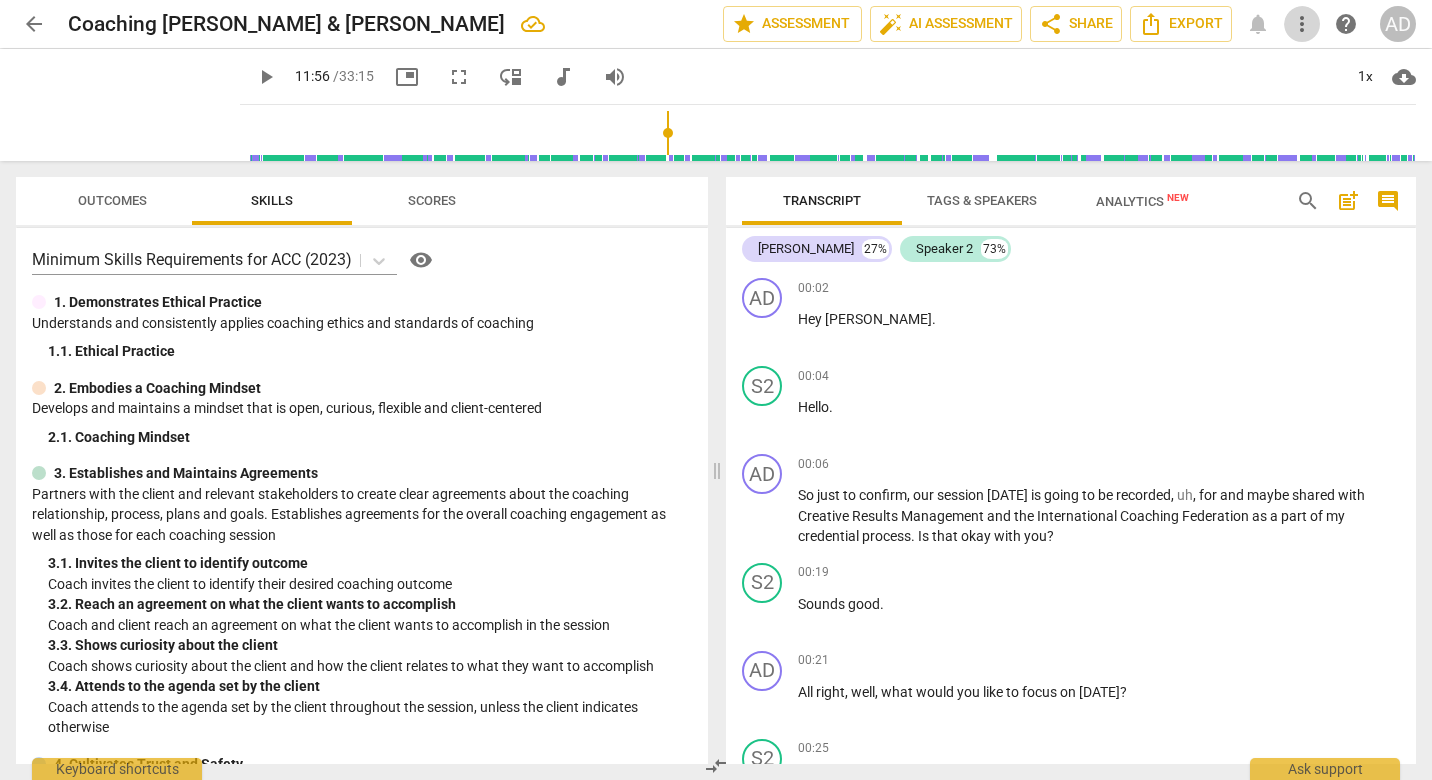 click on "more_vert" at bounding box center [1302, 24] 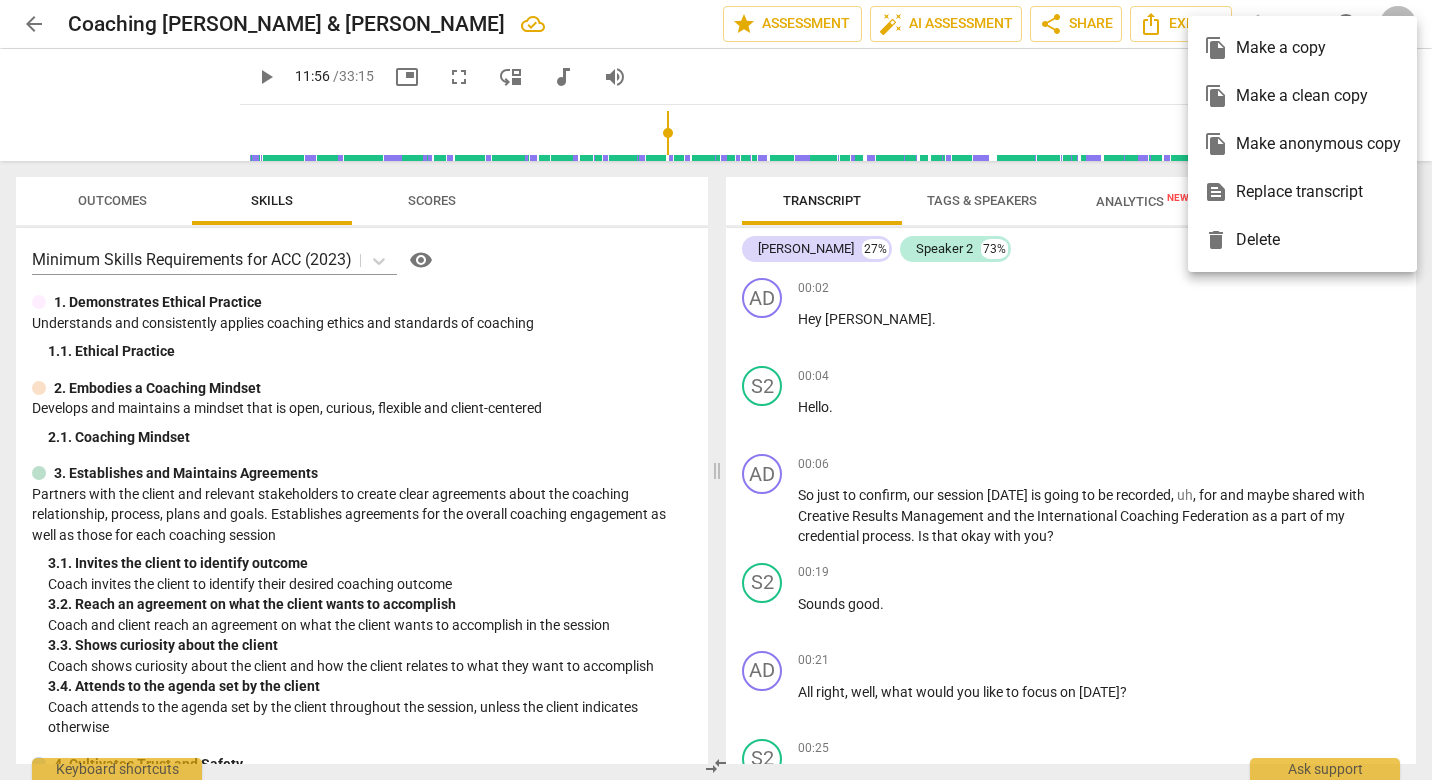 click at bounding box center [716, 390] 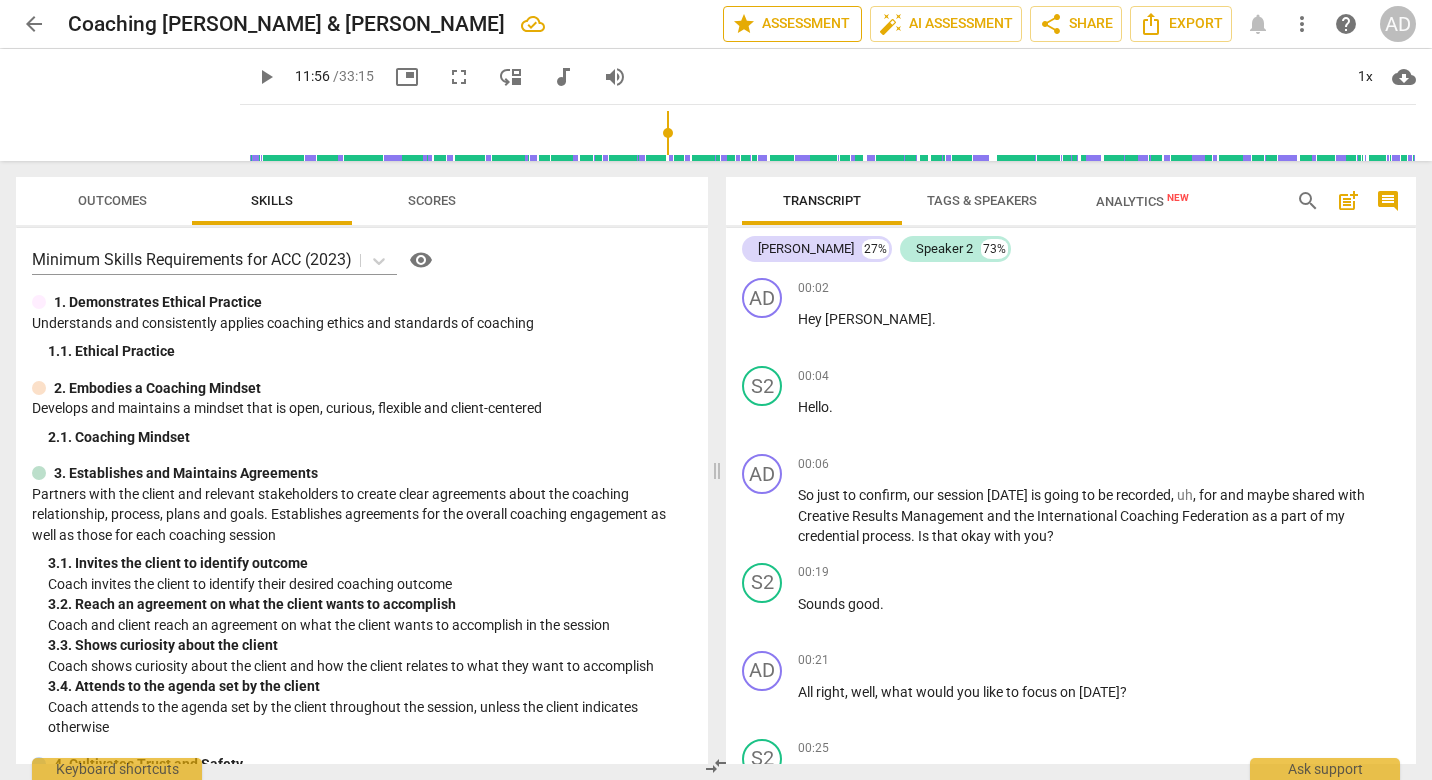 click on "star    Assessment" at bounding box center (792, 24) 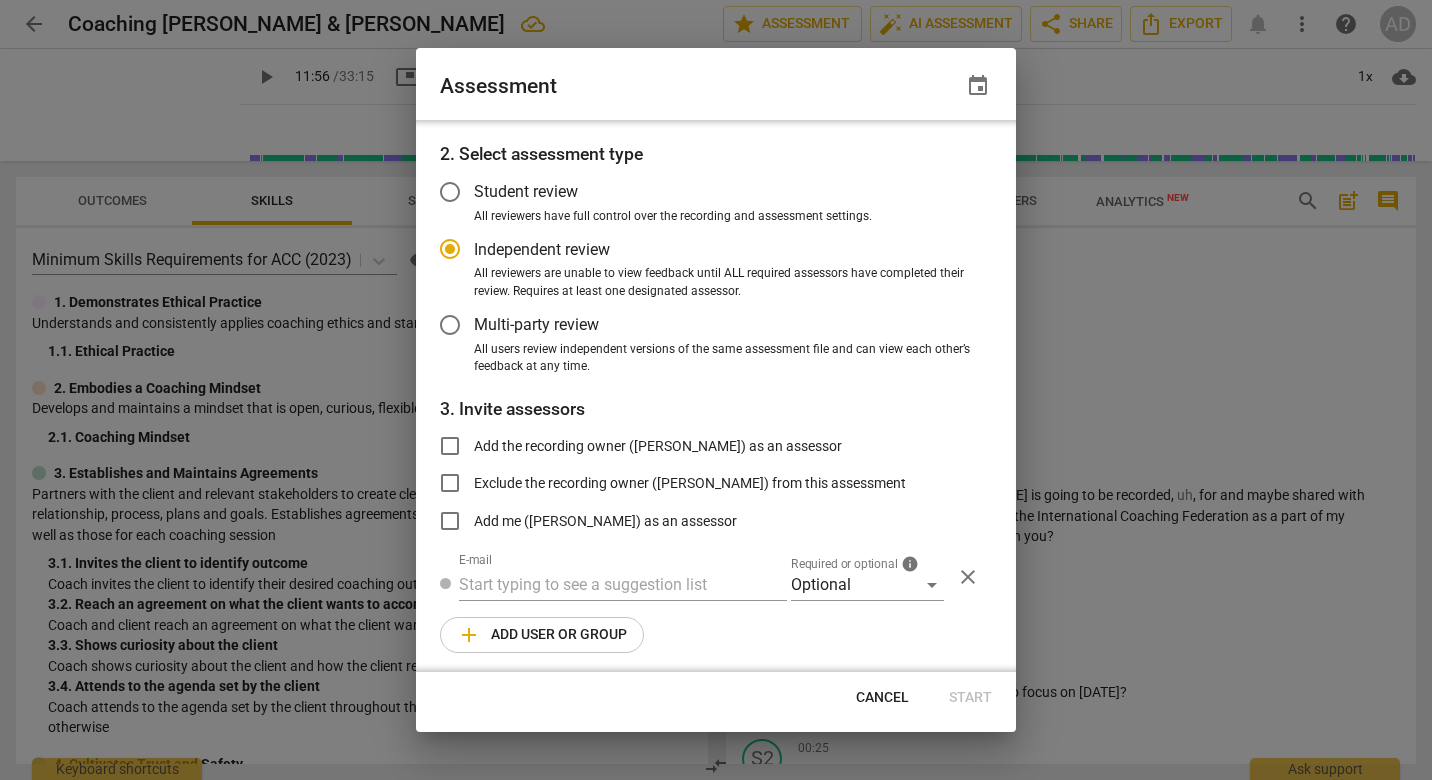 scroll, scrollTop: 69, scrollLeft: 0, axis: vertical 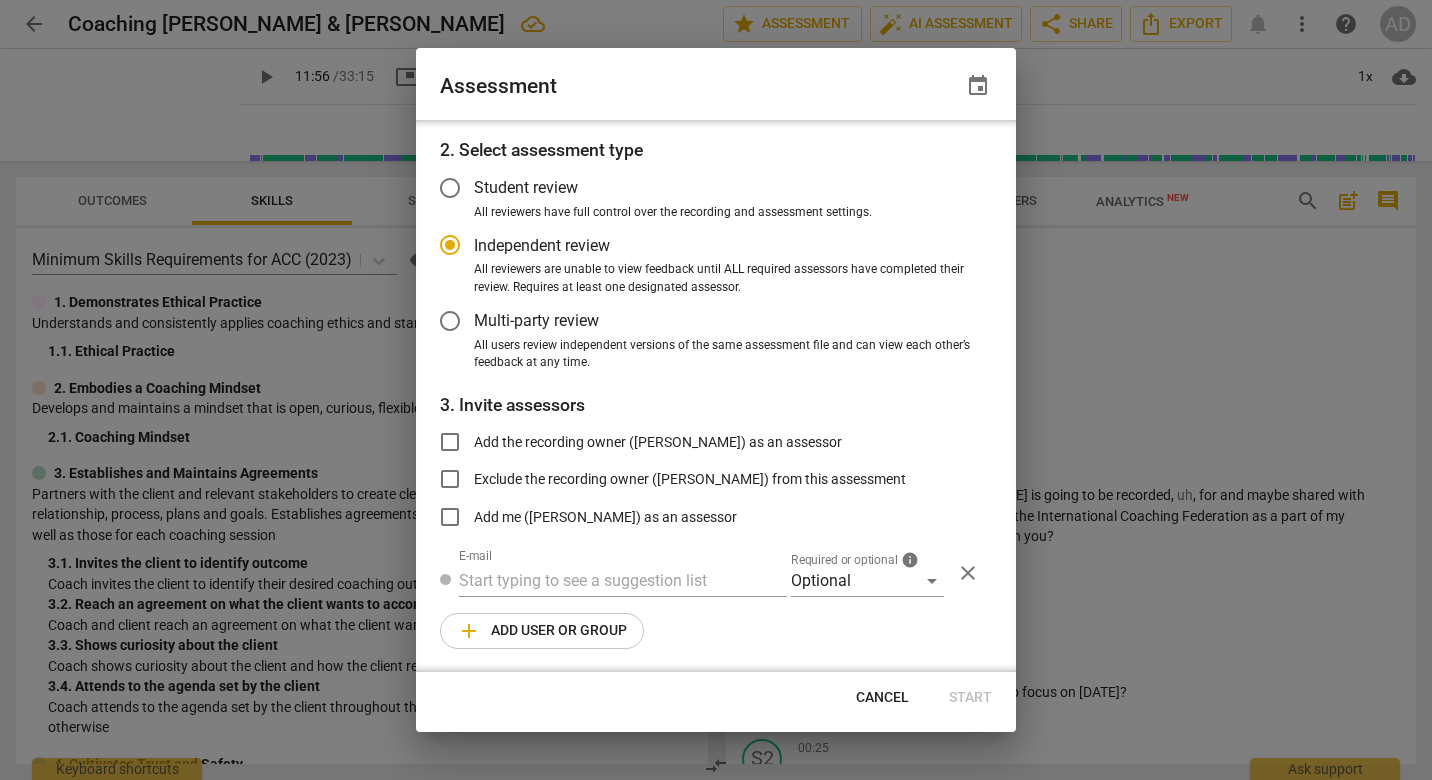 click at bounding box center (716, 390) 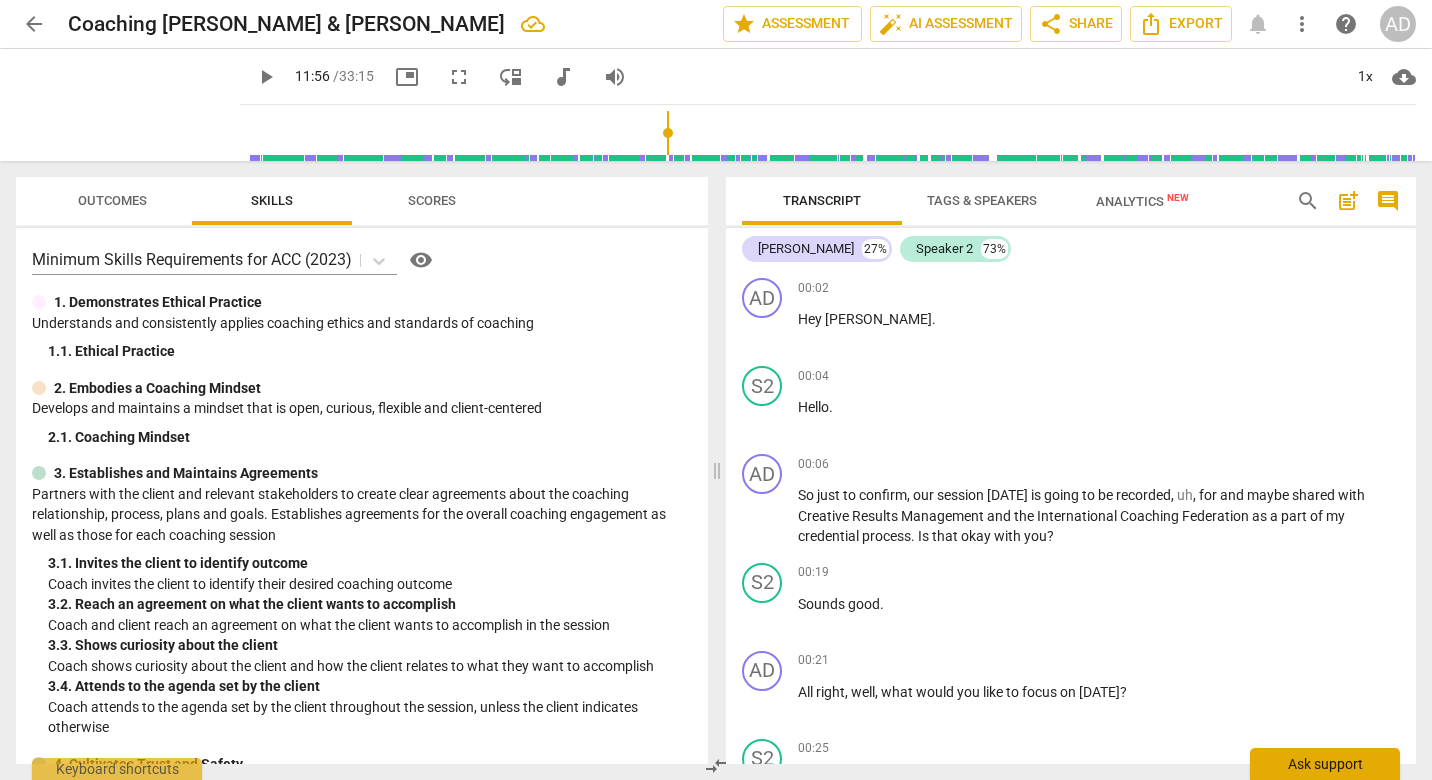 click on "Ask support" at bounding box center (1325, 764) 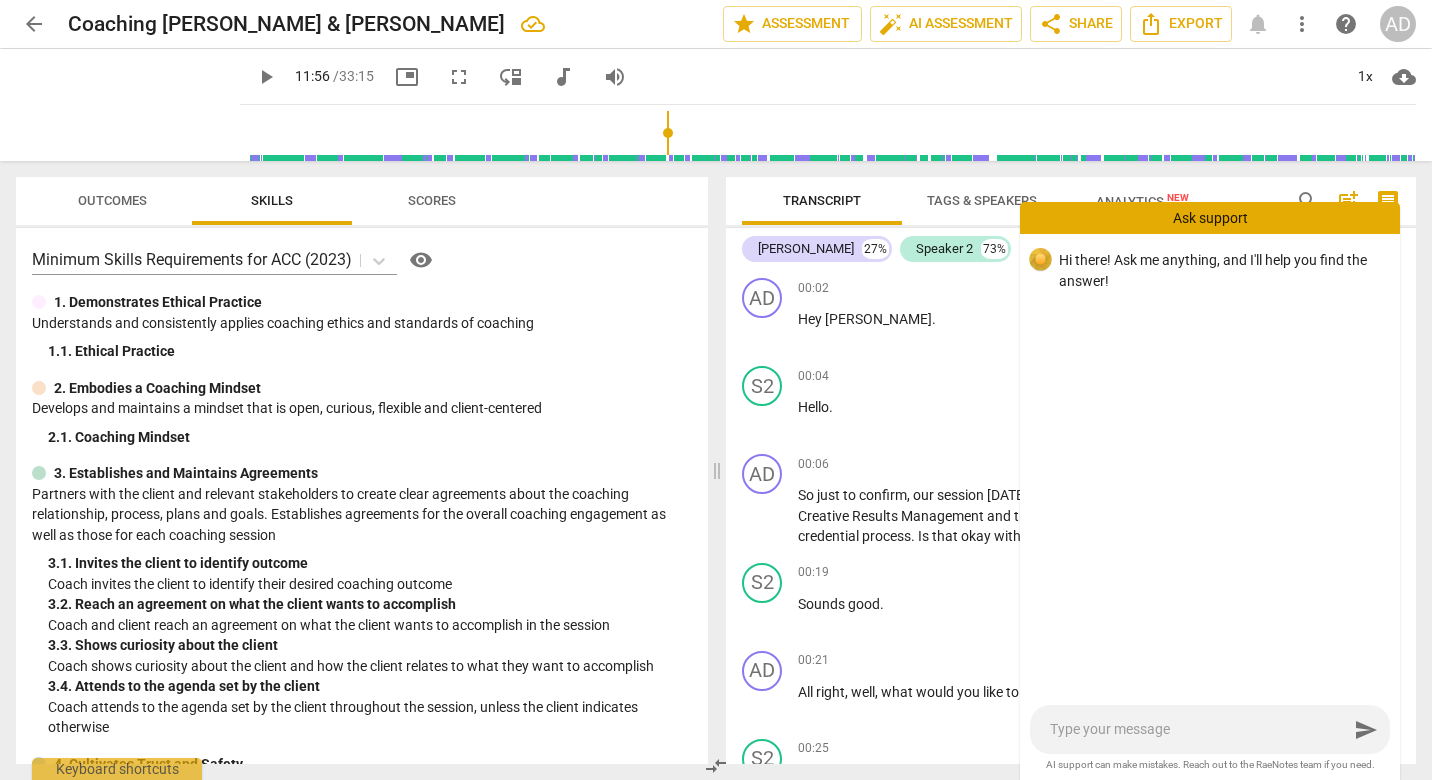 type on "H" 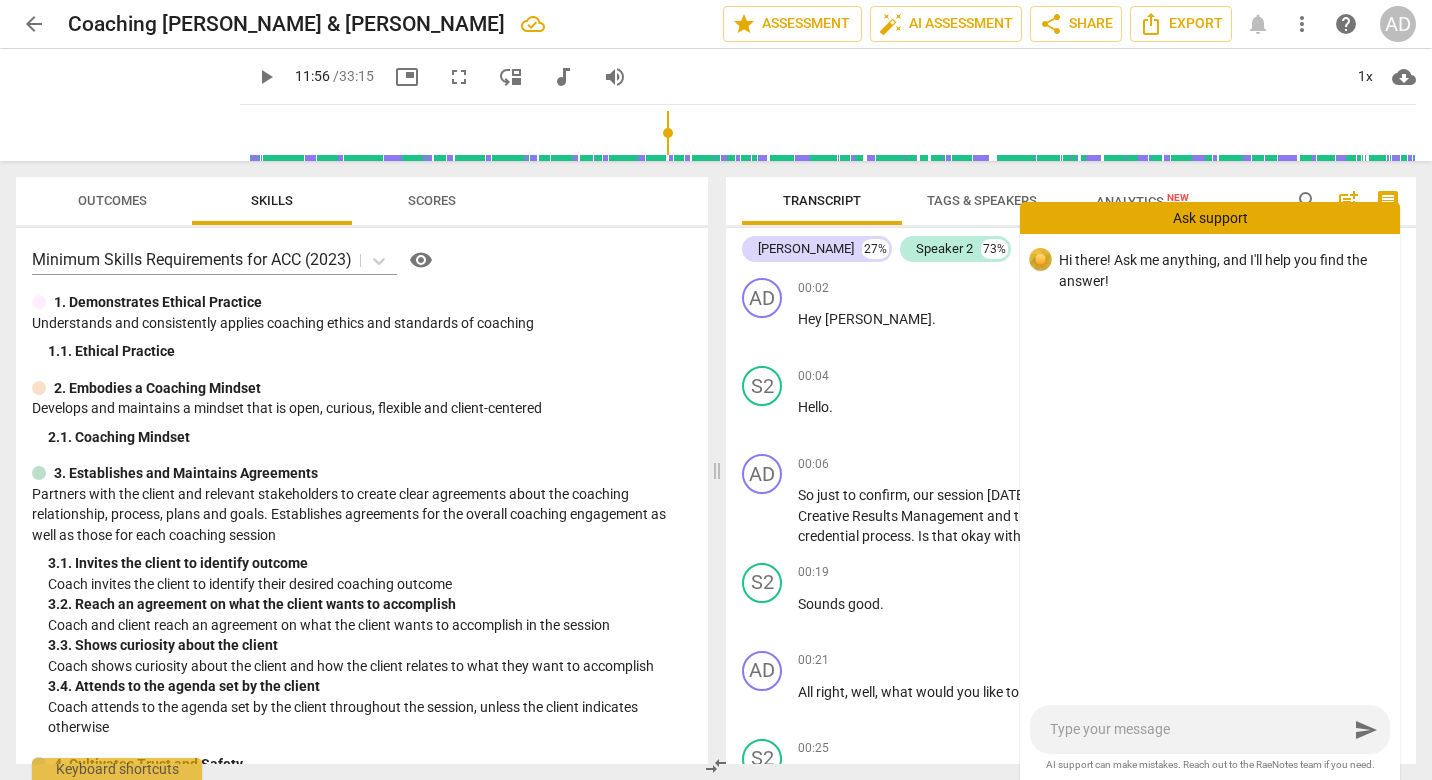 type on "H" 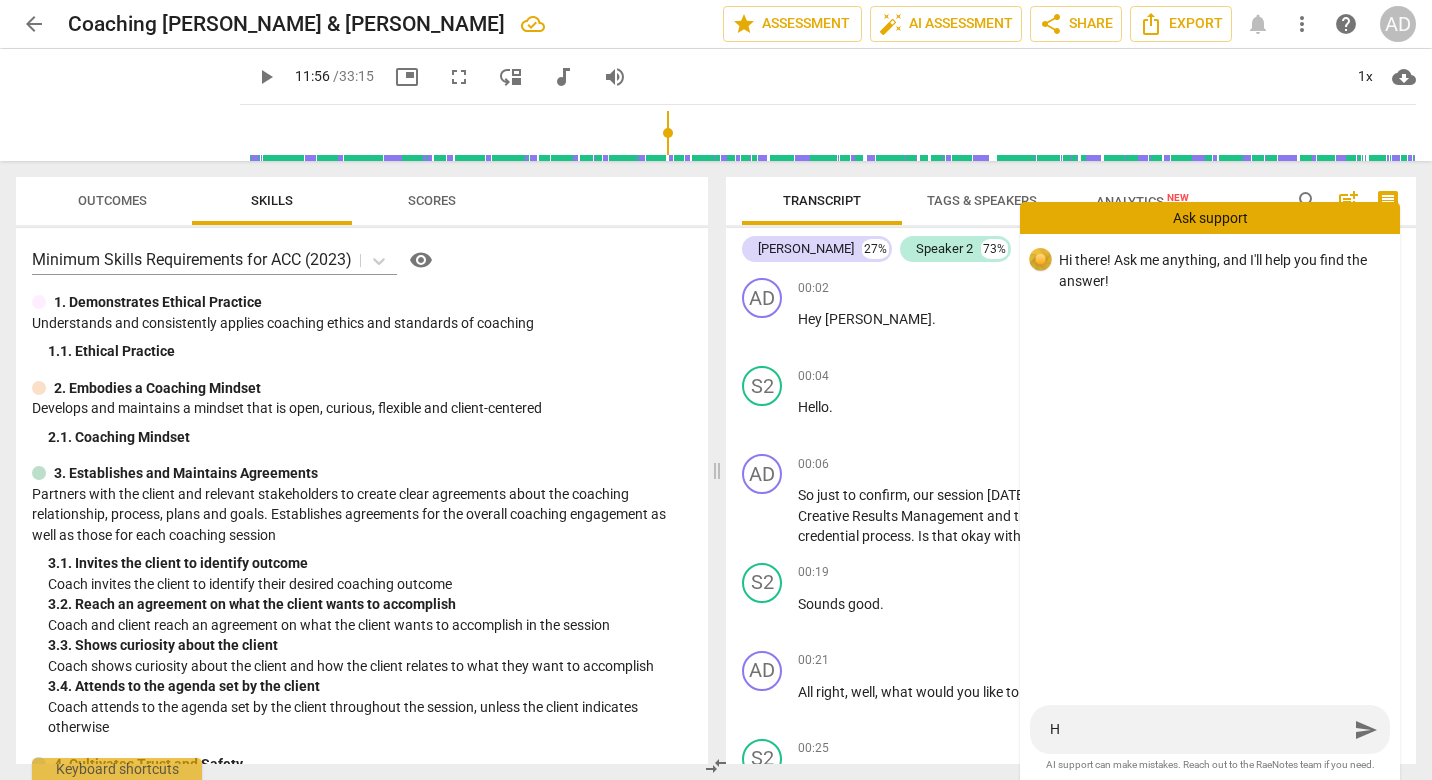 type on "Ho" 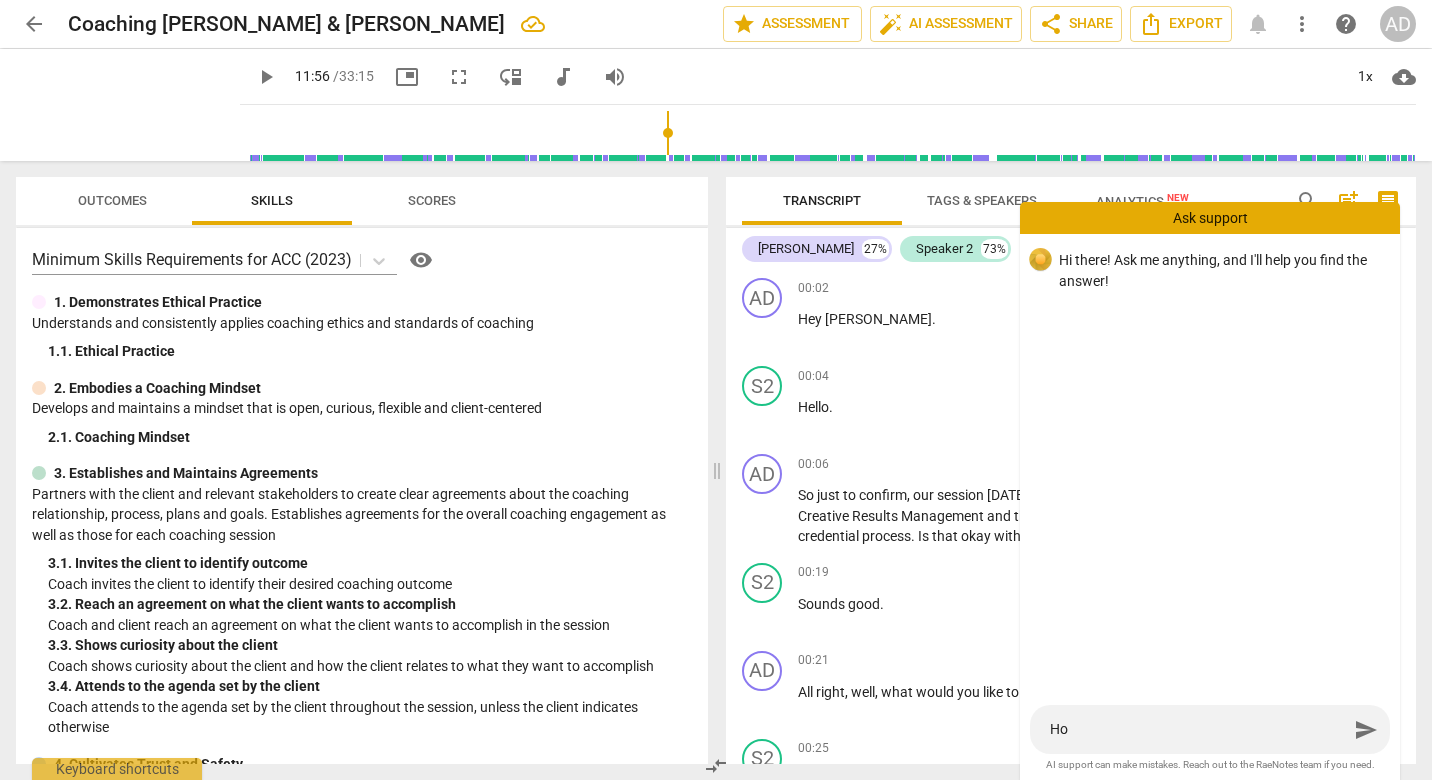 type on "How" 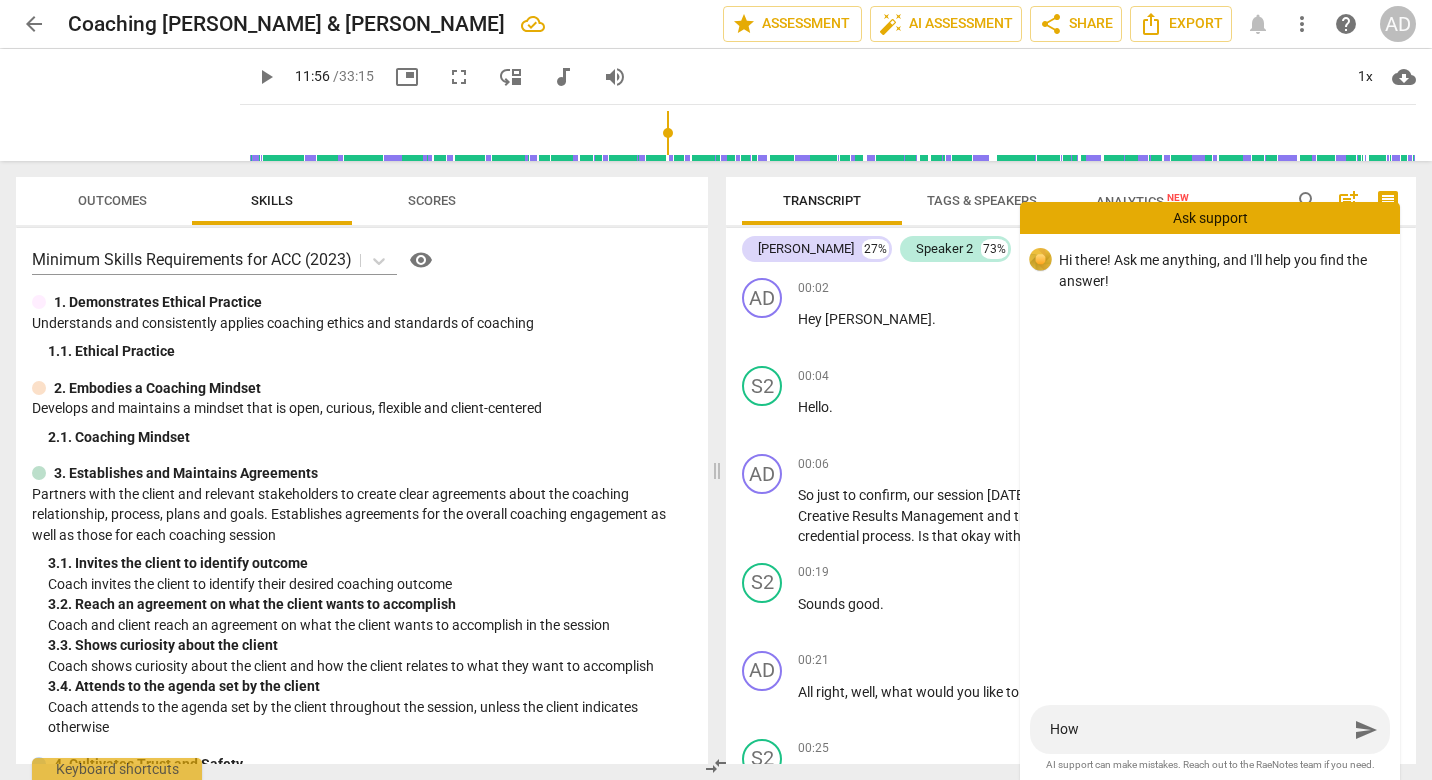 type on "How" 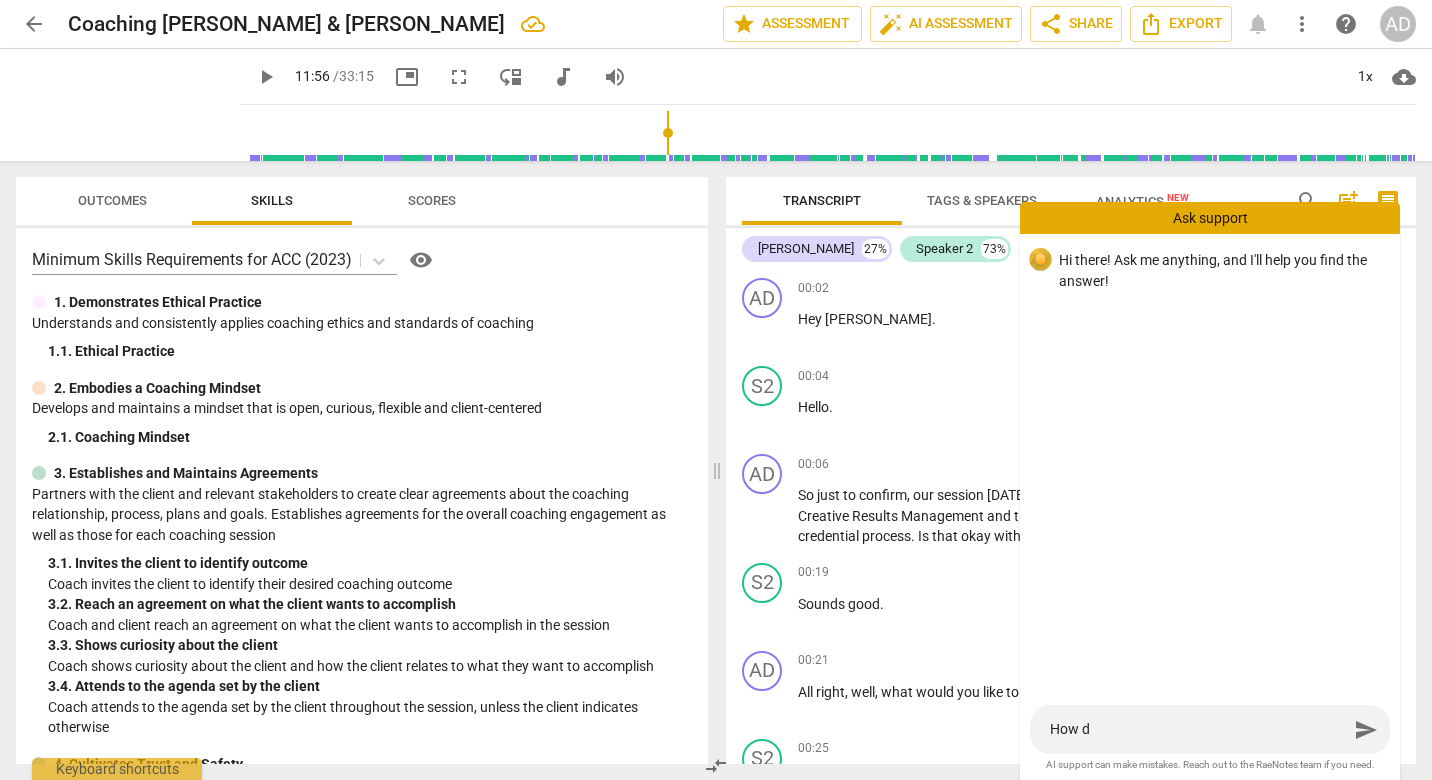 type on "How do" 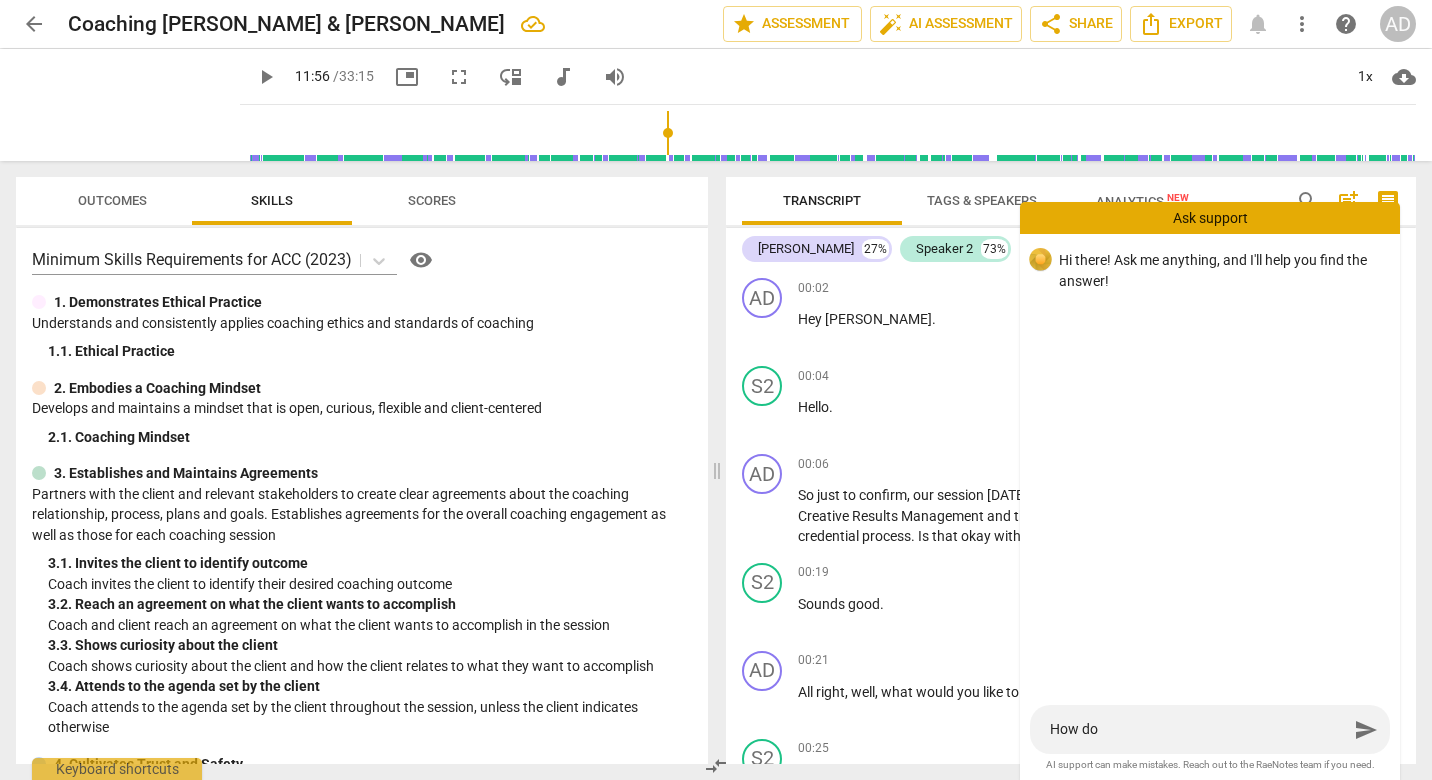 type on "How do" 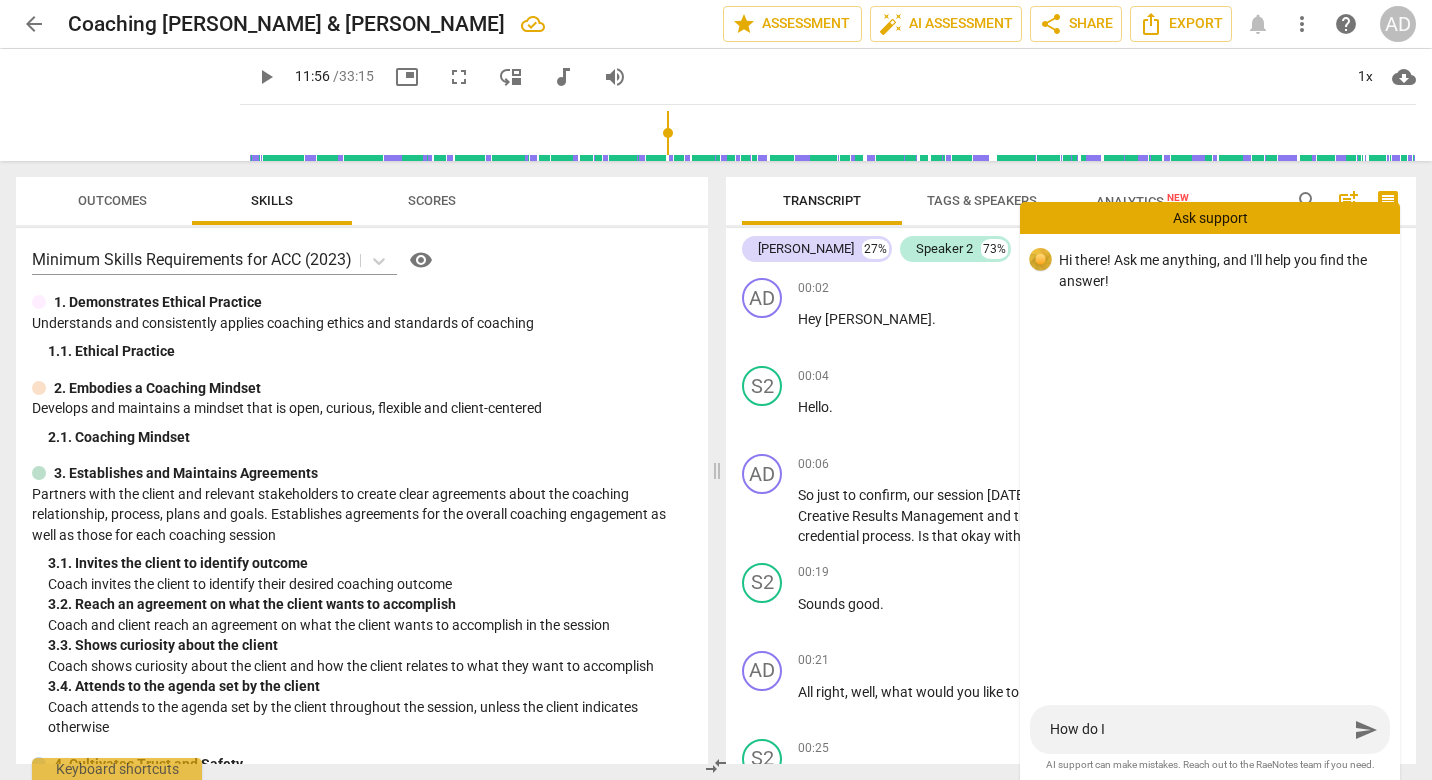 type on "How do I" 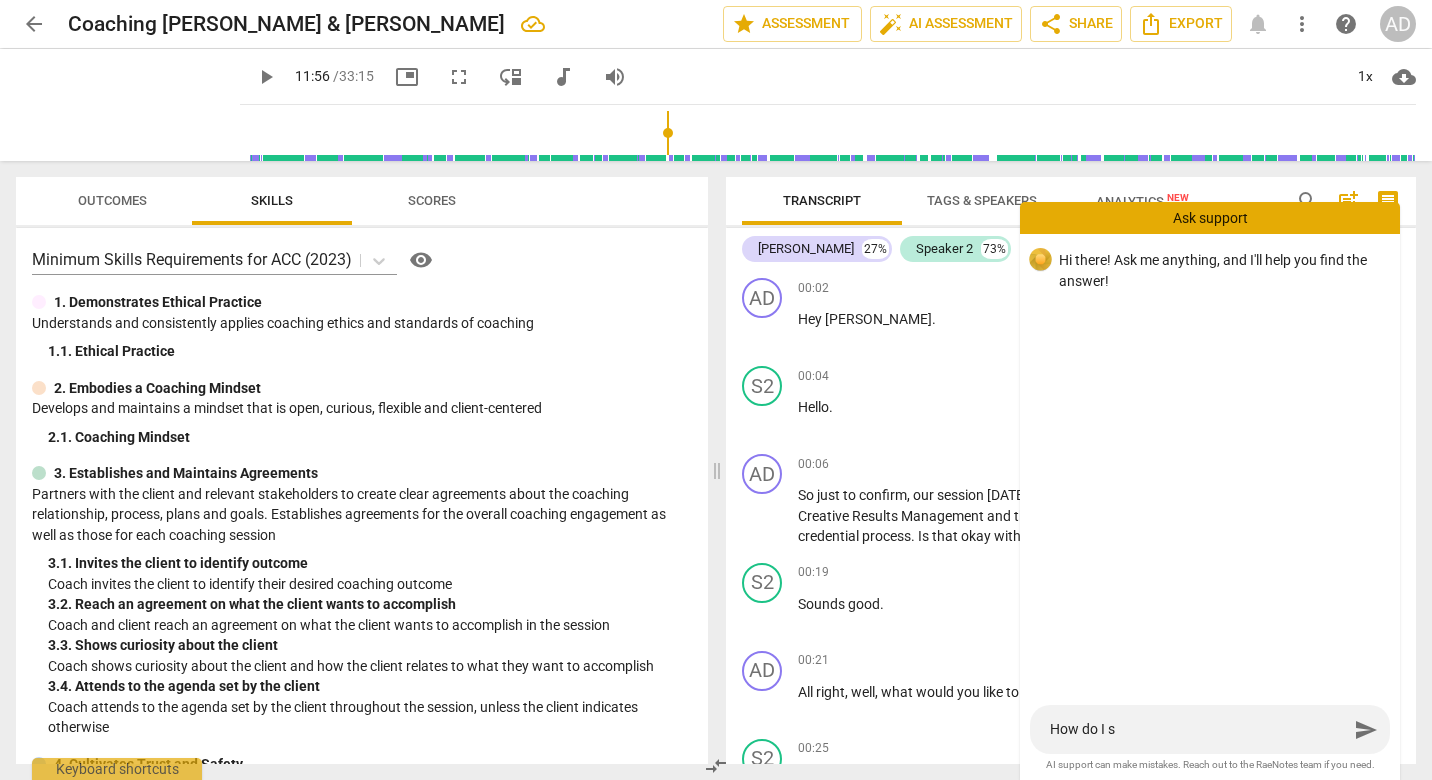 type on "How do I su" 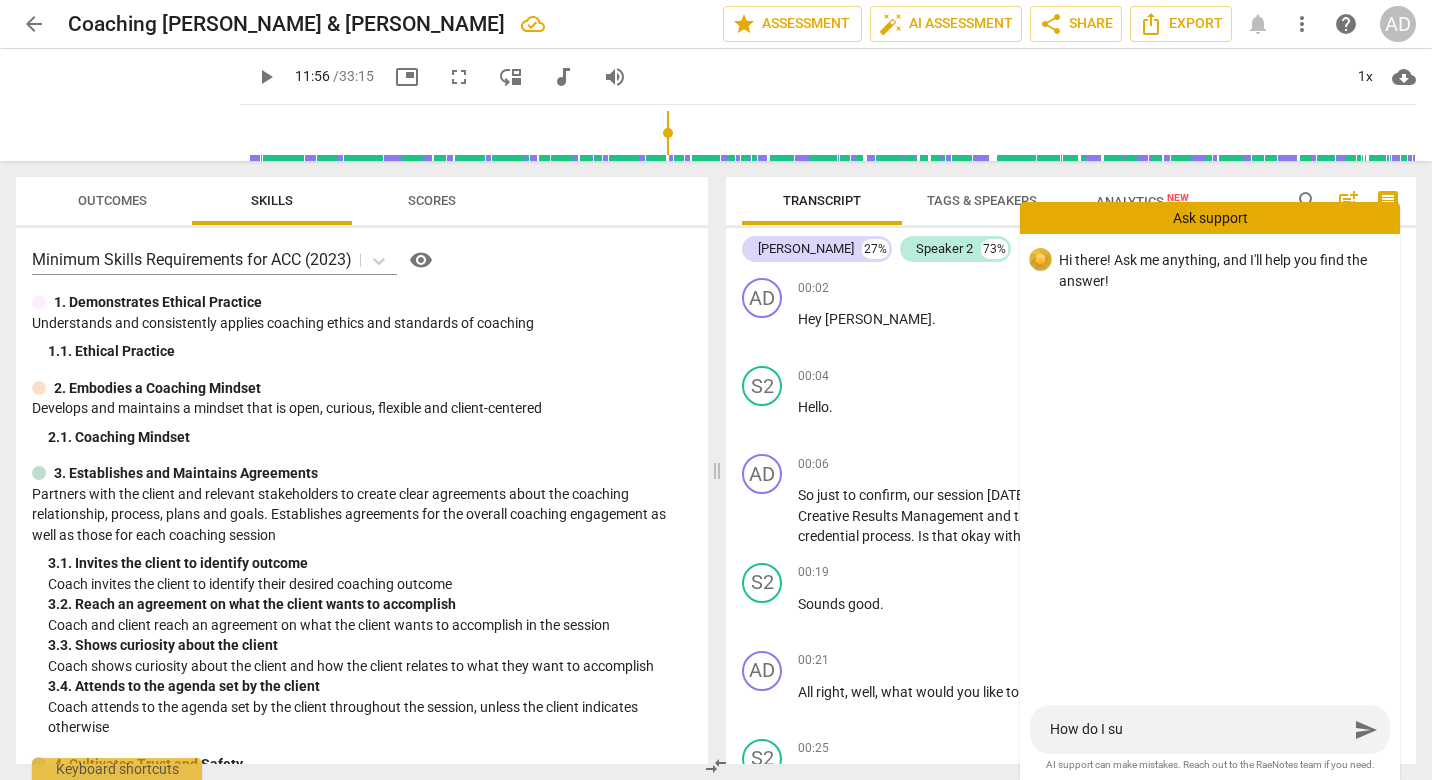 type on "How do I sub" 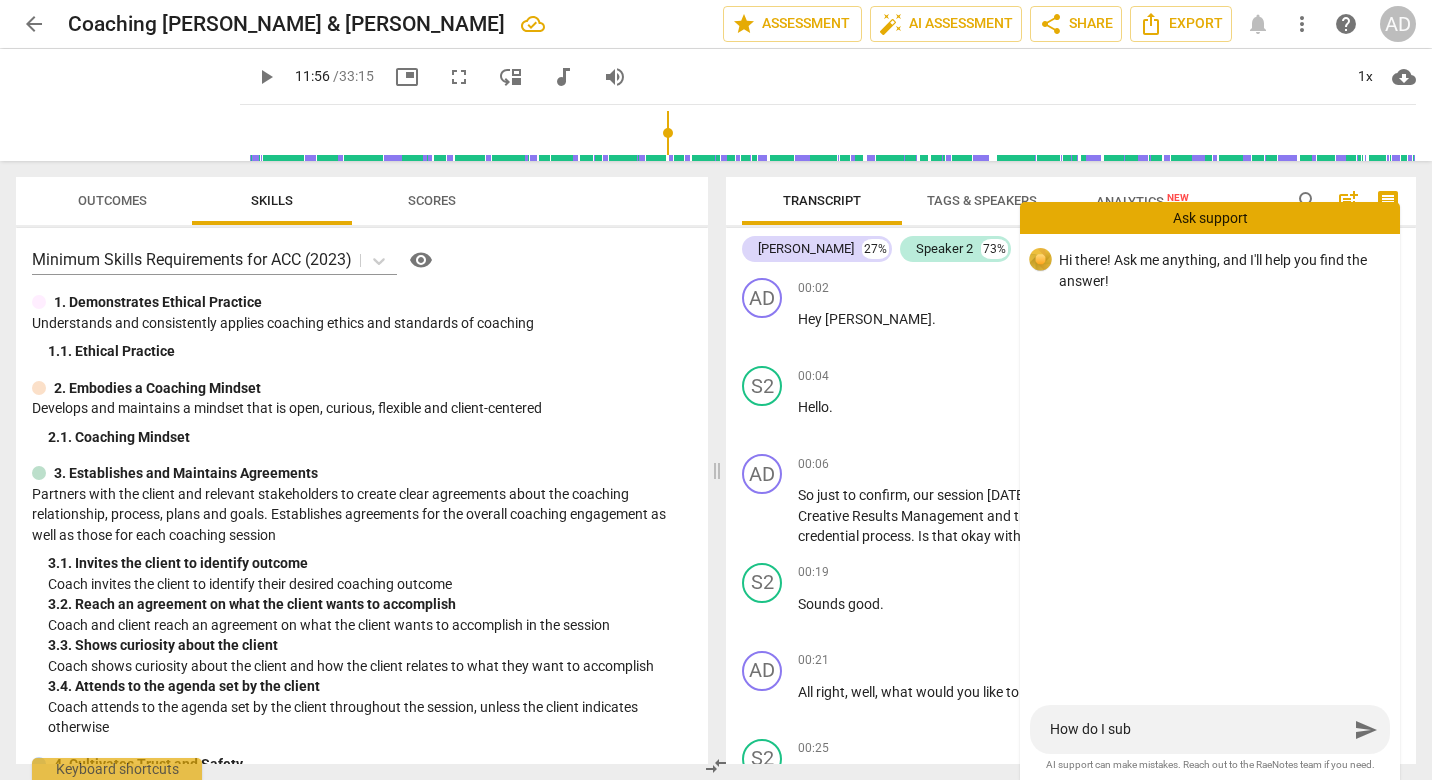 type on "How do I subm" 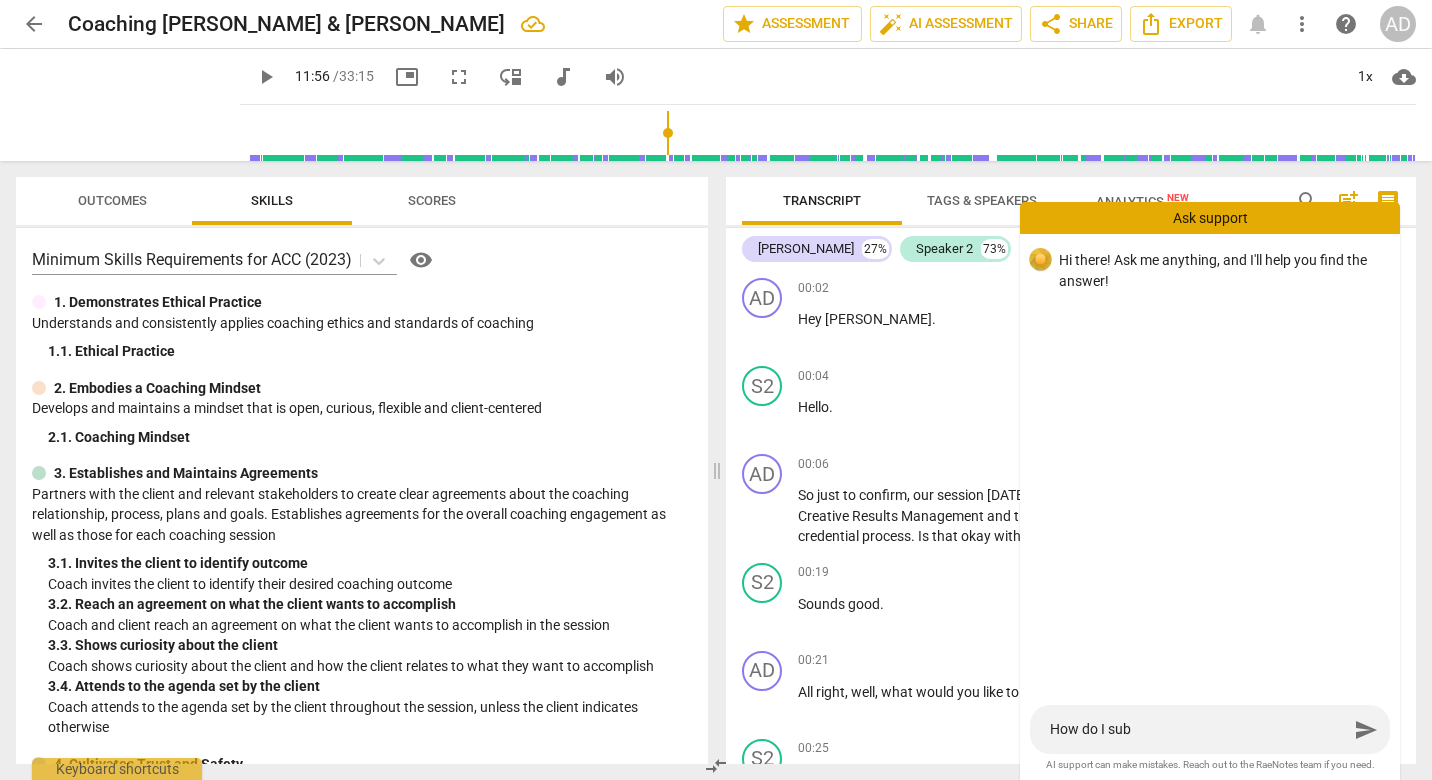 type on "How do I subm" 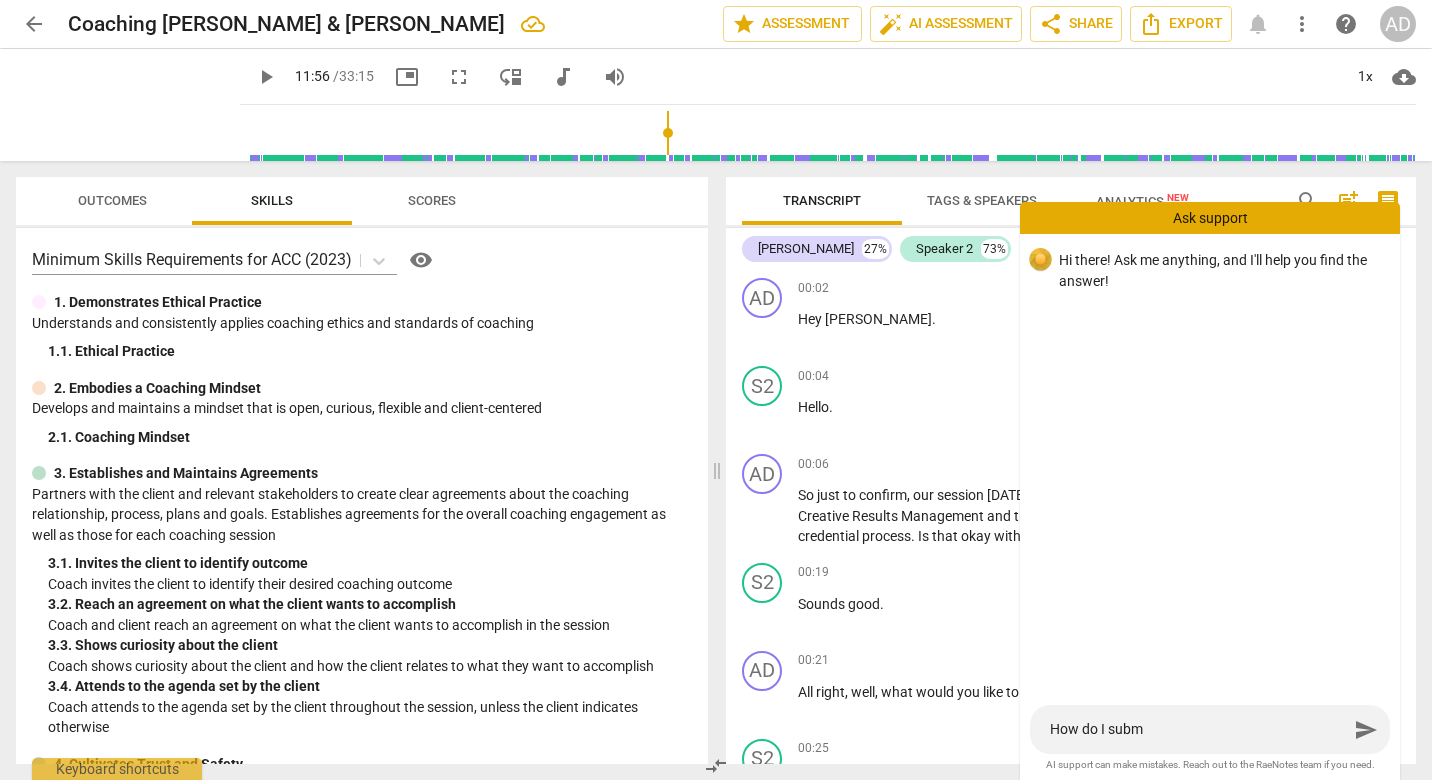 type on "How do I submi" 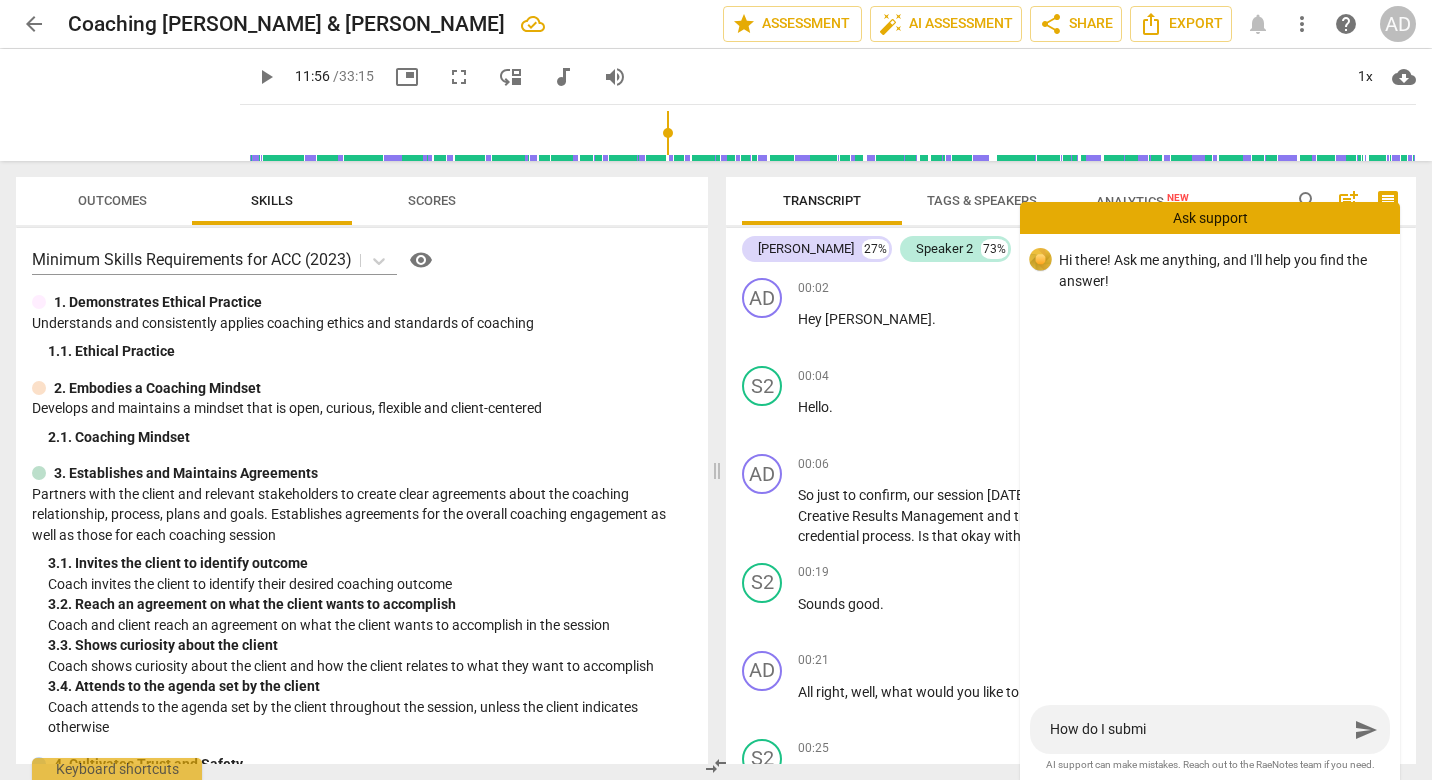 type on "How do I submit" 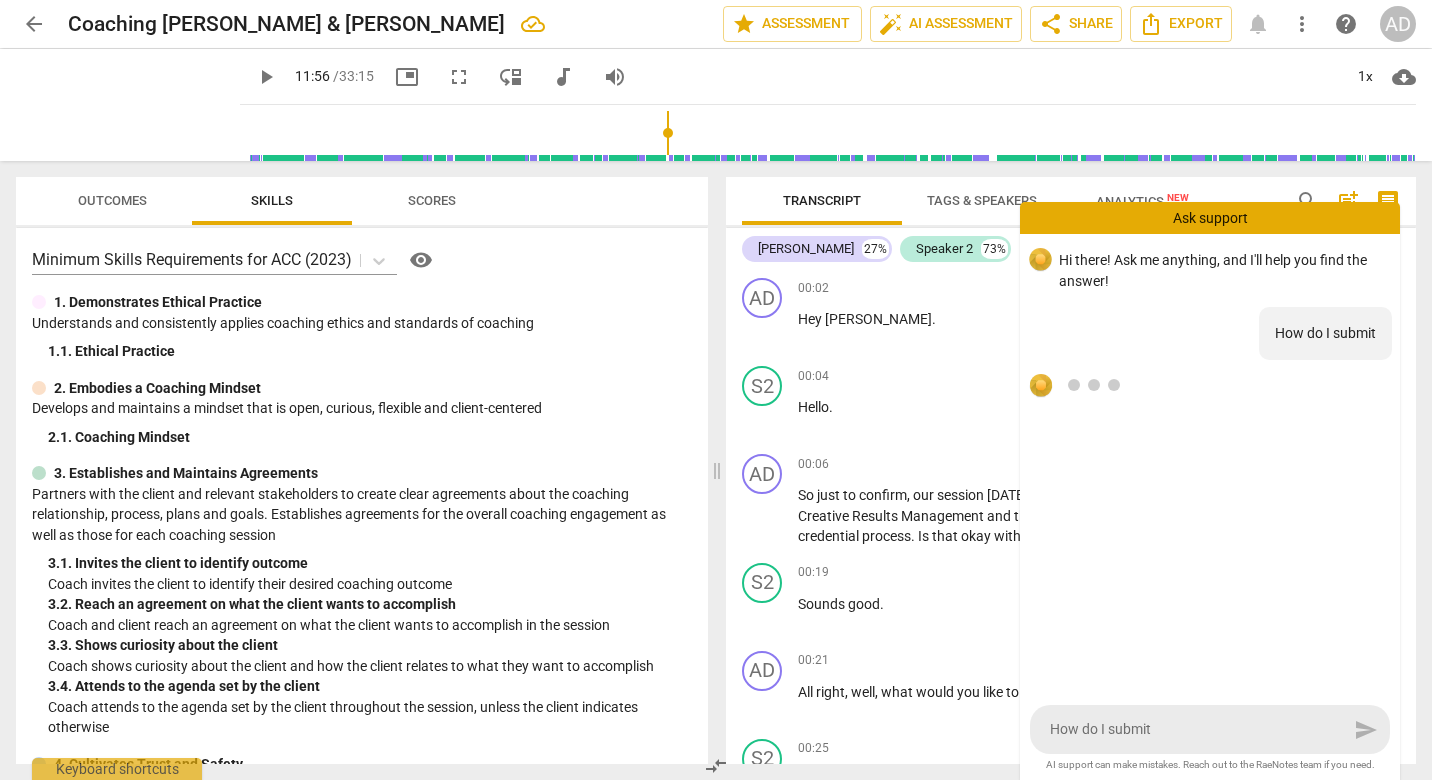 type 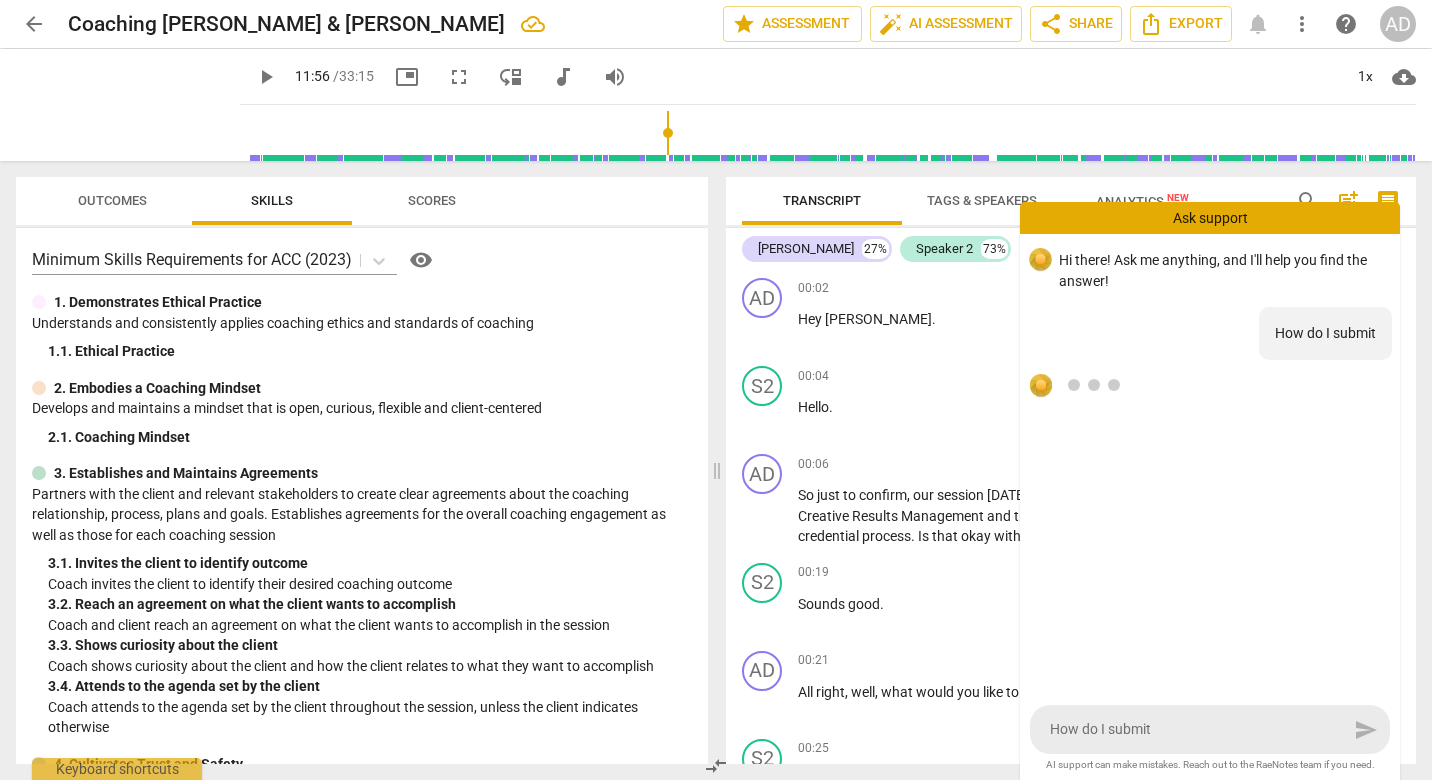 type 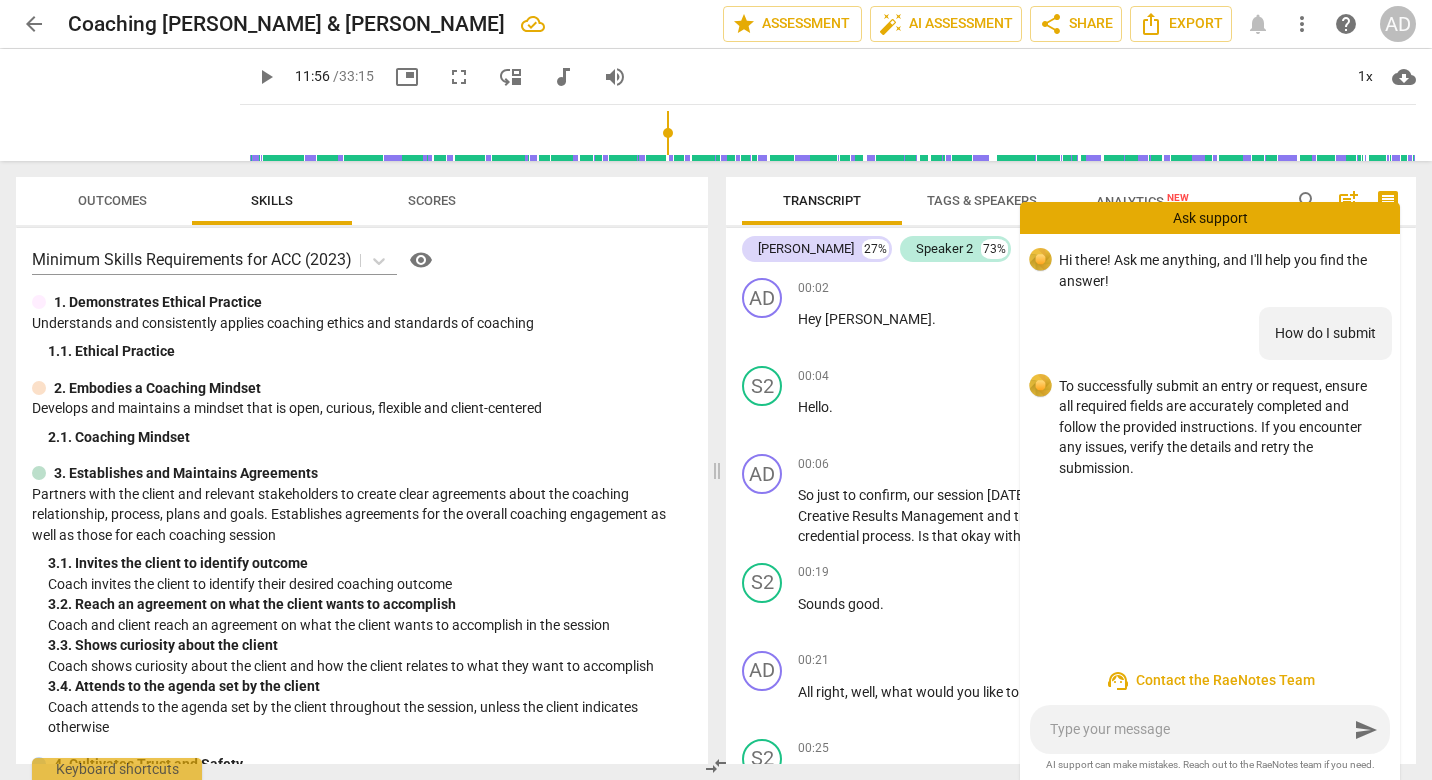 click on "Ask support" at bounding box center [1210, 218] 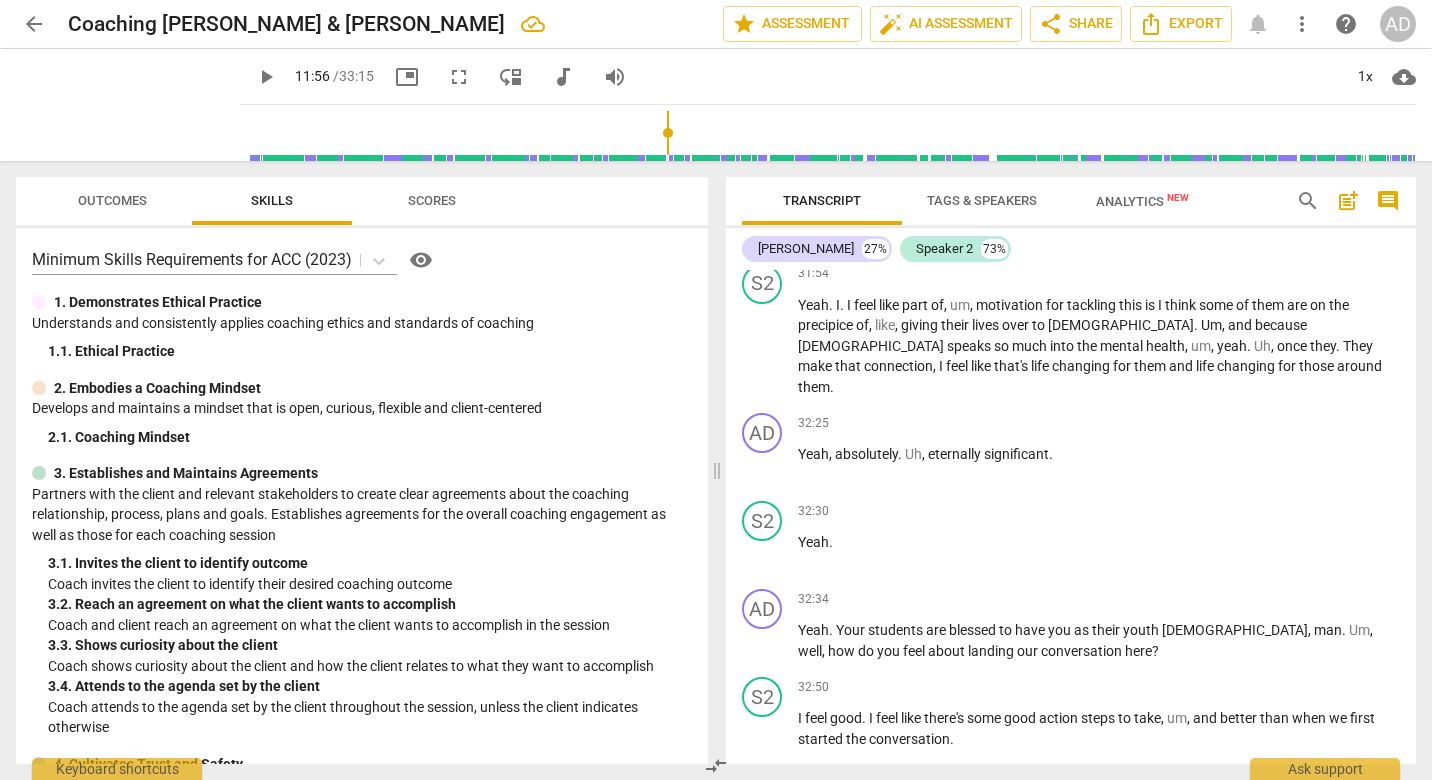 scroll, scrollTop: 11258, scrollLeft: 0, axis: vertical 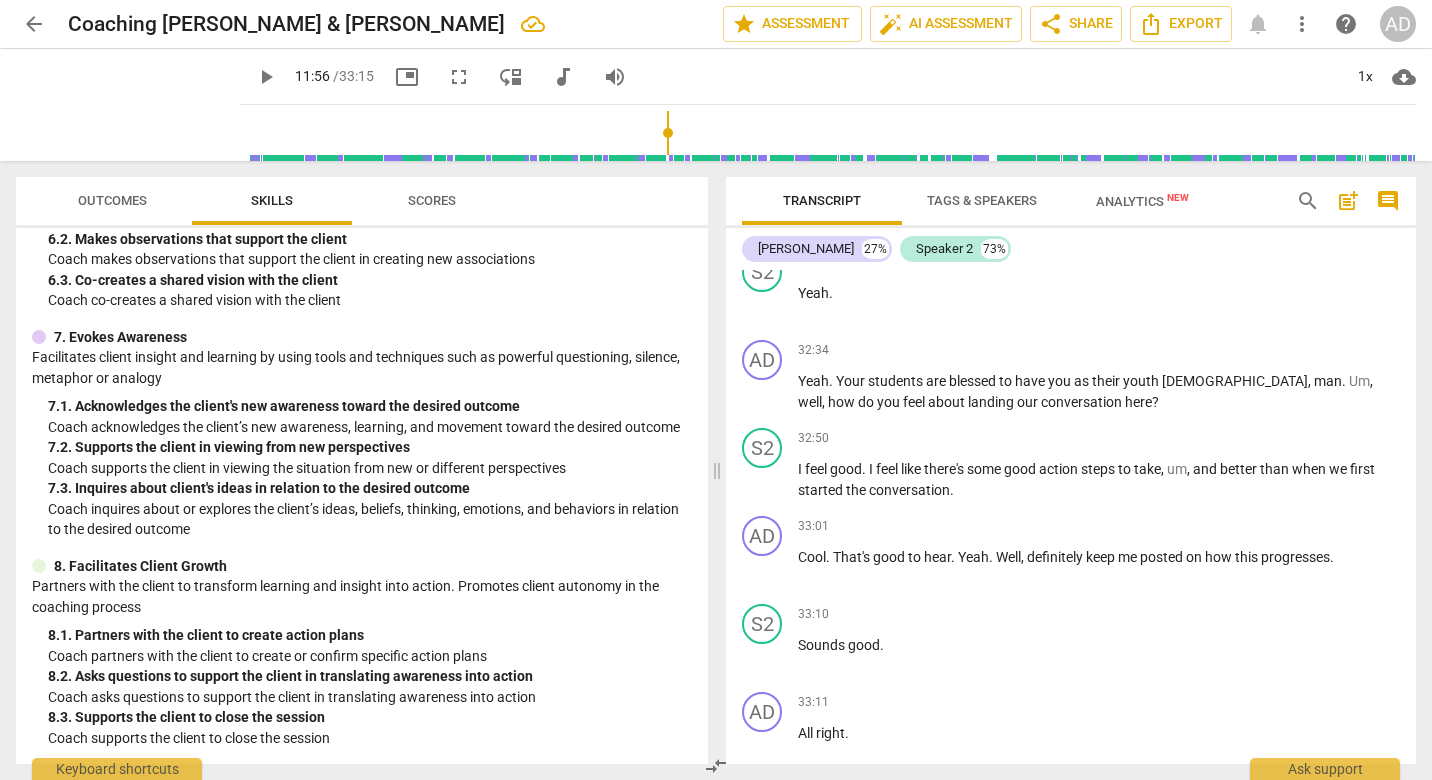 click on "Outcomes" at bounding box center [112, 200] 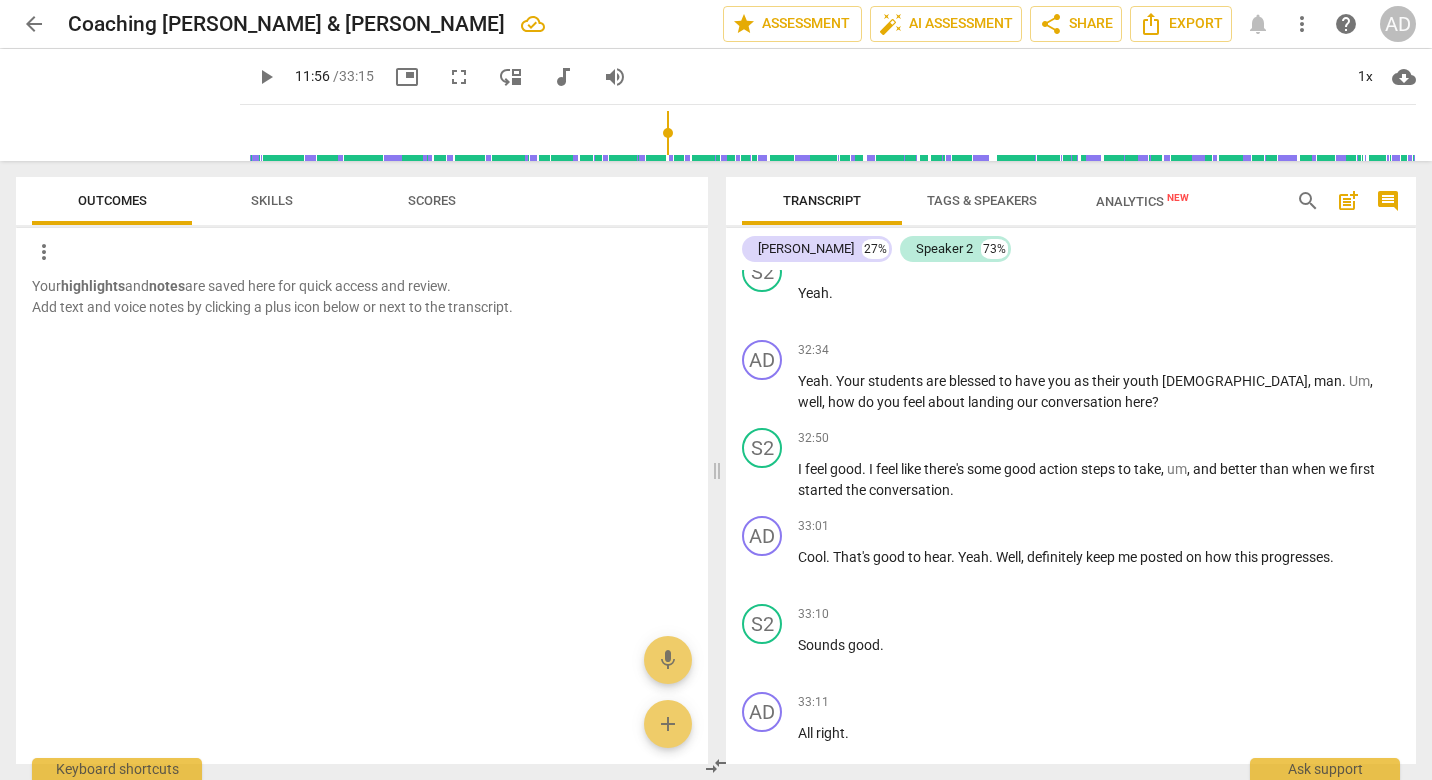 click on "Scores" at bounding box center (432, 200) 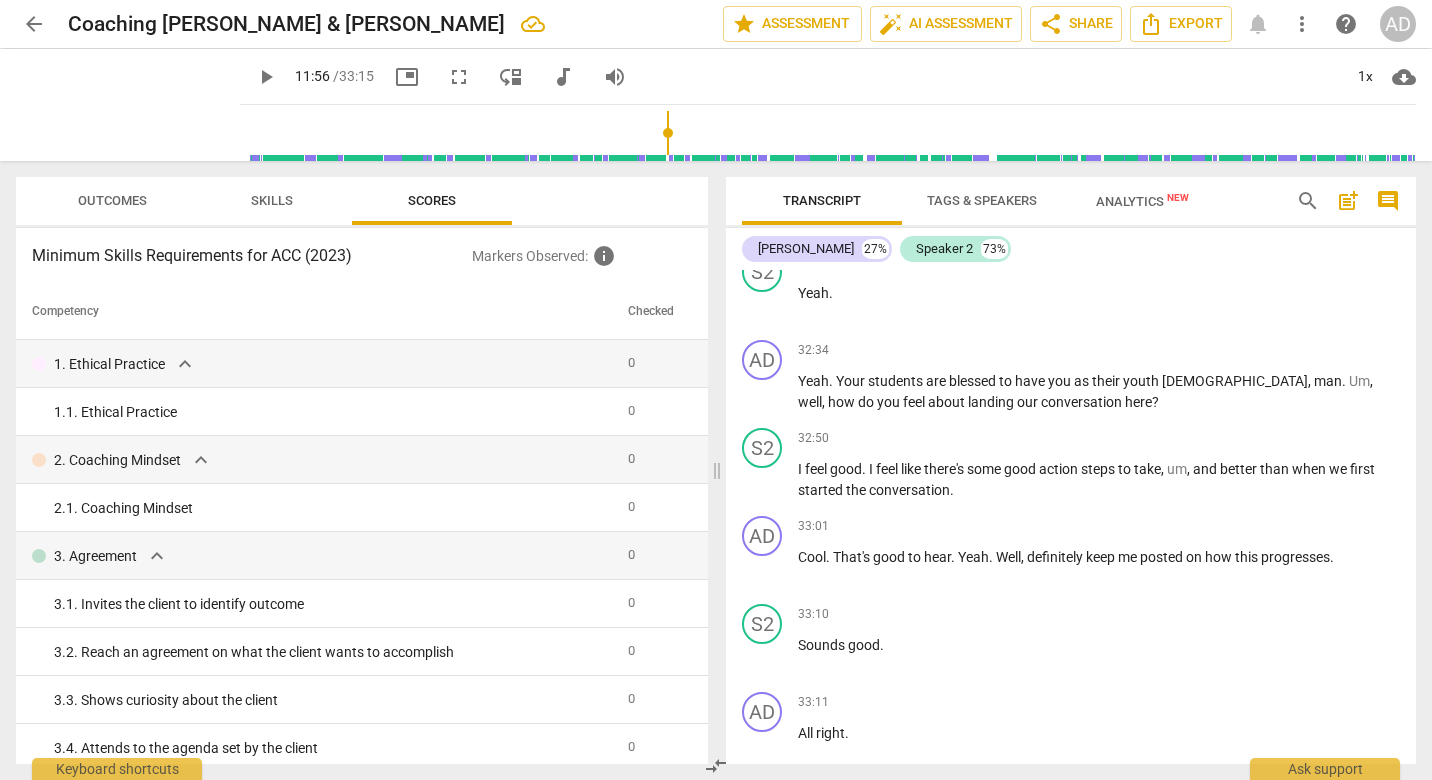 click on "move_down" at bounding box center [511, 77] 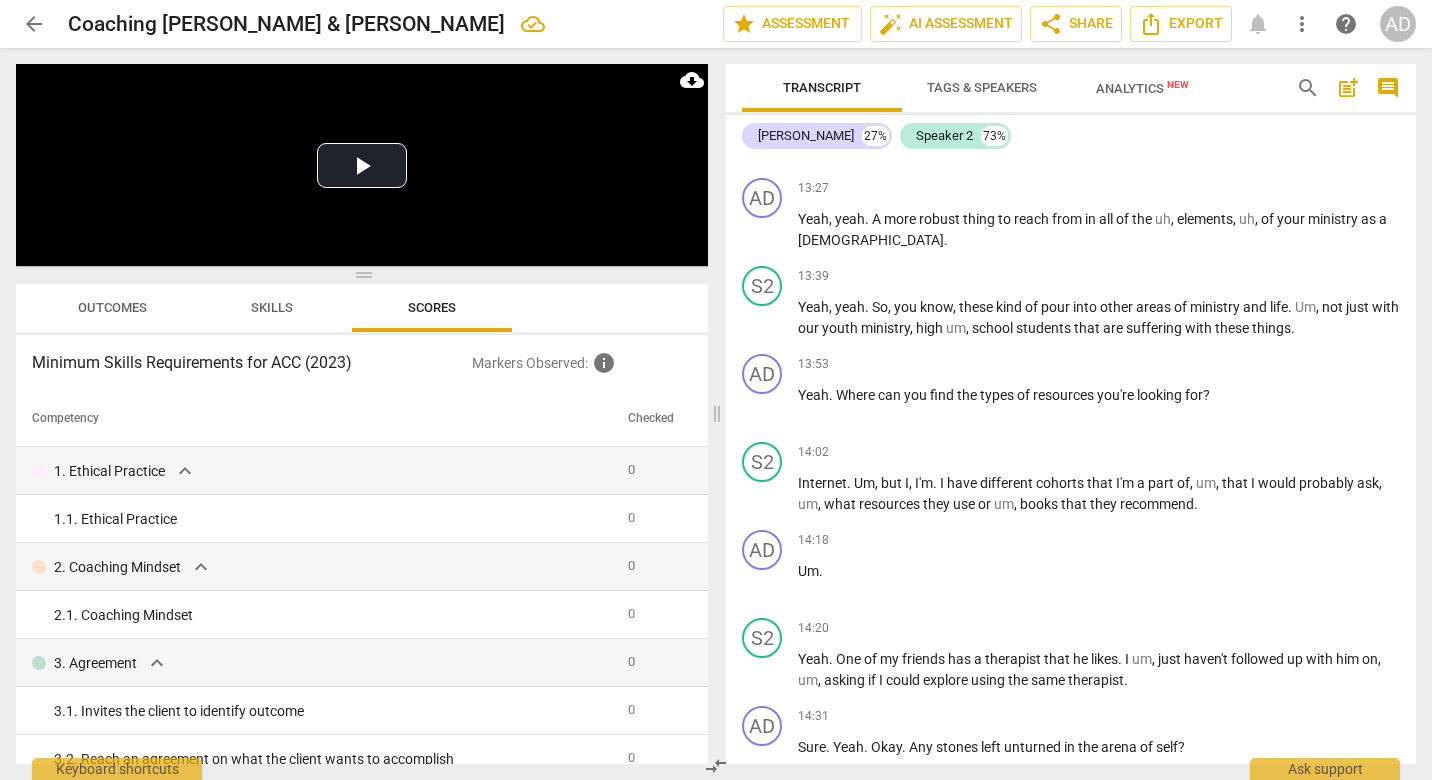 scroll, scrollTop: 4281, scrollLeft: 0, axis: vertical 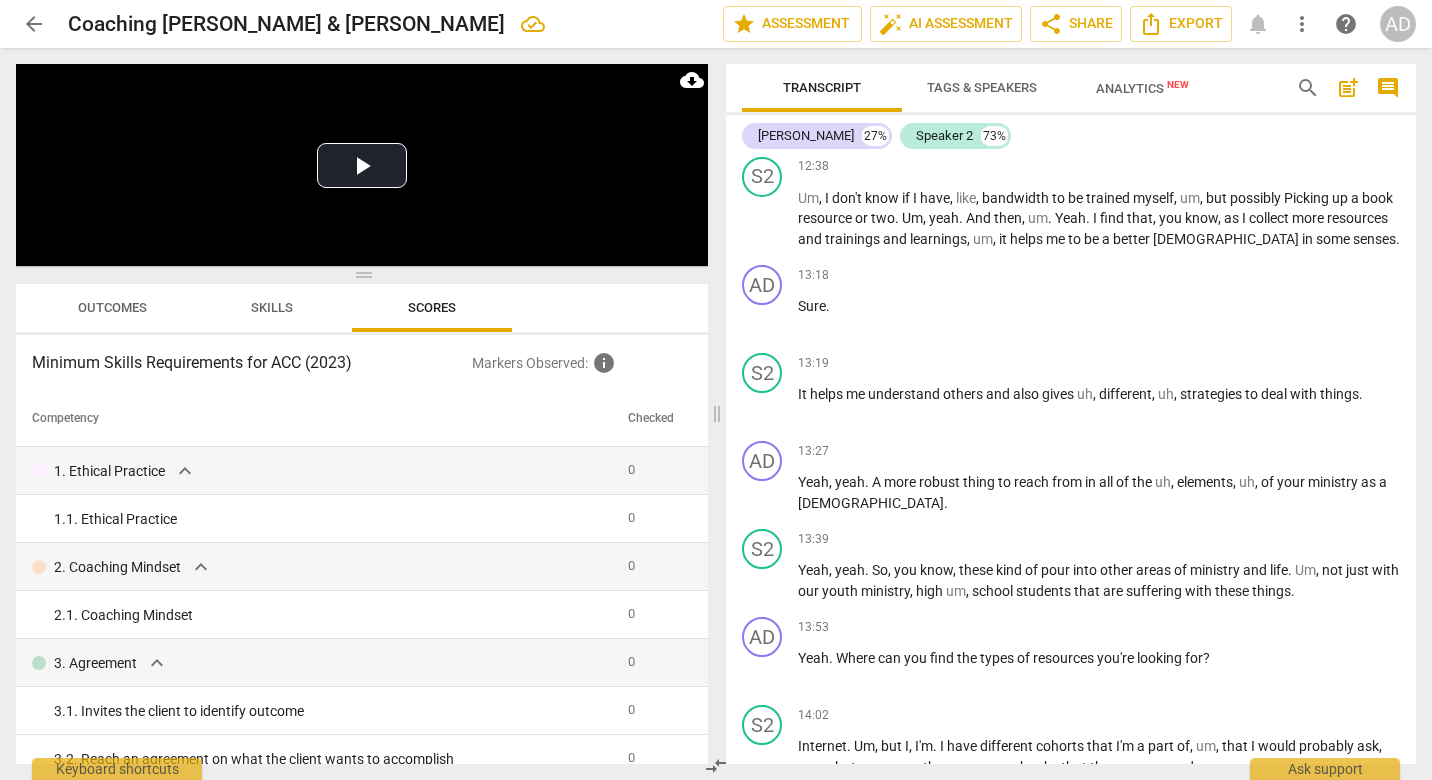 click on "more_vert" at bounding box center (1302, 24) 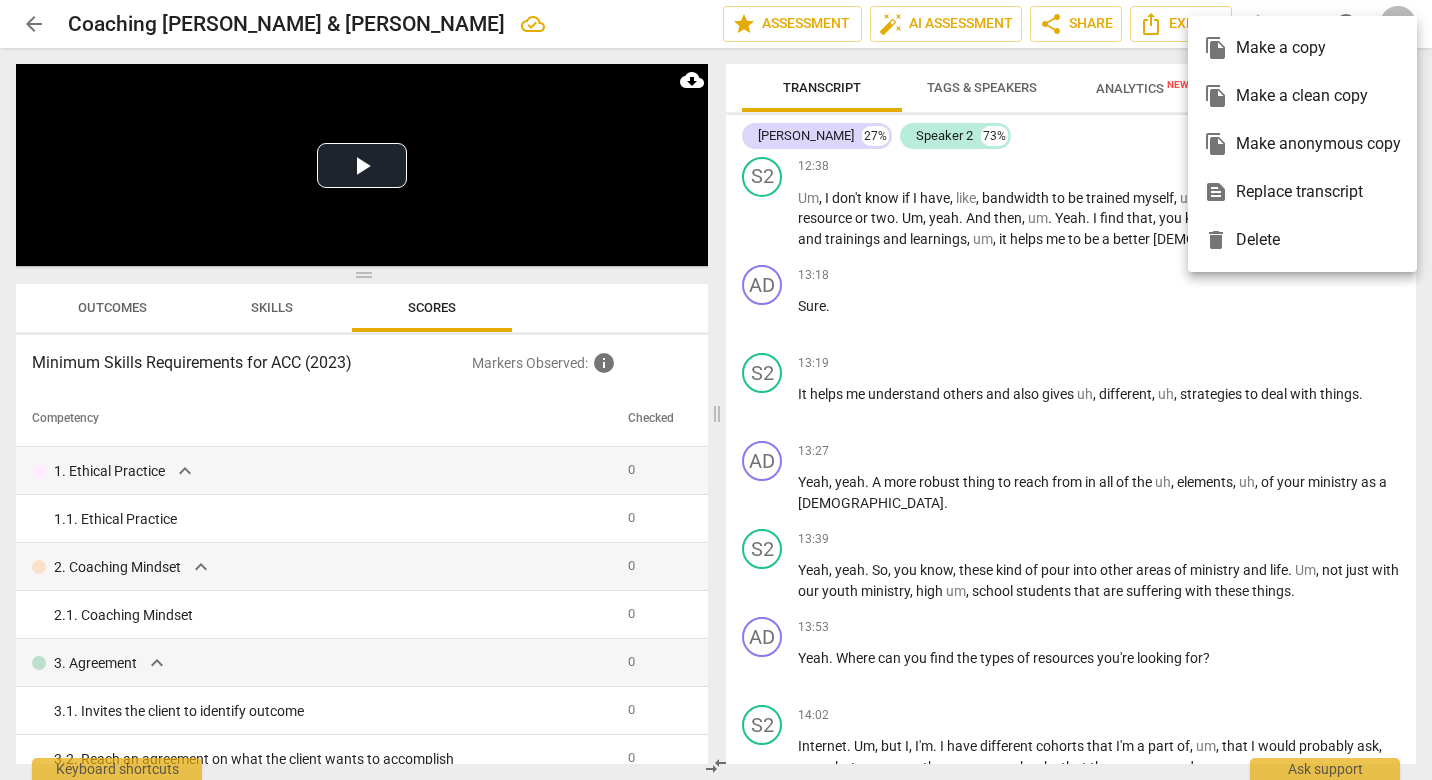 click at bounding box center [716, 390] 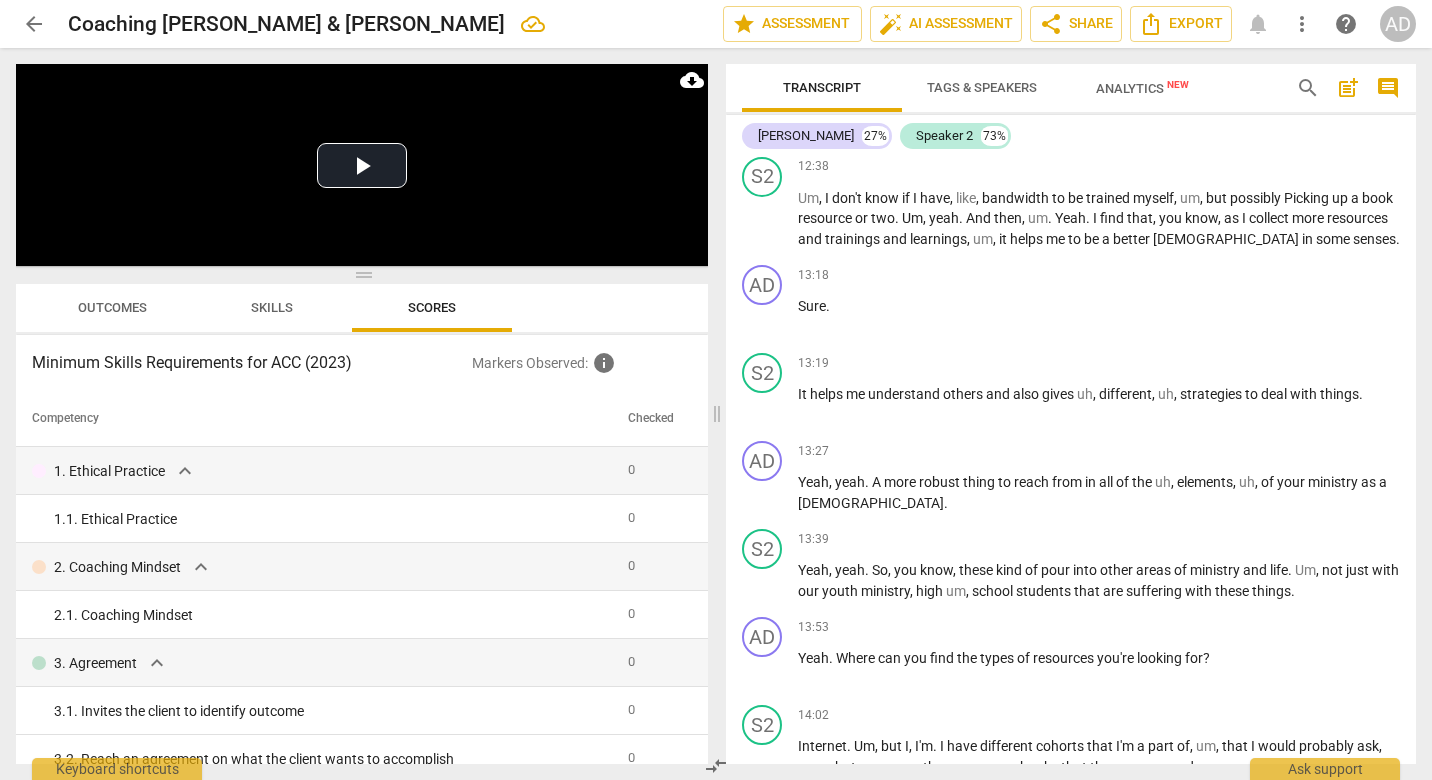 click on "AD" at bounding box center [1398, 24] 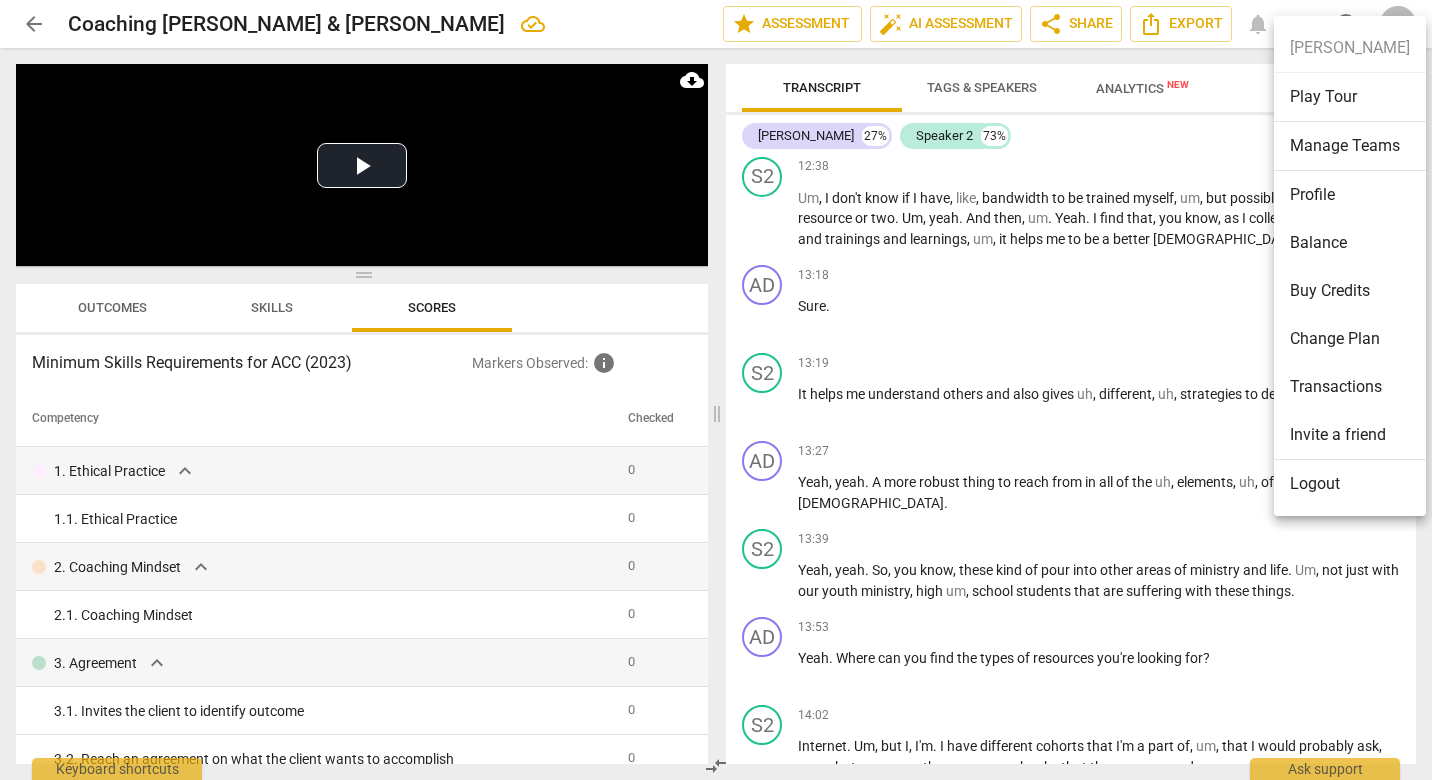 click on "Play Tour" at bounding box center (1350, 97) 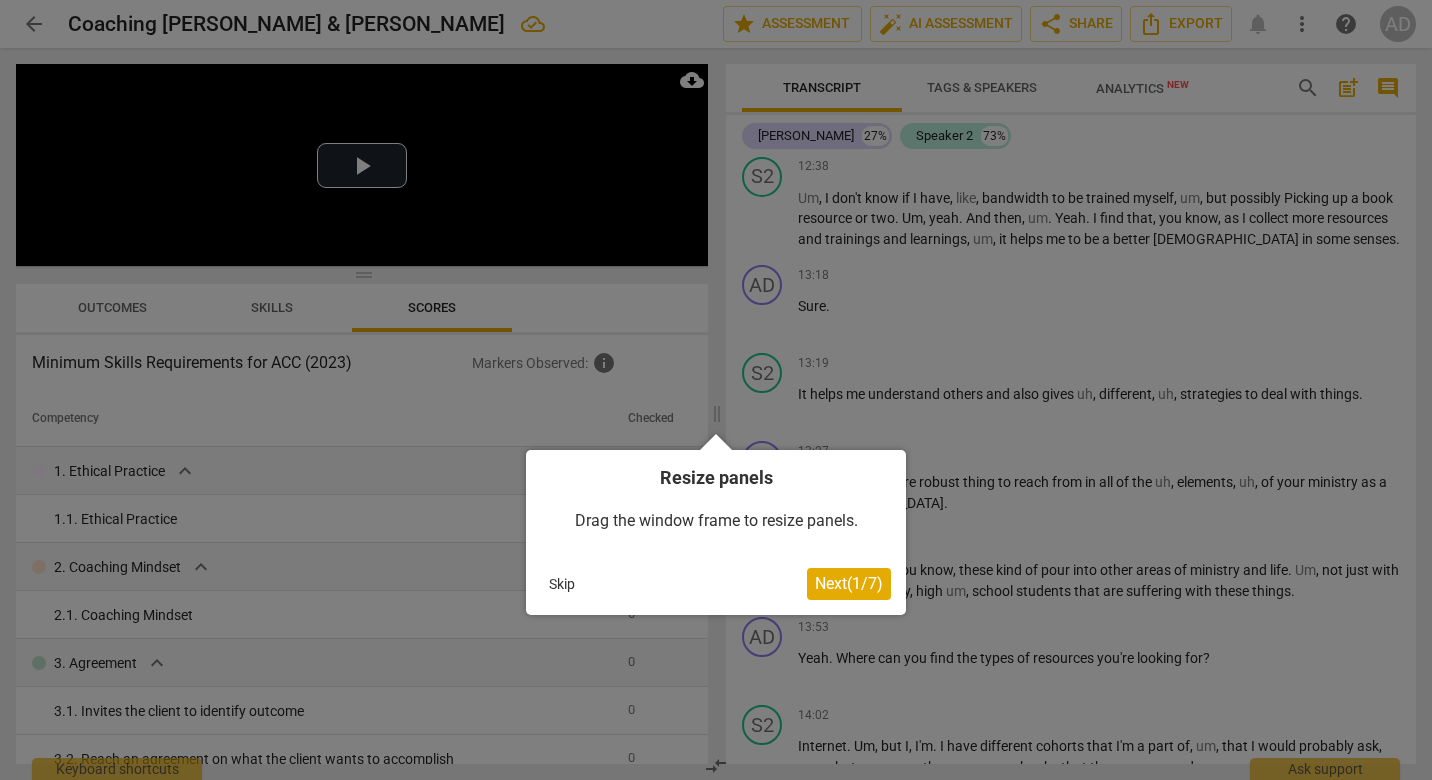 click on "Next  ( 1 / 7 )" at bounding box center (849, 583) 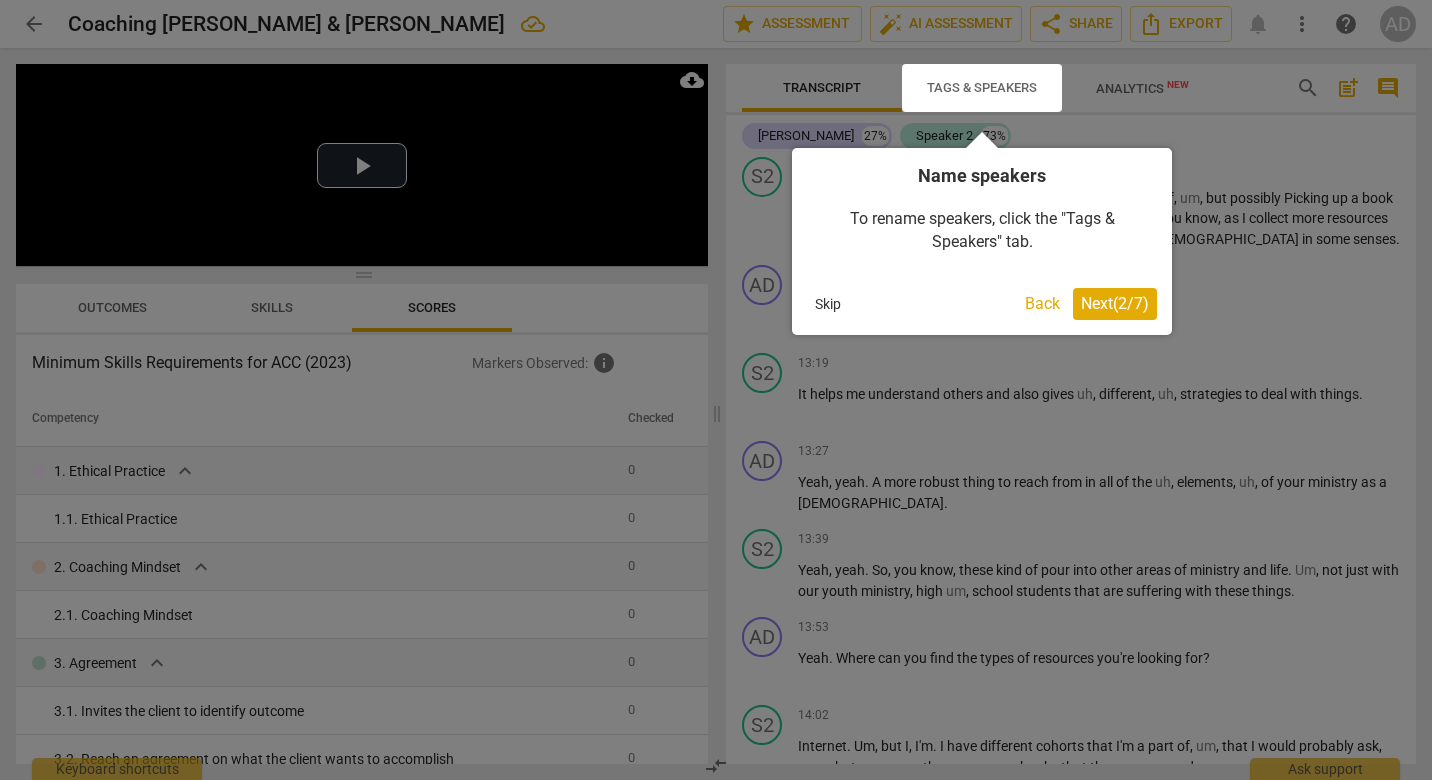 click on "Next  ( 2 / 7 )" at bounding box center (1115, 303) 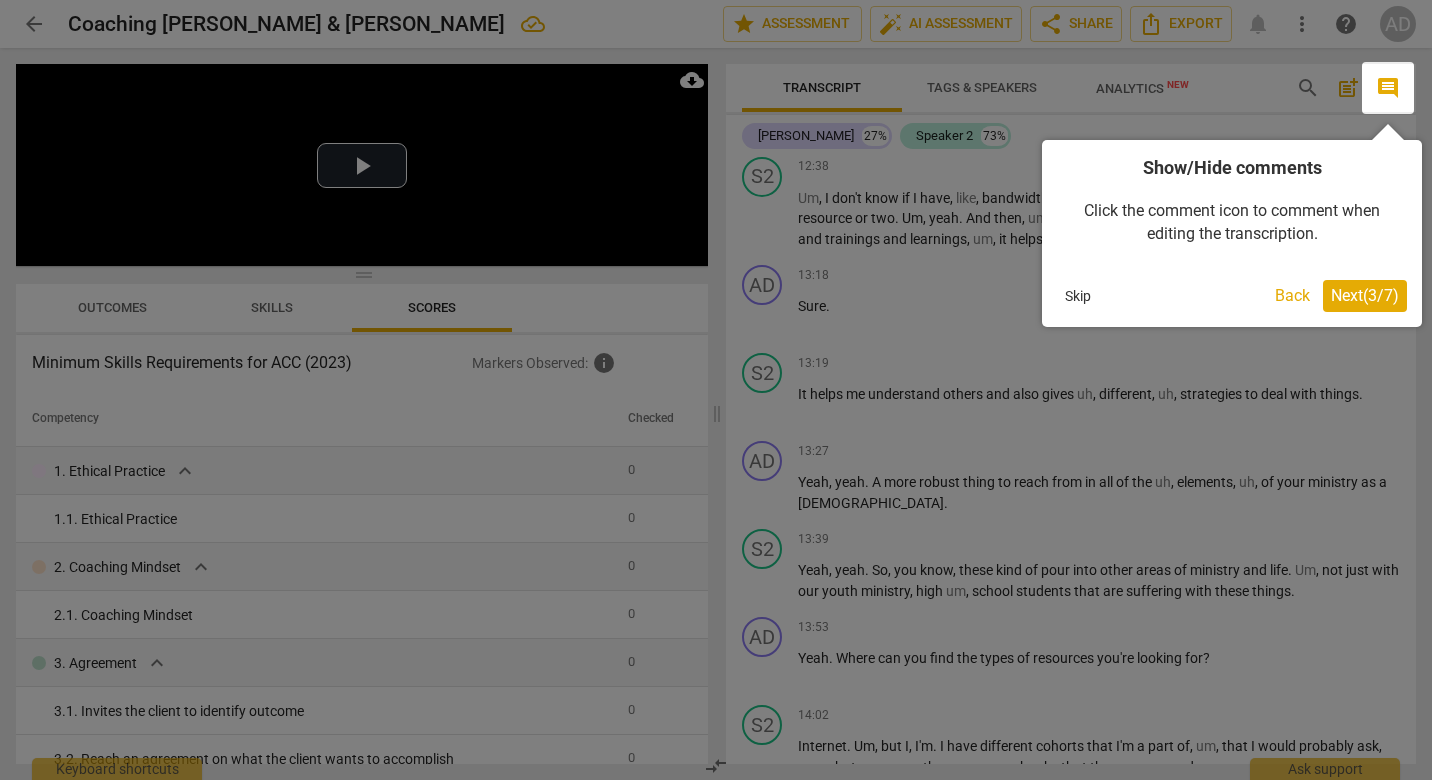 click on "Next  ( 3 / 7 )" at bounding box center [1365, 295] 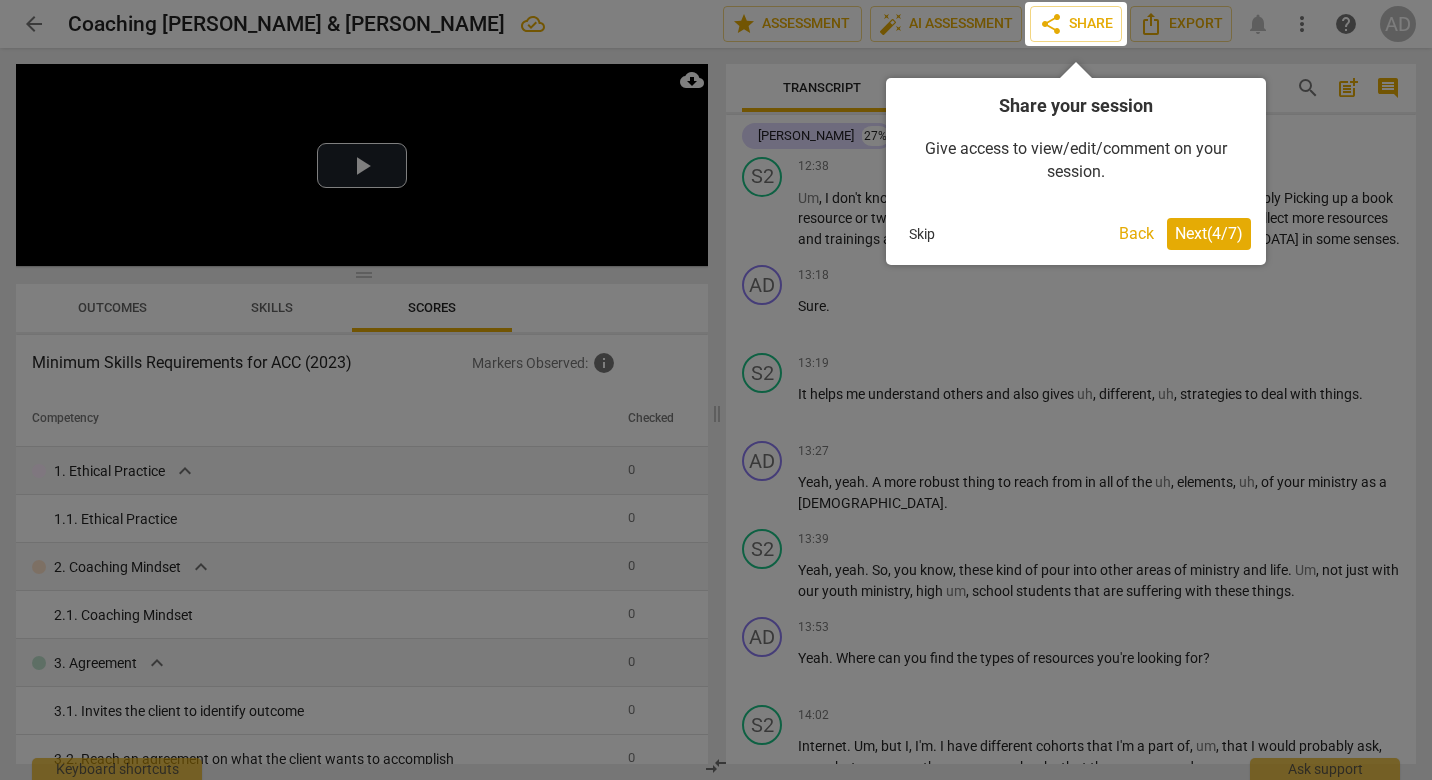 click on "Next  ( 4 / 7 )" at bounding box center [1209, 234] 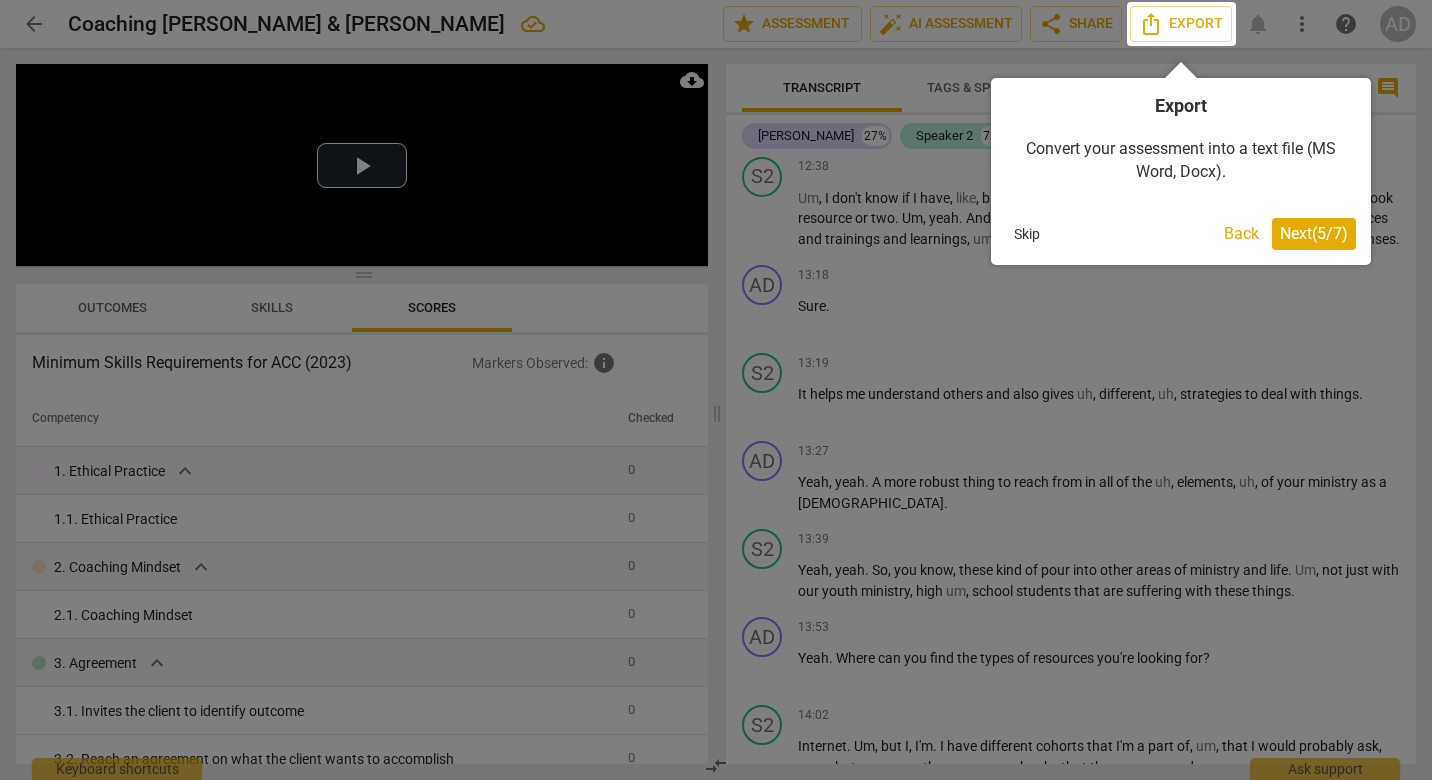click on "Next  ( 5 / 7 )" at bounding box center (1314, 234) 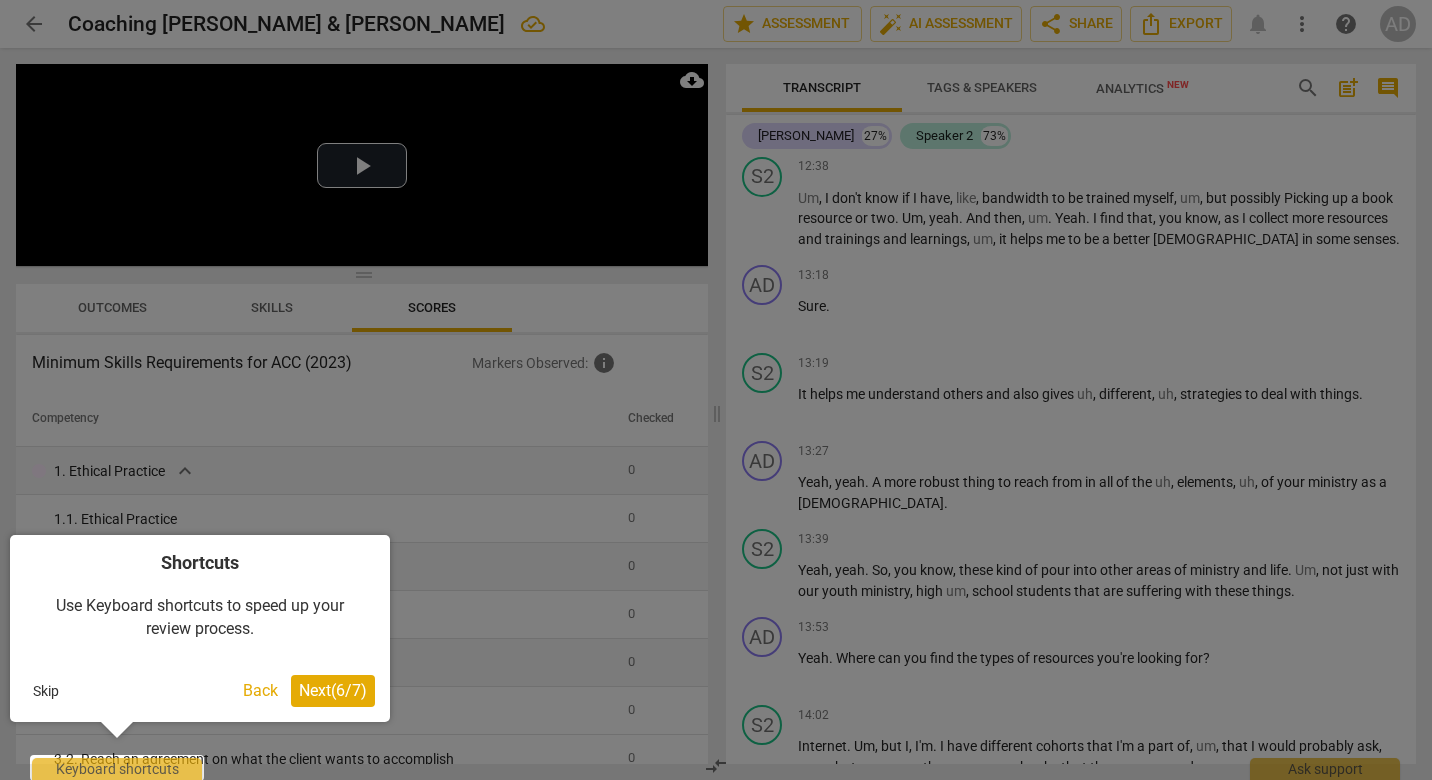 click on "Next  ( 6 / 7 )" at bounding box center (333, 691) 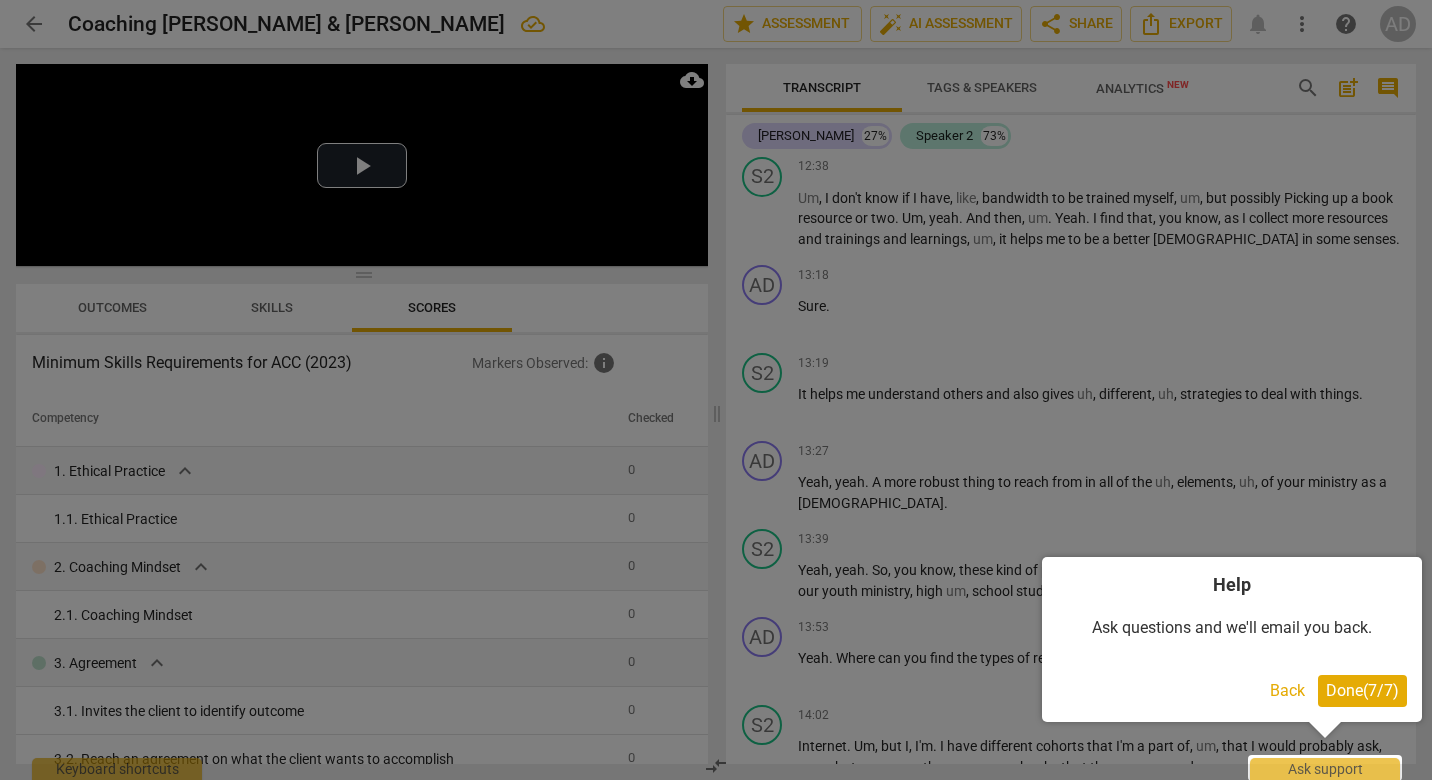 click on "Done  ( 7 / 7 )" at bounding box center [1362, 690] 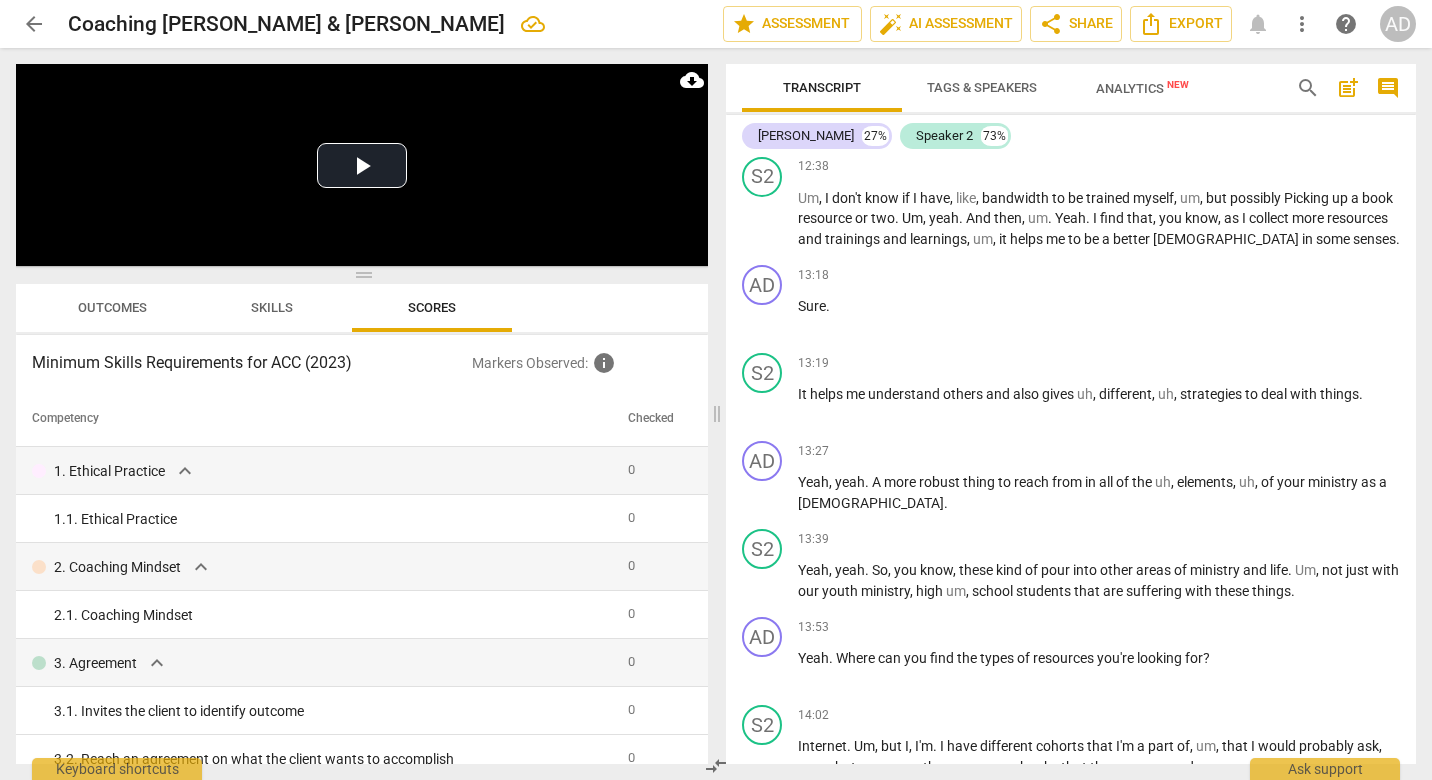 scroll, scrollTop: 0, scrollLeft: 0, axis: both 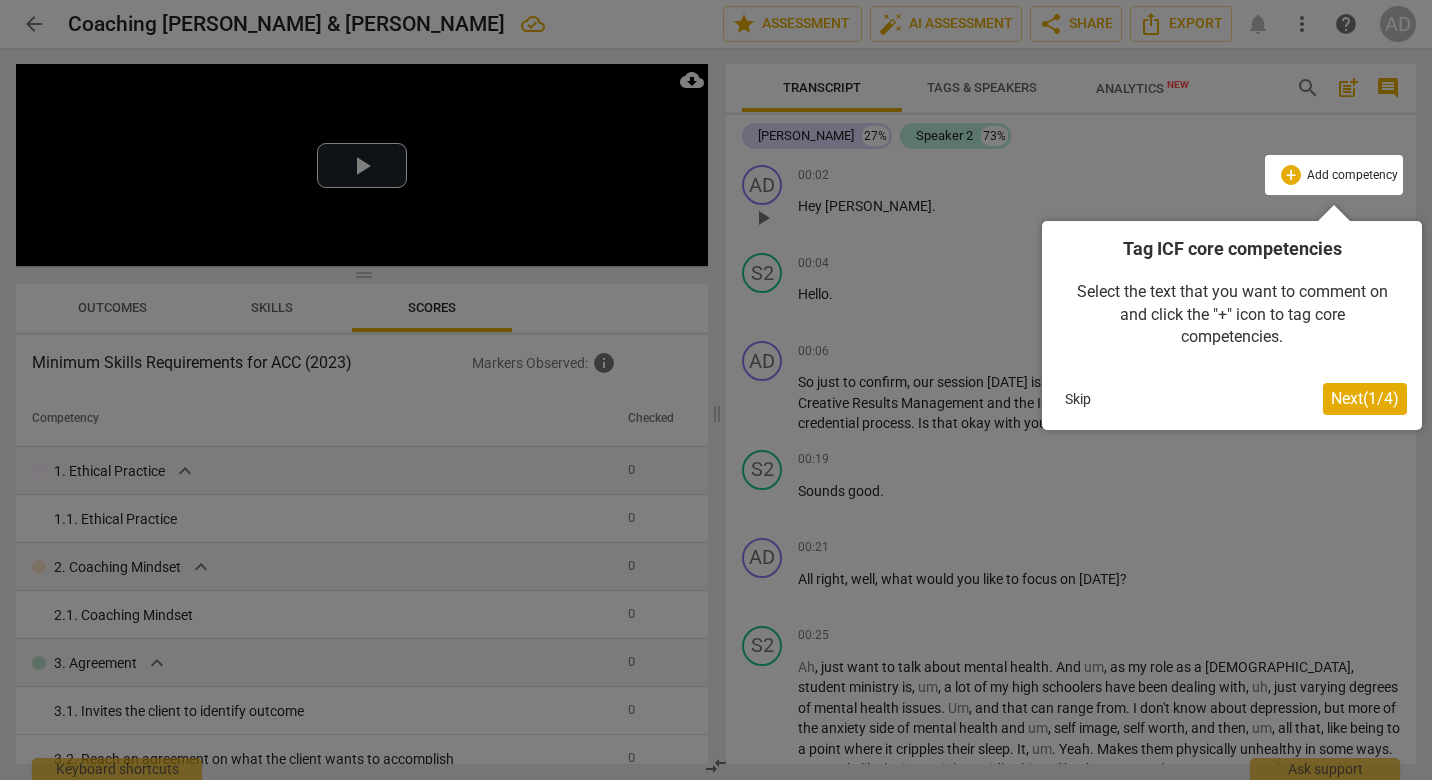 click on "Next  ( 1 / 4 )" at bounding box center [1365, 398] 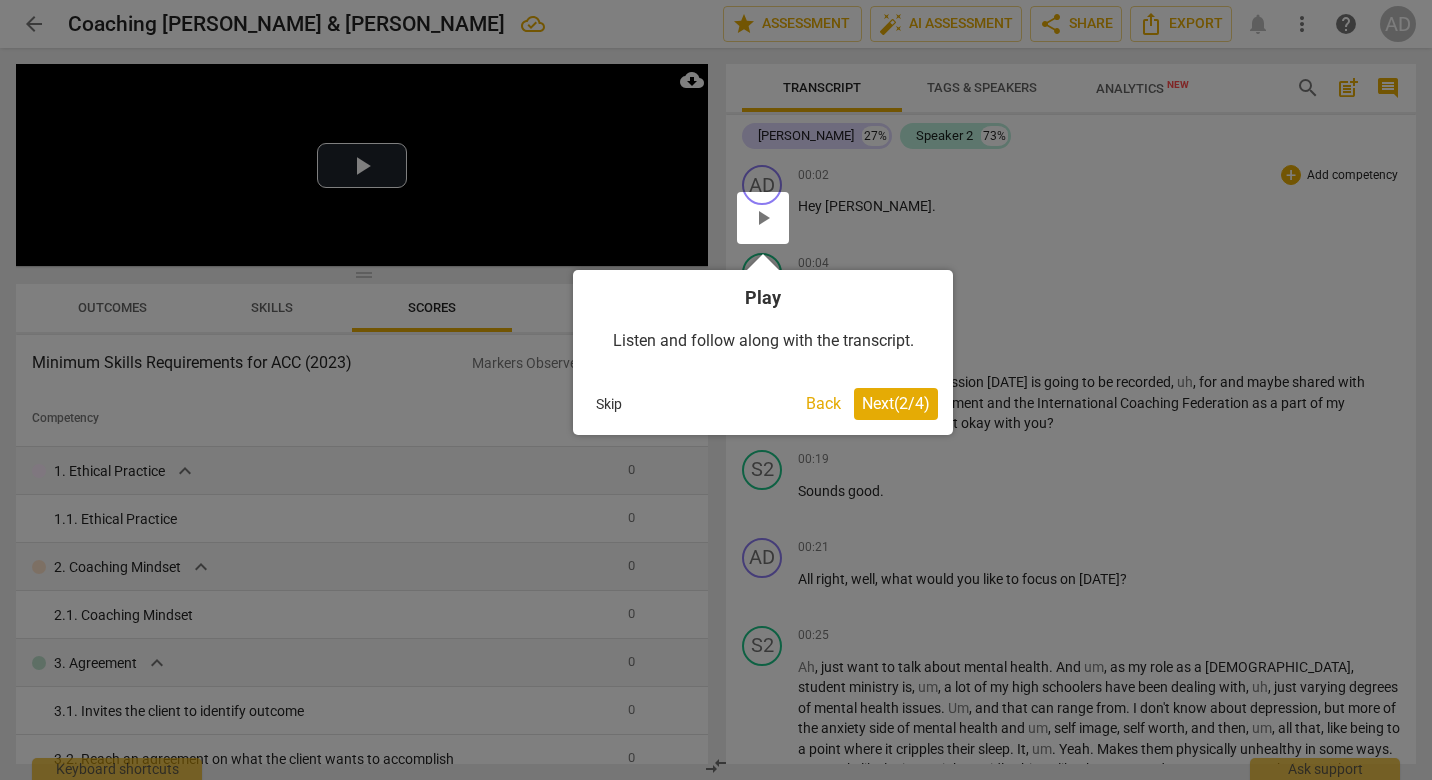 click on "Next  ( 2 / 4 )" at bounding box center (896, 403) 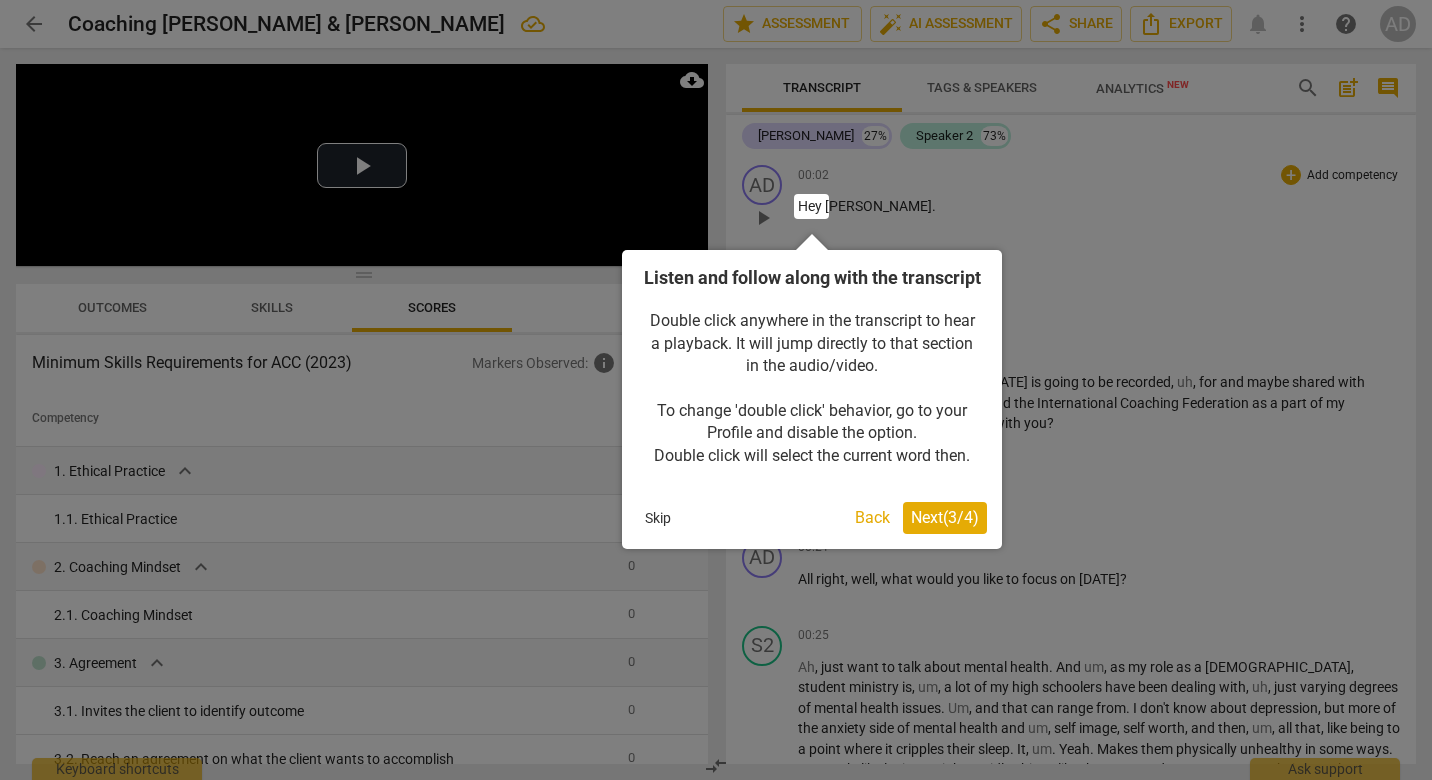 click on "Next  ( 3 / 4 )" at bounding box center [945, 517] 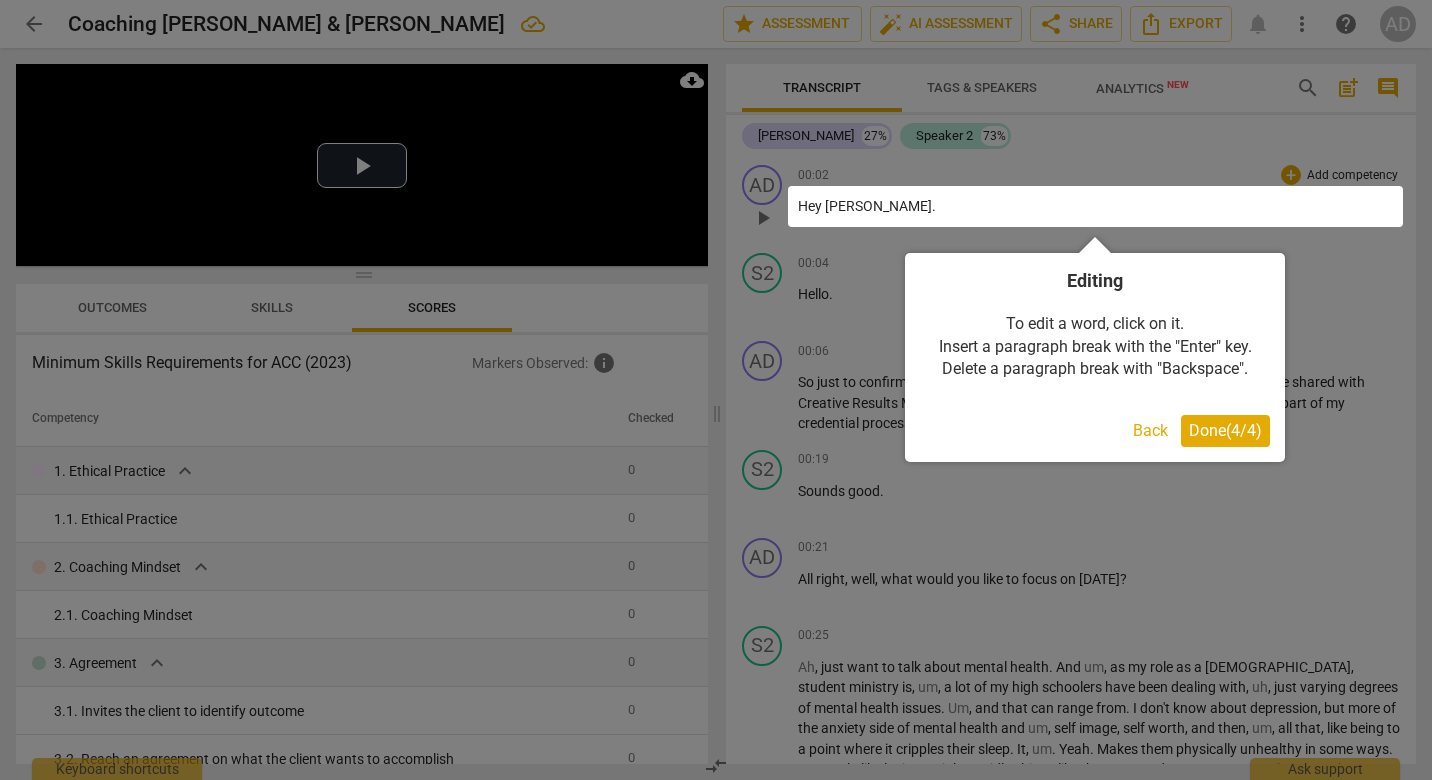 click on "Done  ( 4 / 4 )" at bounding box center (1225, 430) 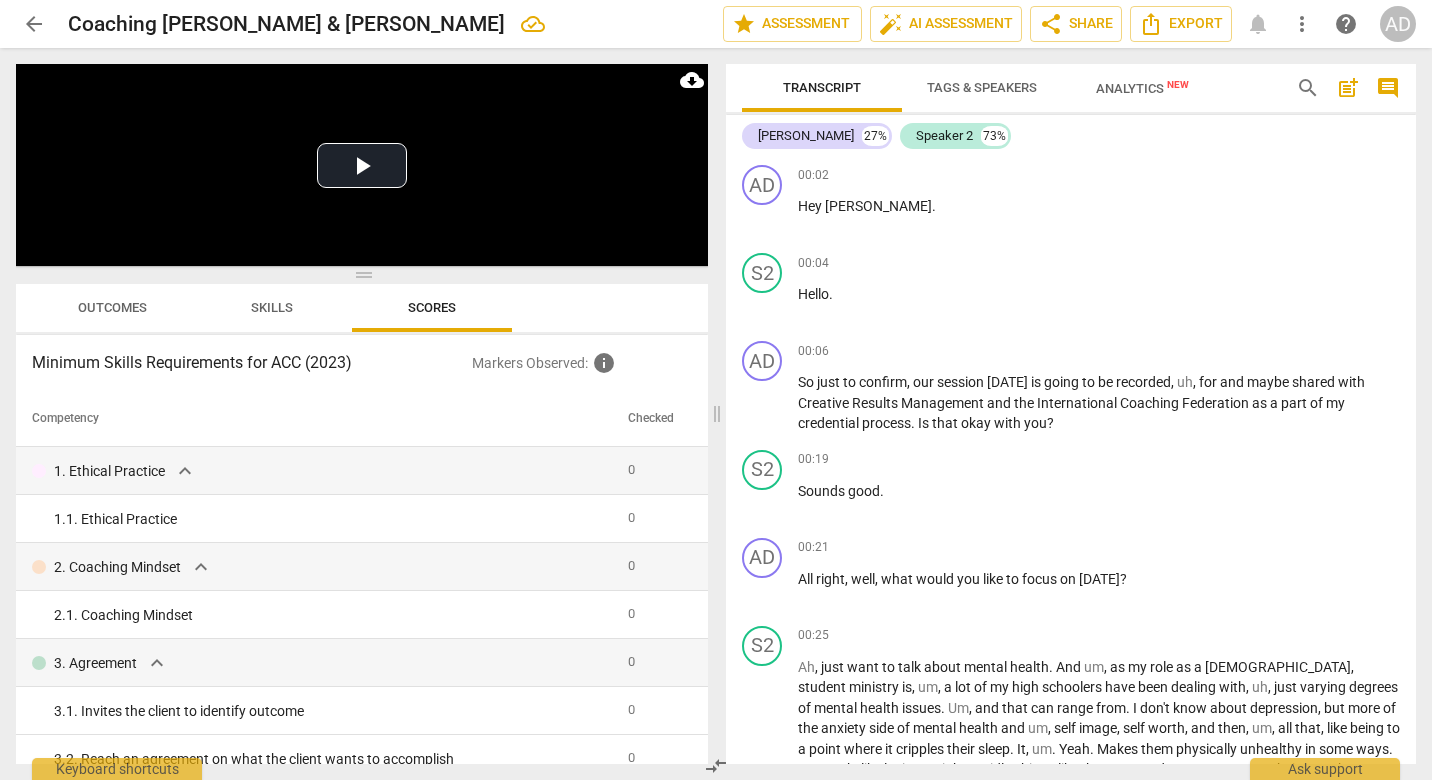 click on "arrow_back" at bounding box center (34, 24) 